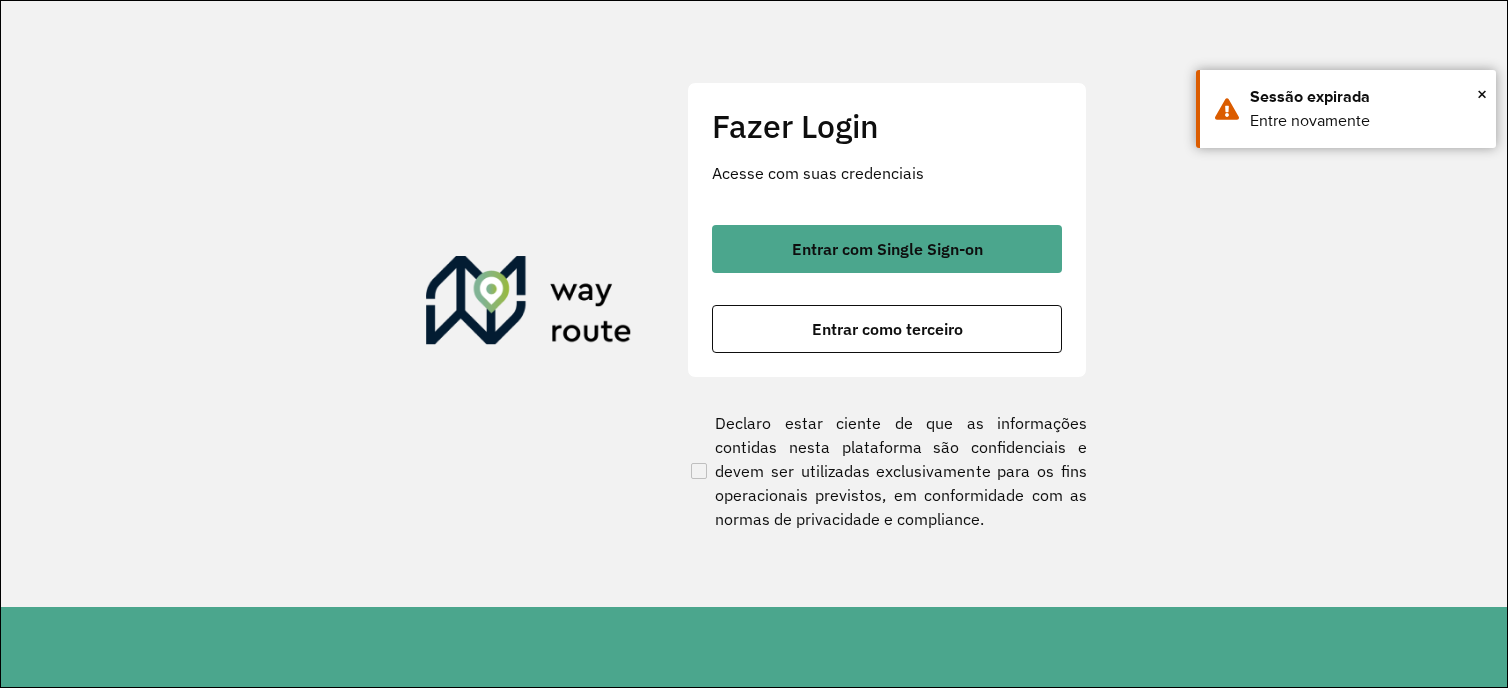scroll, scrollTop: 0, scrollLeft: 0, axis: both 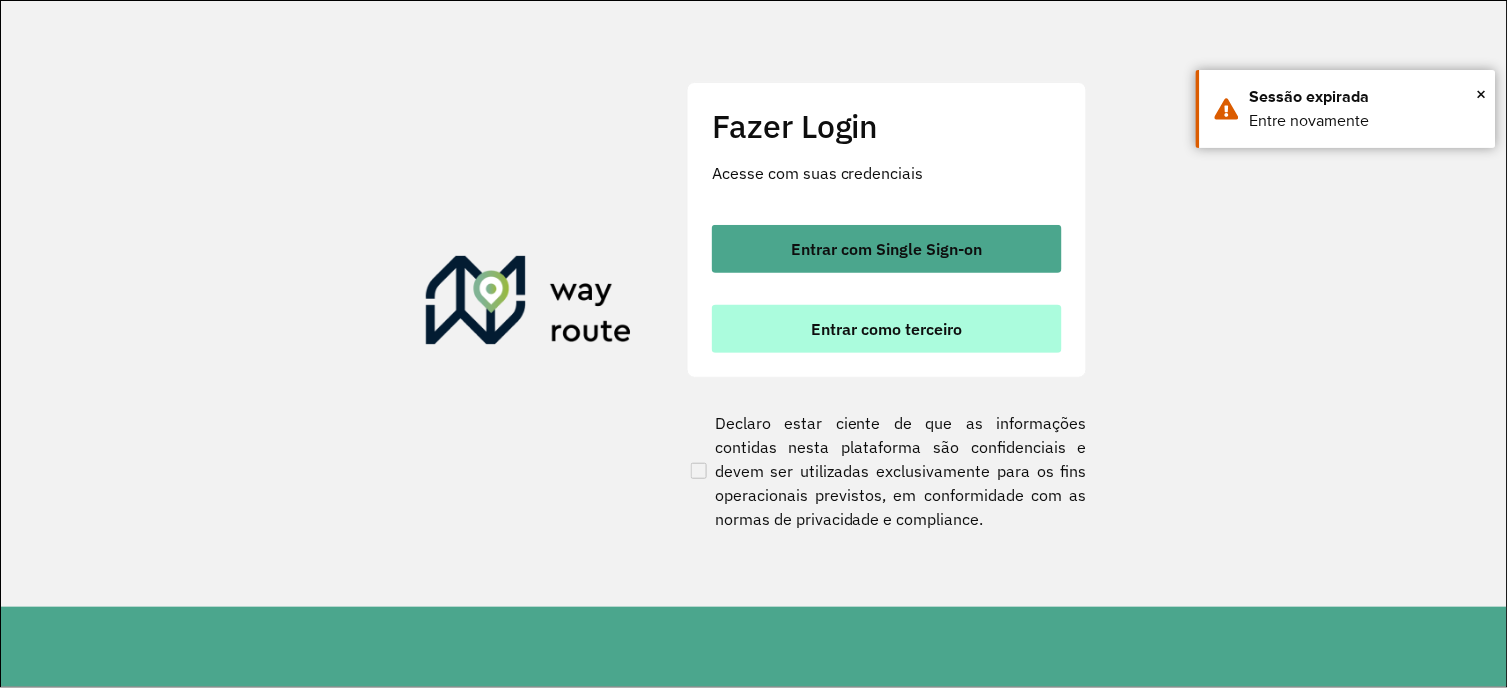 click on "Entrar como terceiro" at bounding box center (887, 329) 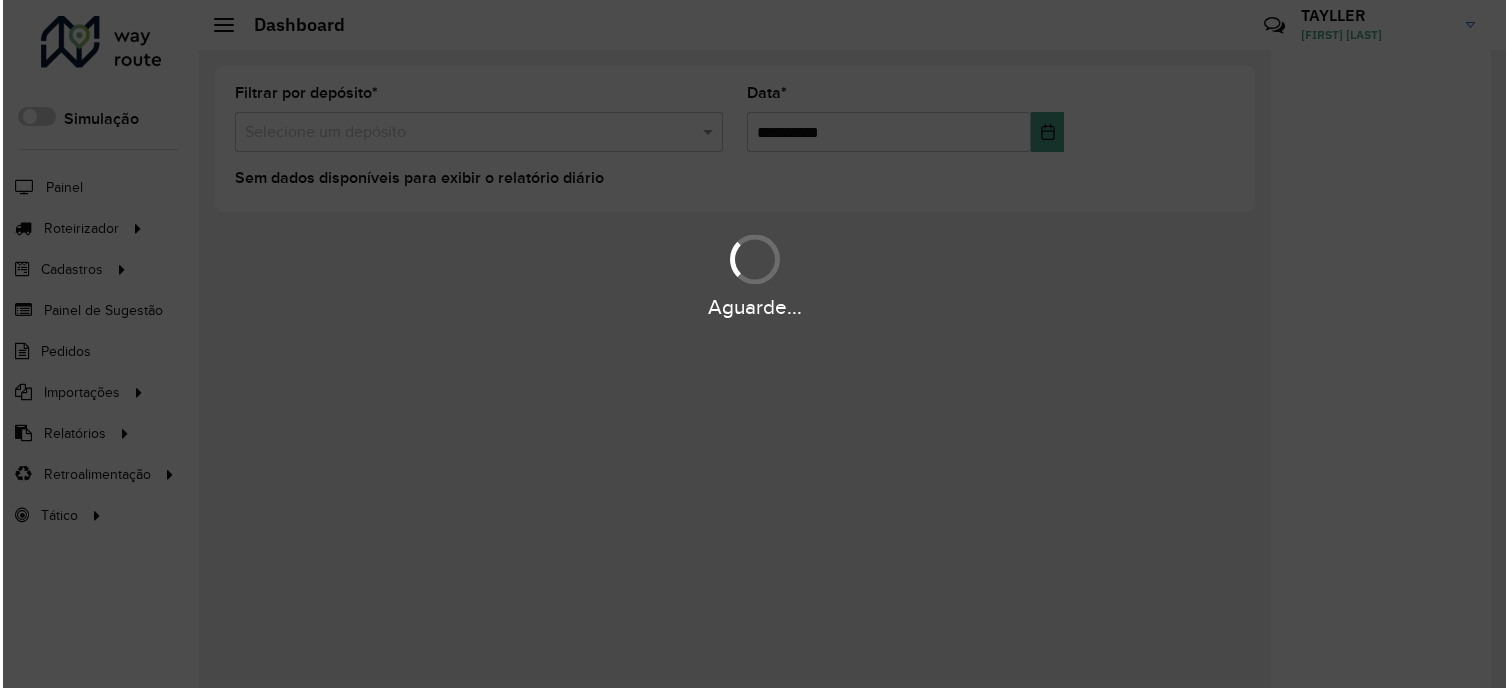 scroll, scrollTop: 0, scrollLeft: 0, axis: both 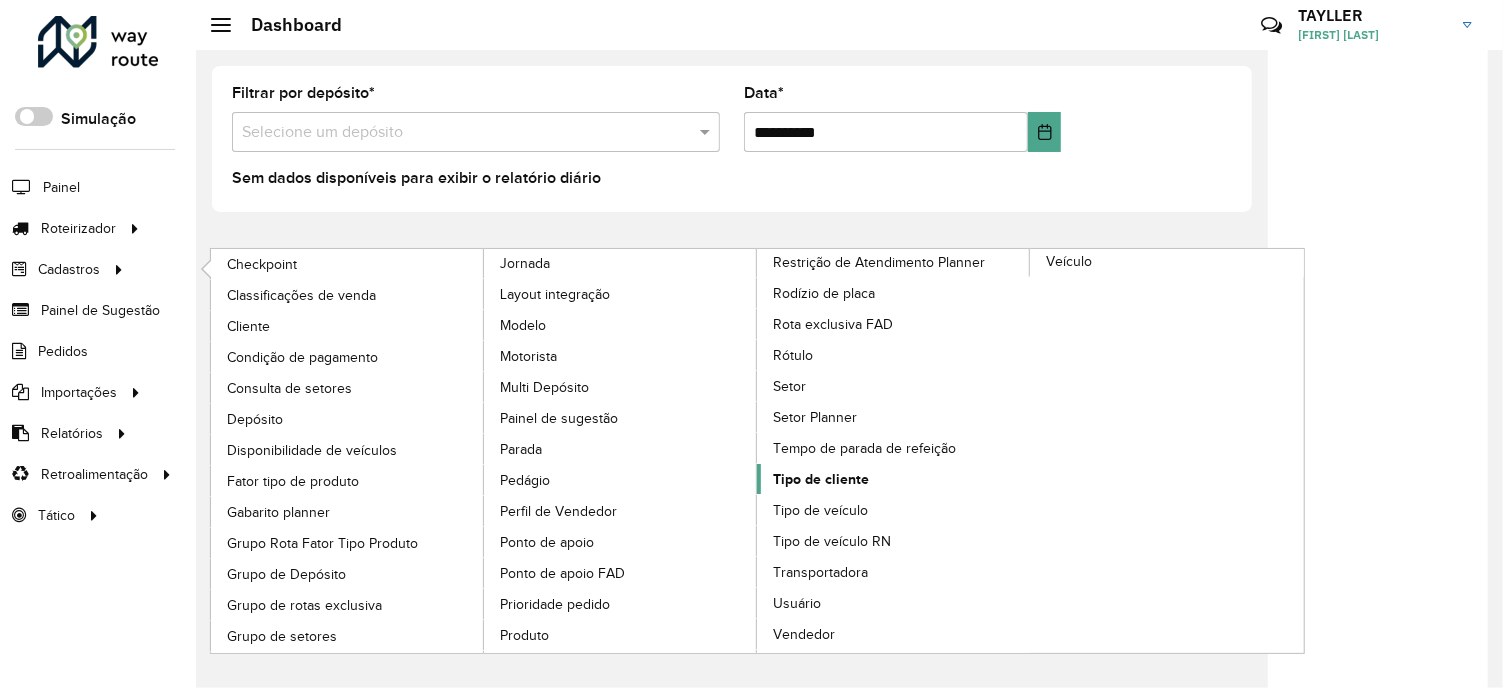 click on "Tipo de cliente" 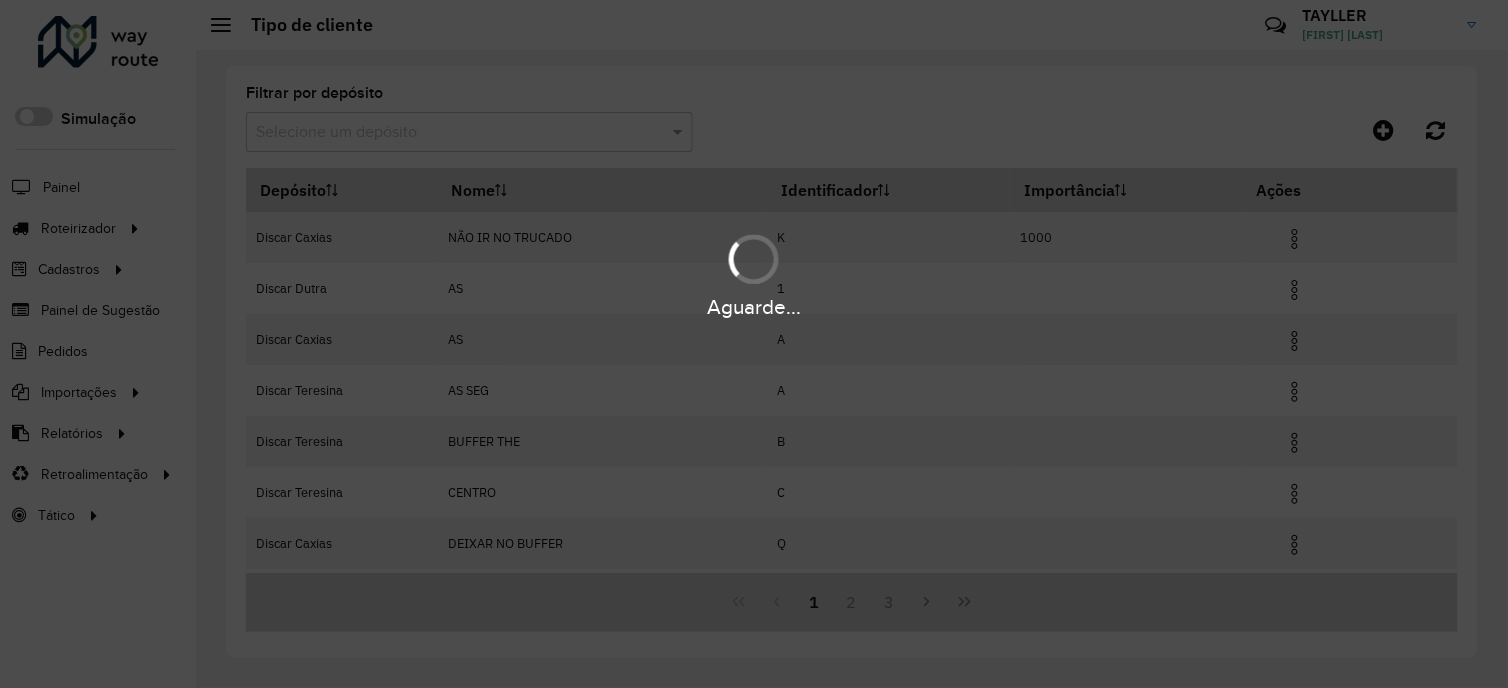 click on "Aguarde..." at bounding box center [754, 344] 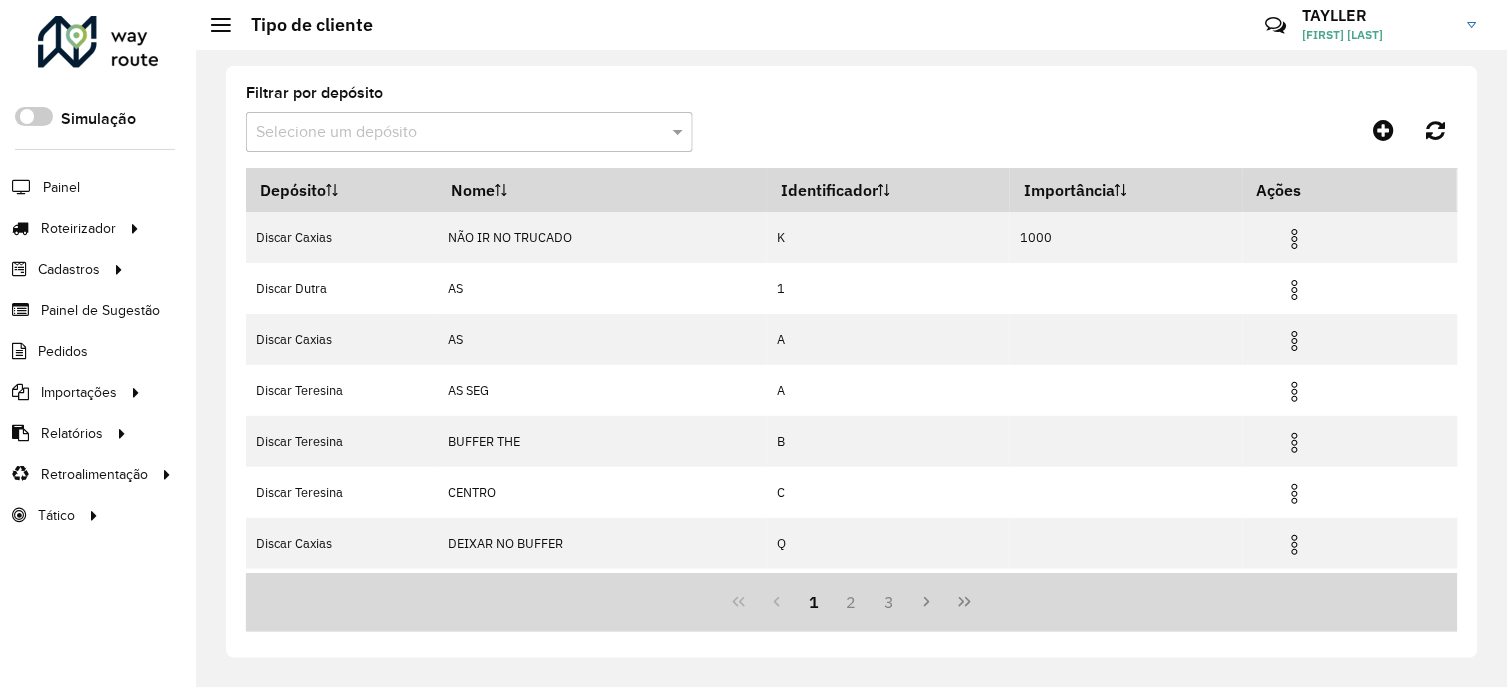 click at bounding box center [449, 133] 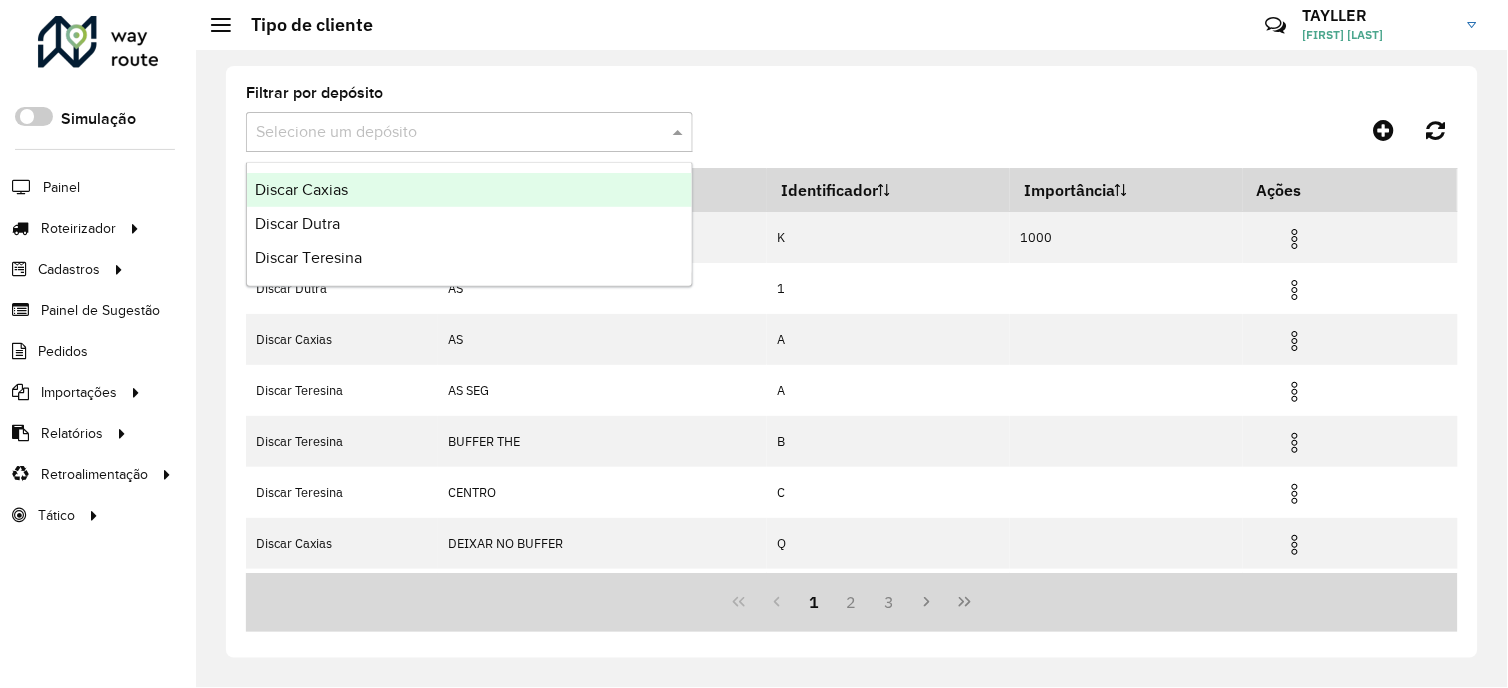 click on "Discar [CITY] Discar Dutra Discar Teresina" at bounding box center (469, 224) 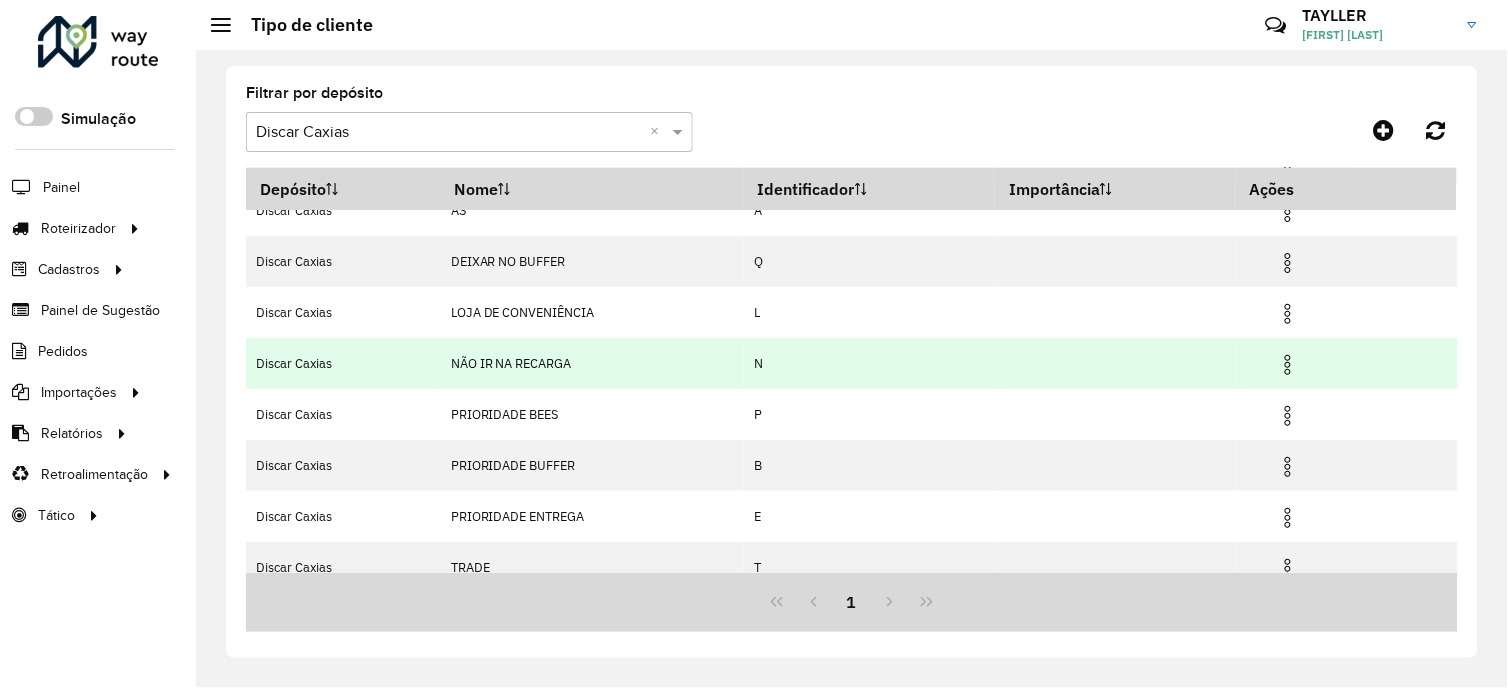 scroll, scrollTop: 111, scrollLeft: 0, axis: vertical 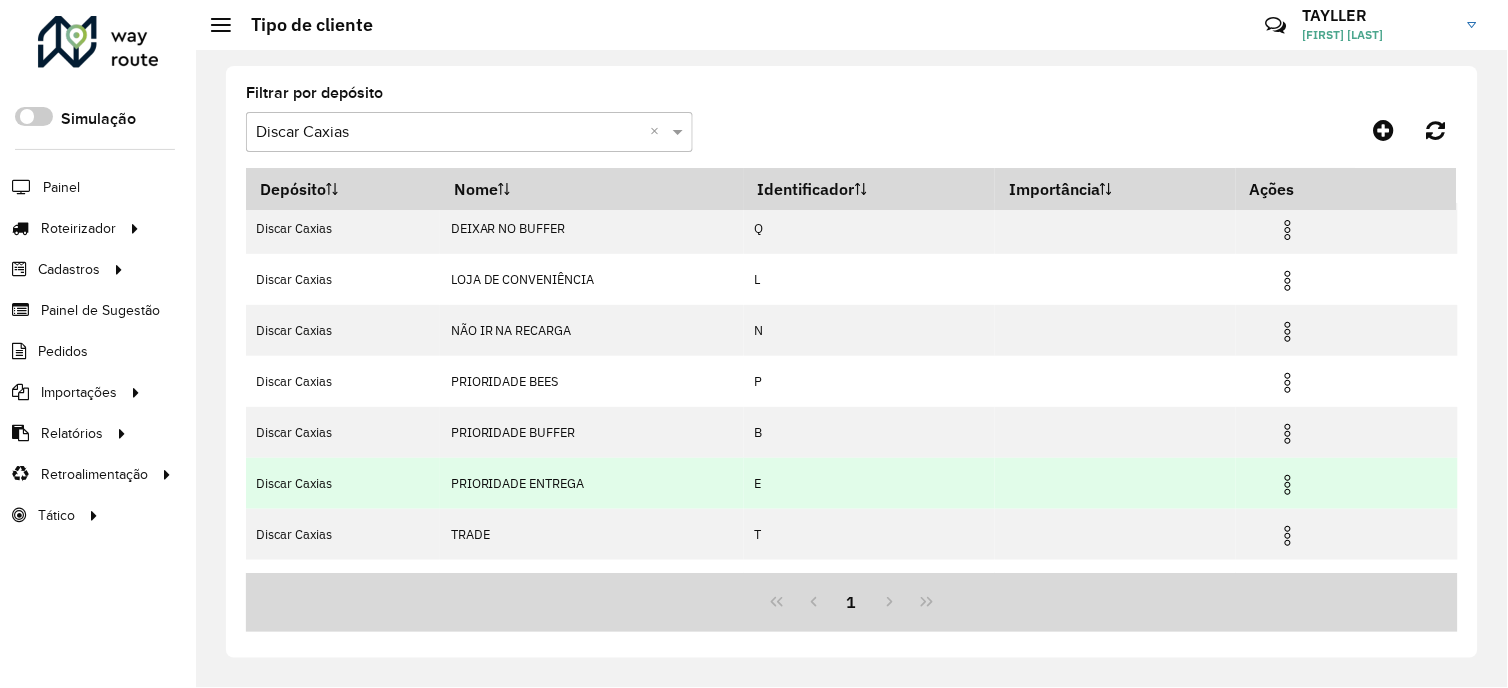 click at bounding box center [1288, 485] 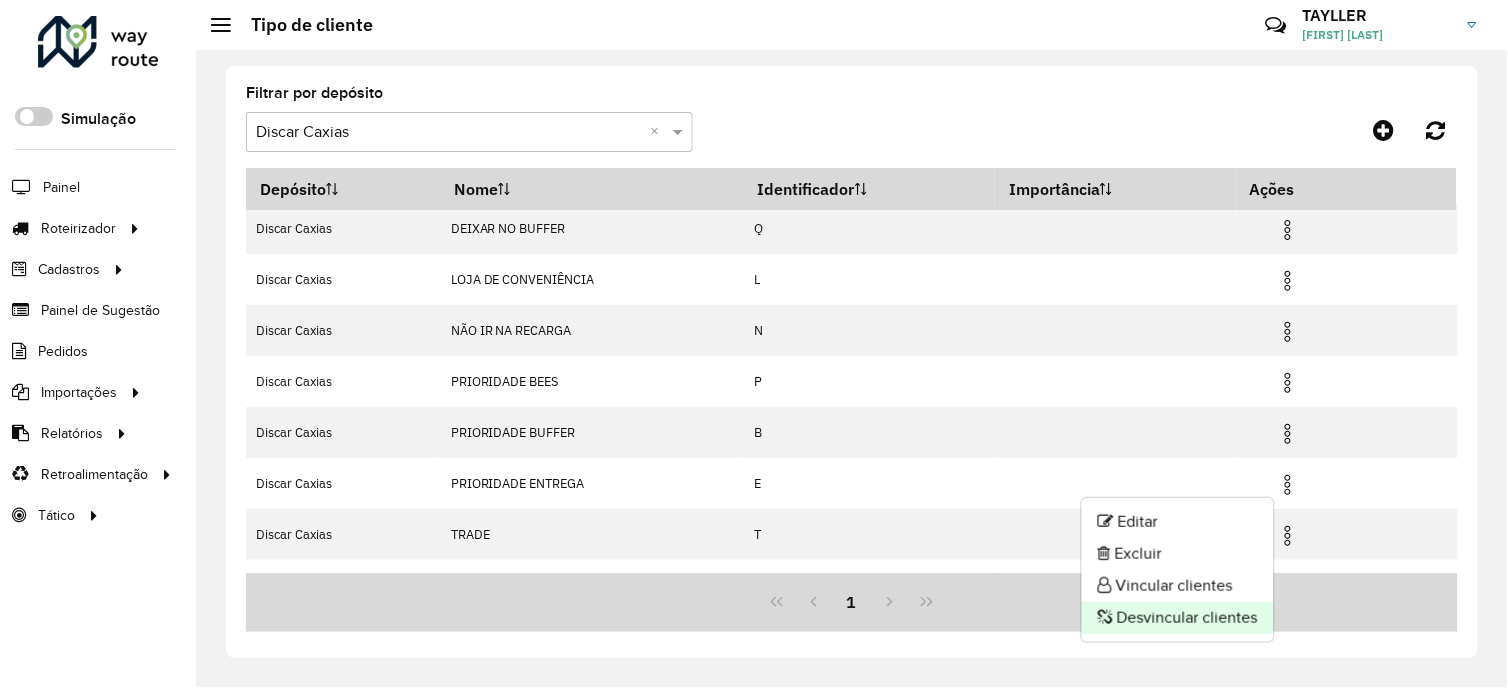 click on "Desvincular clientes" 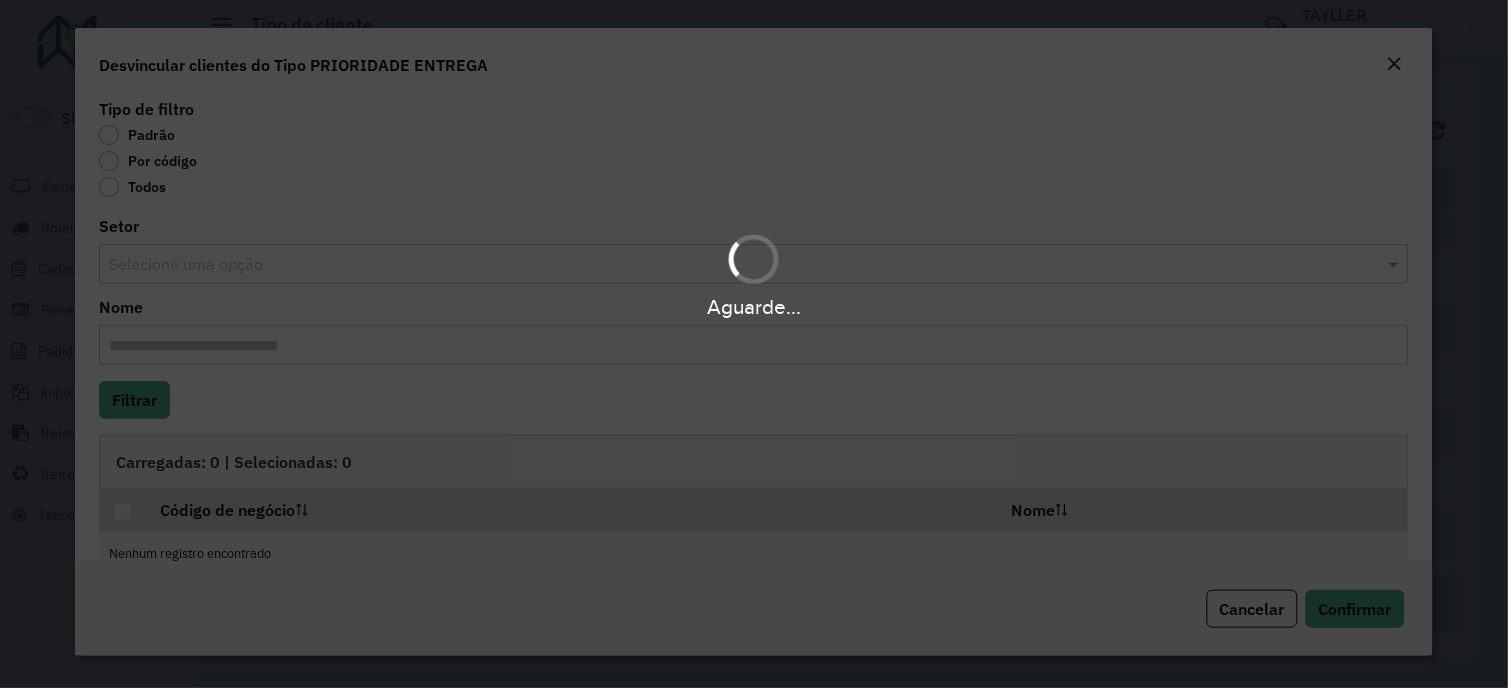 drag, startPoint x: 155, startPoint y: 174, endPoint x: 137, endPoint y: 186, distance: 21.633308 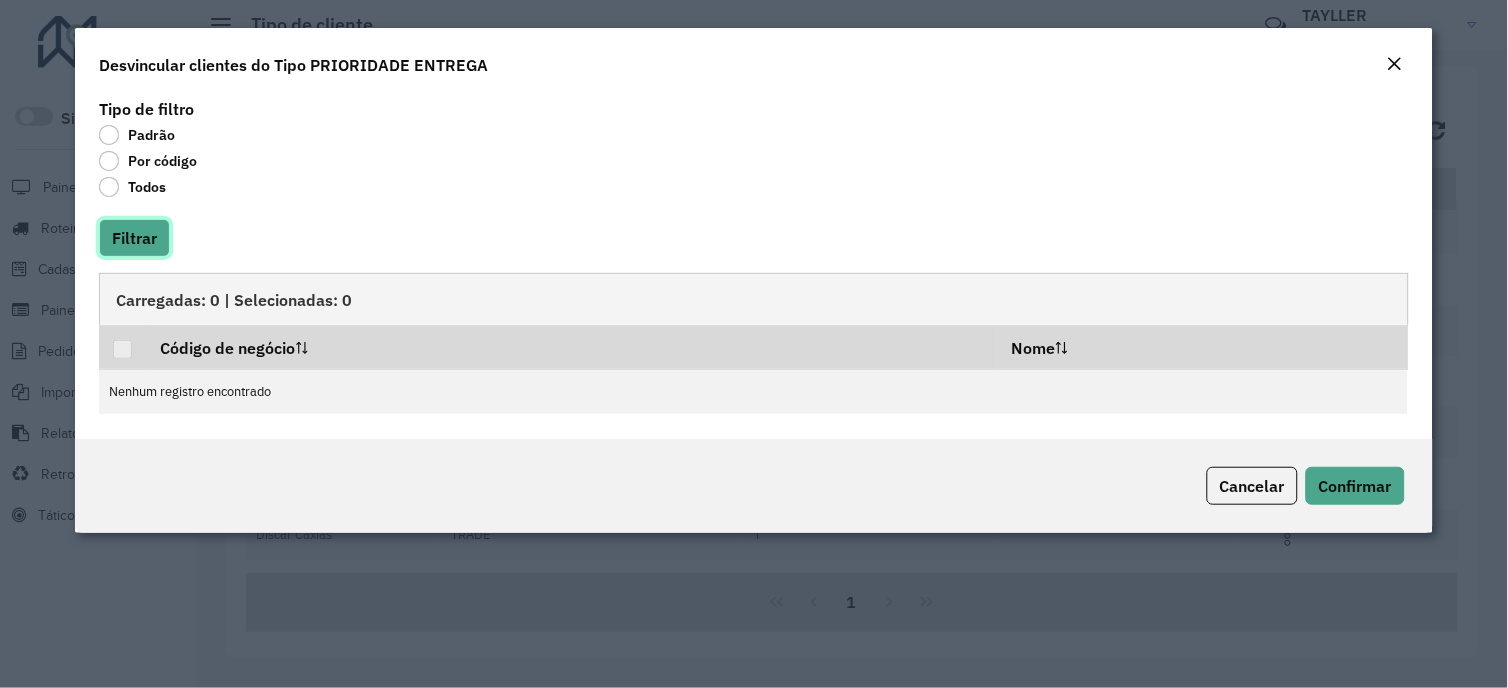 click on "Filtrar" 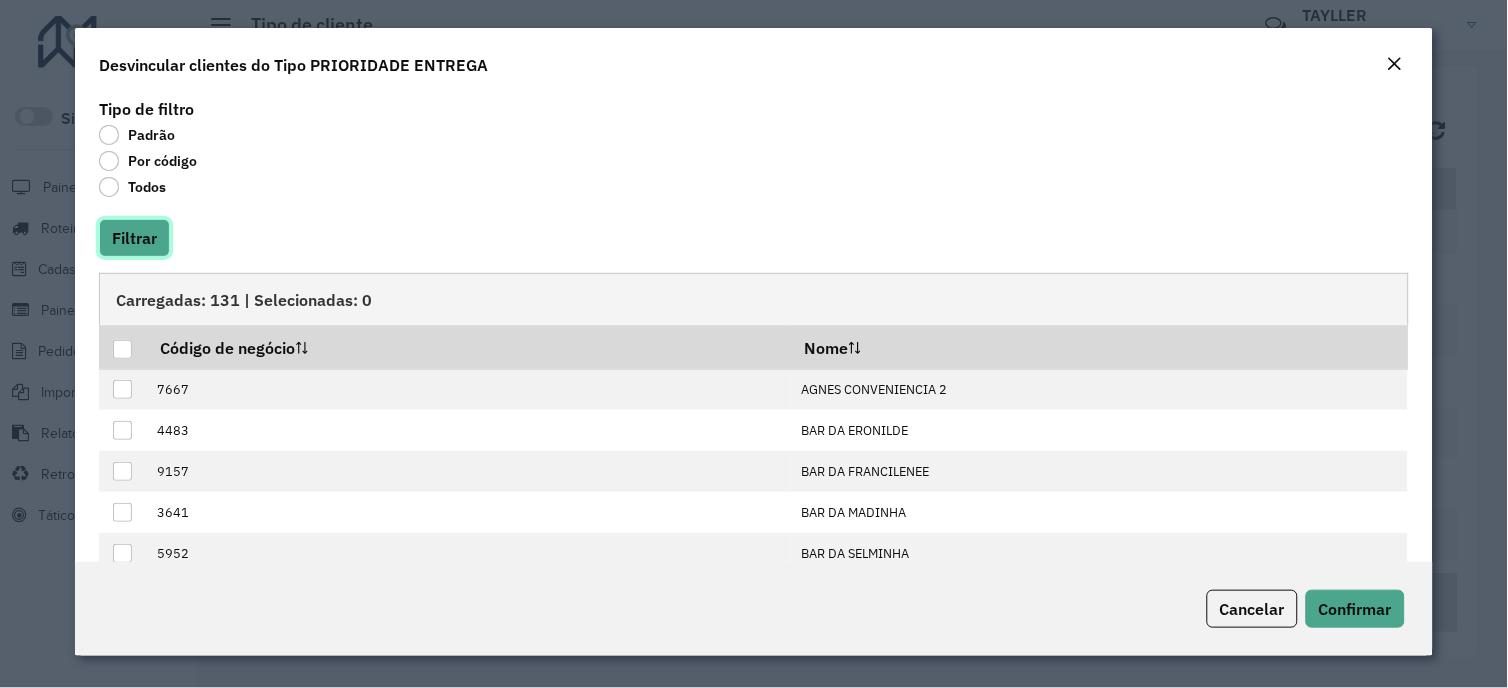 type 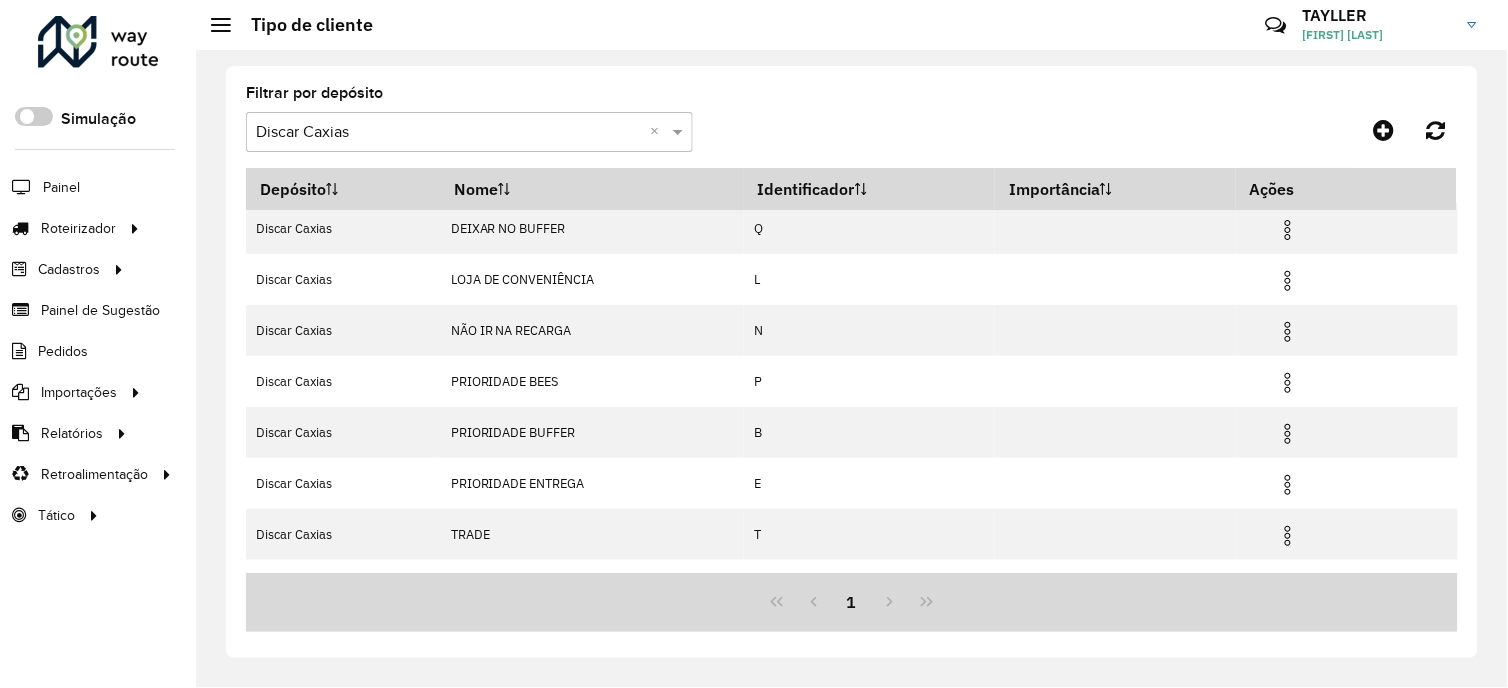 click at bounding box center (449, 133) 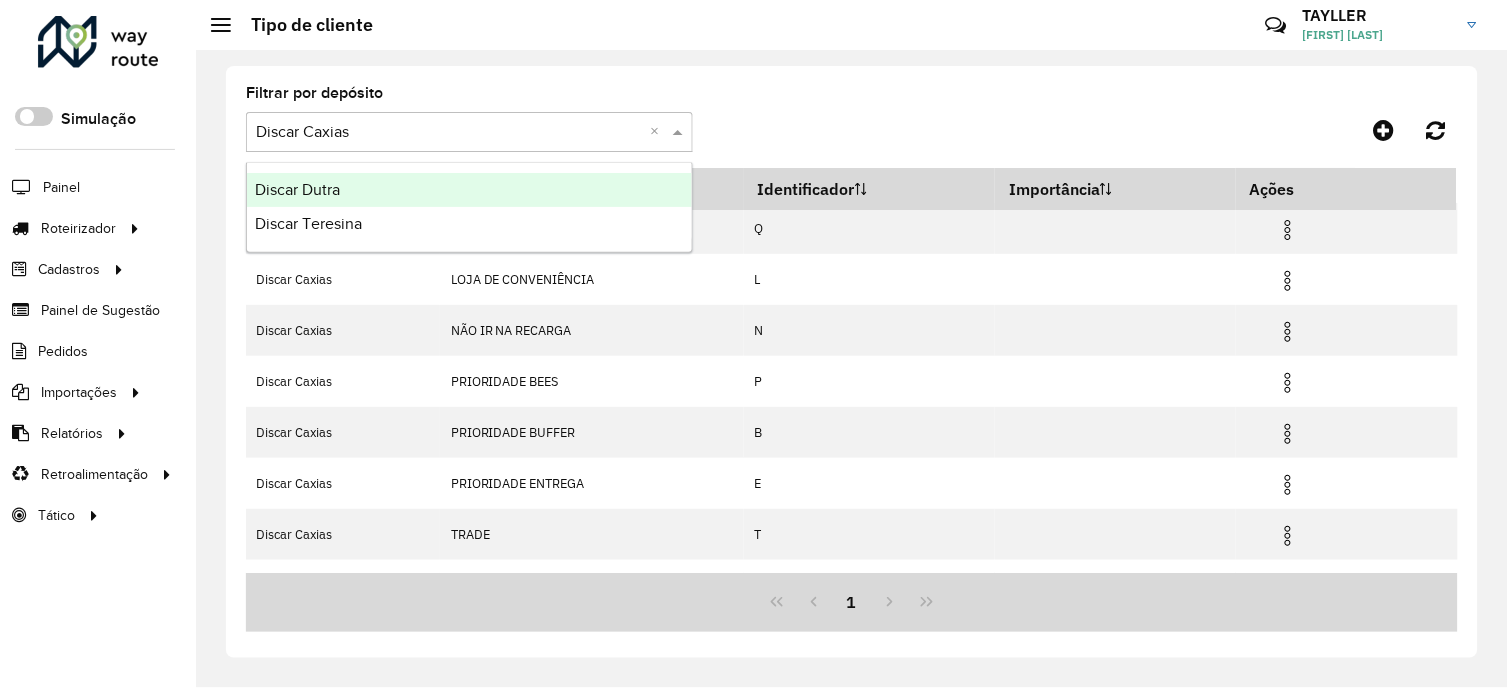 click on "Discar Dutra" at bounding box center [469, 190] 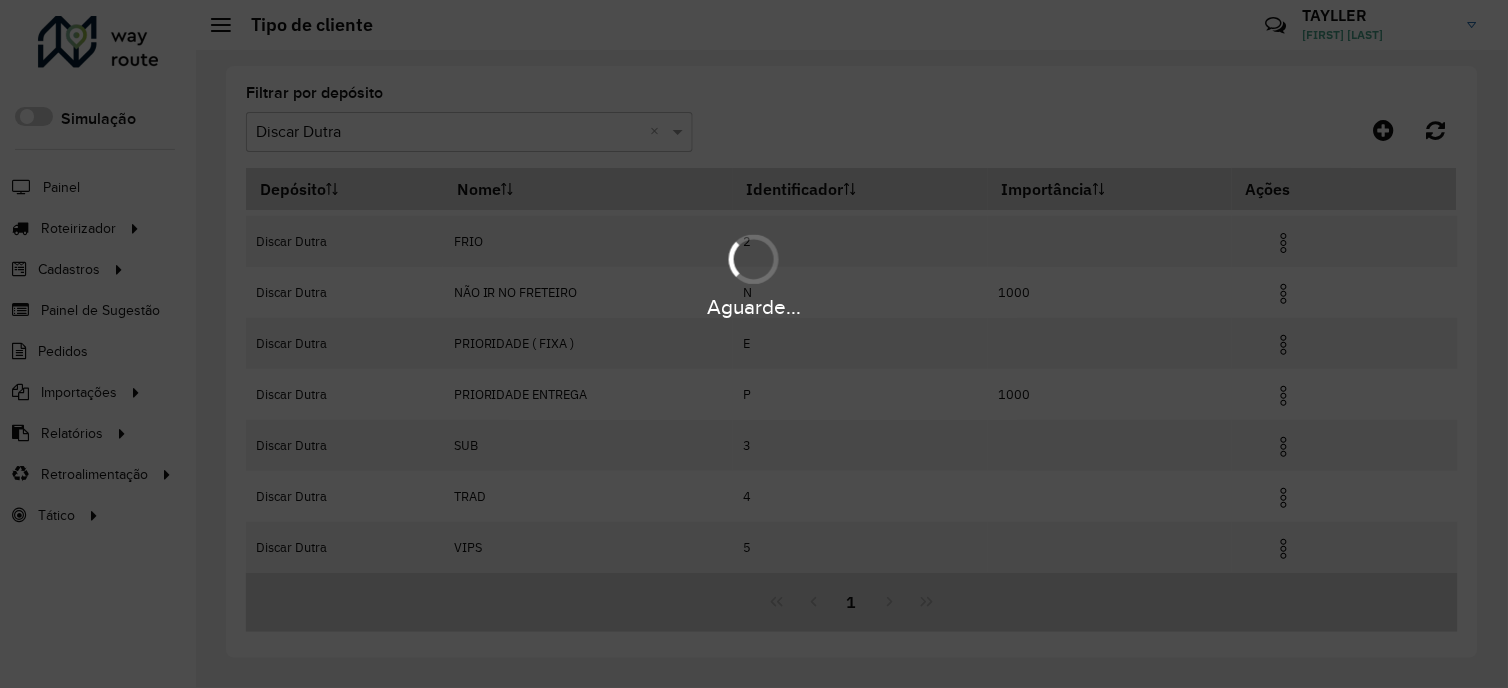 scroll, scrollTop: 98, scrollLeft: 0, axis: vertical 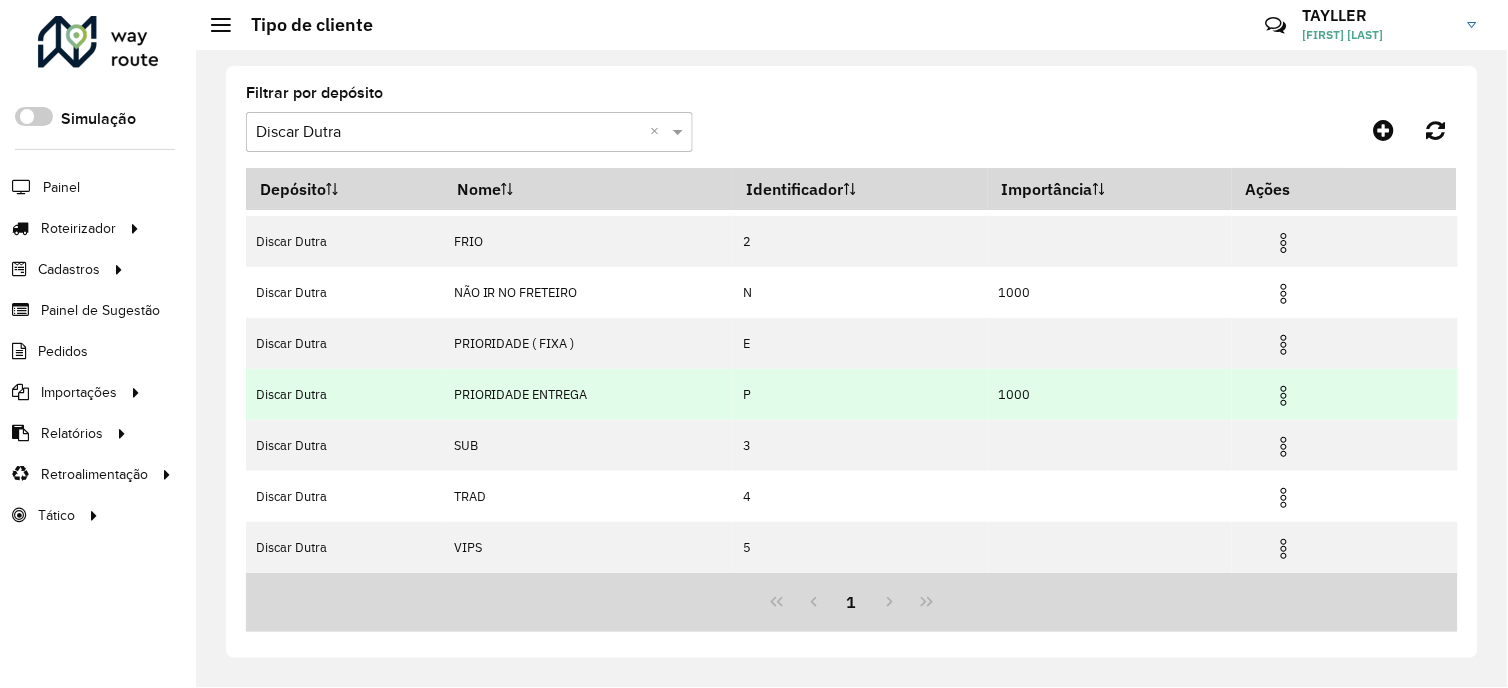 click at bounding box center [1284, 396] 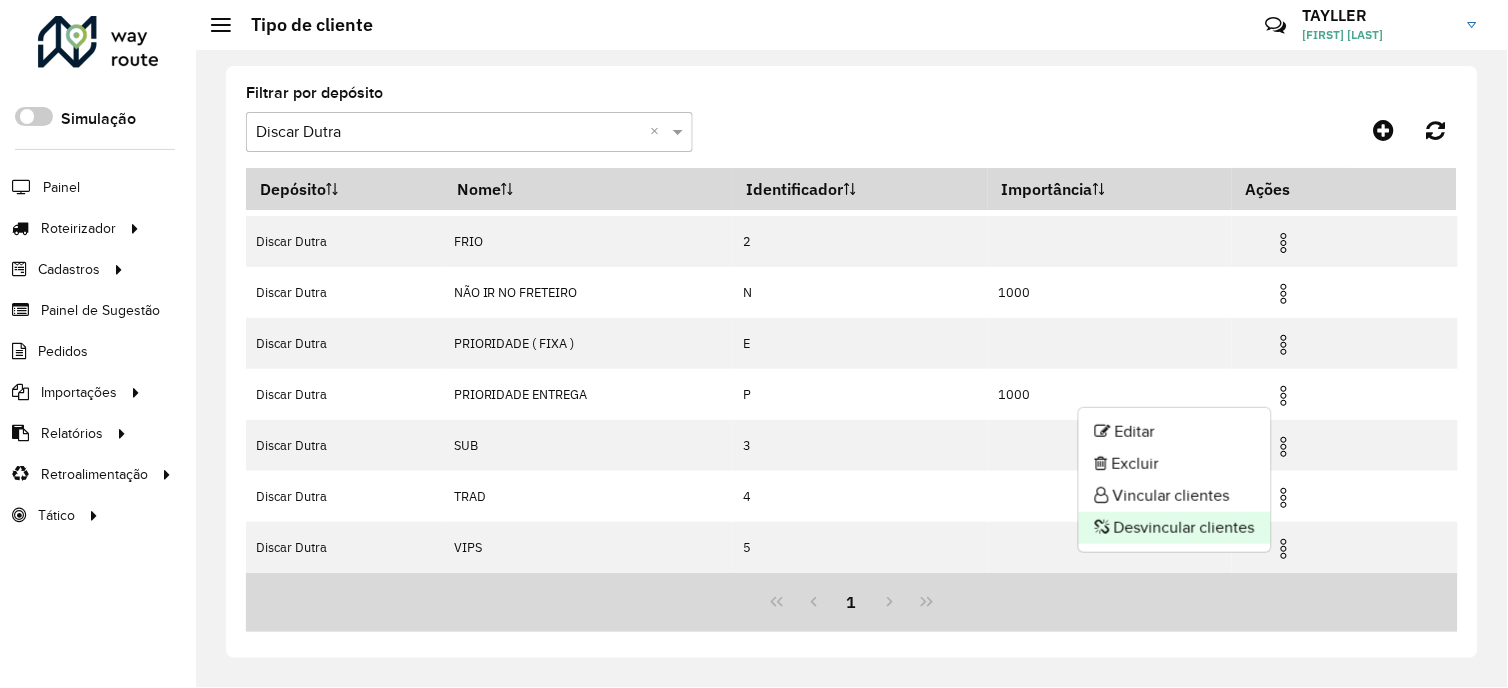 click on "Desvincular clientes" 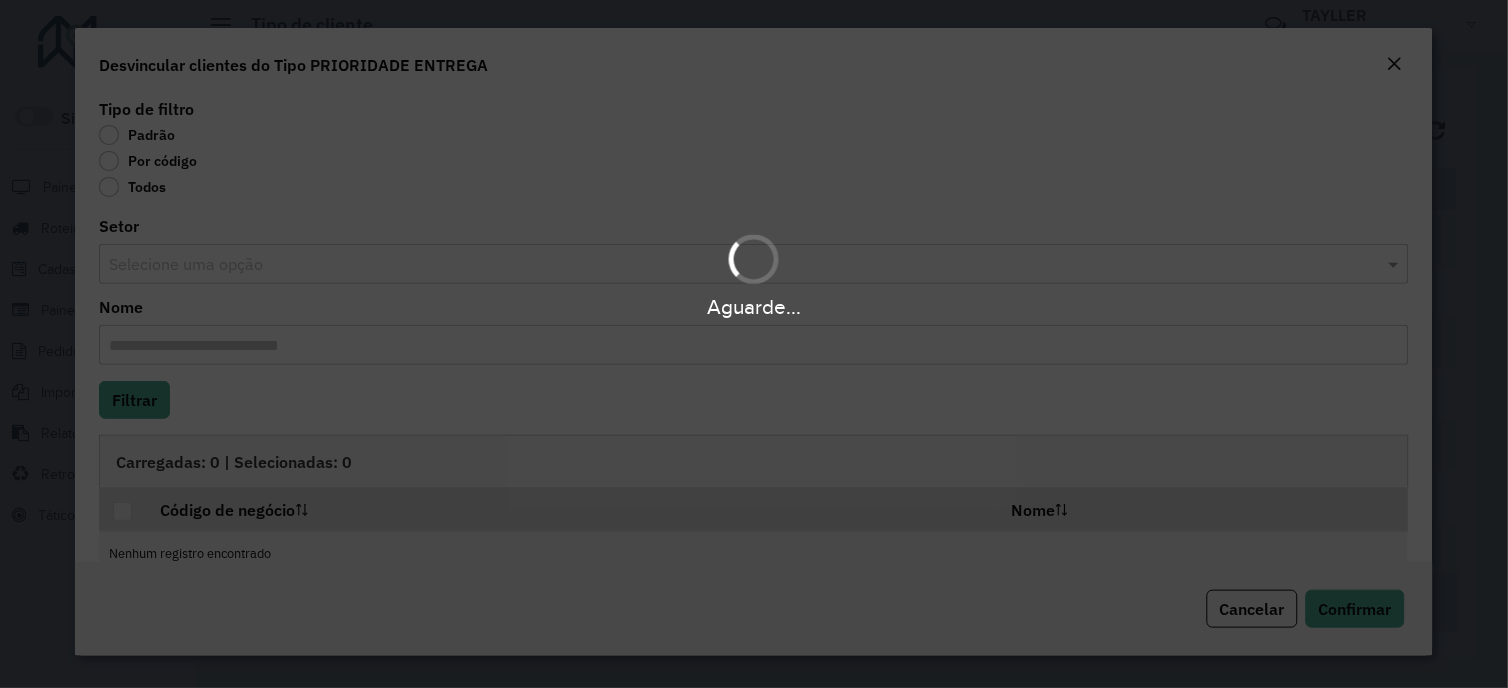 click on "Aguarde..." at bounding box center (754, 344) 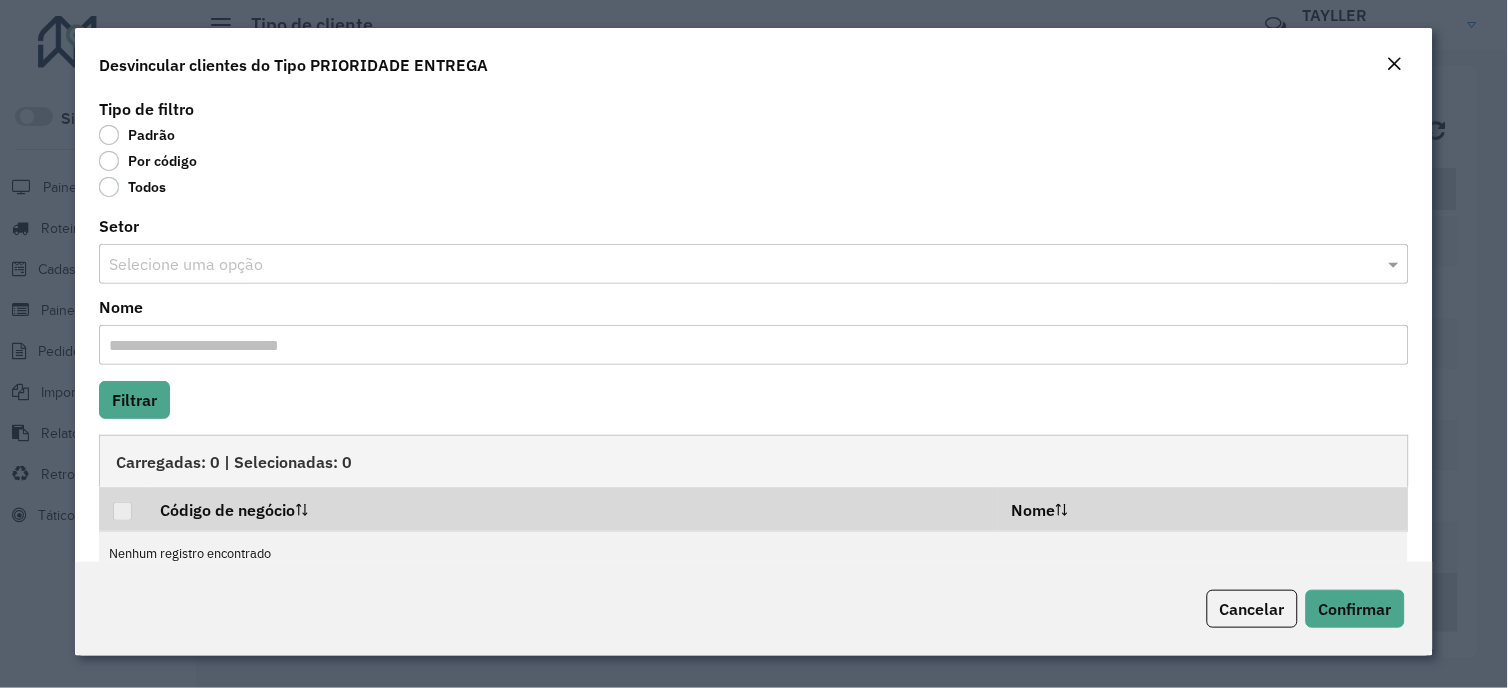 click on "Todos" 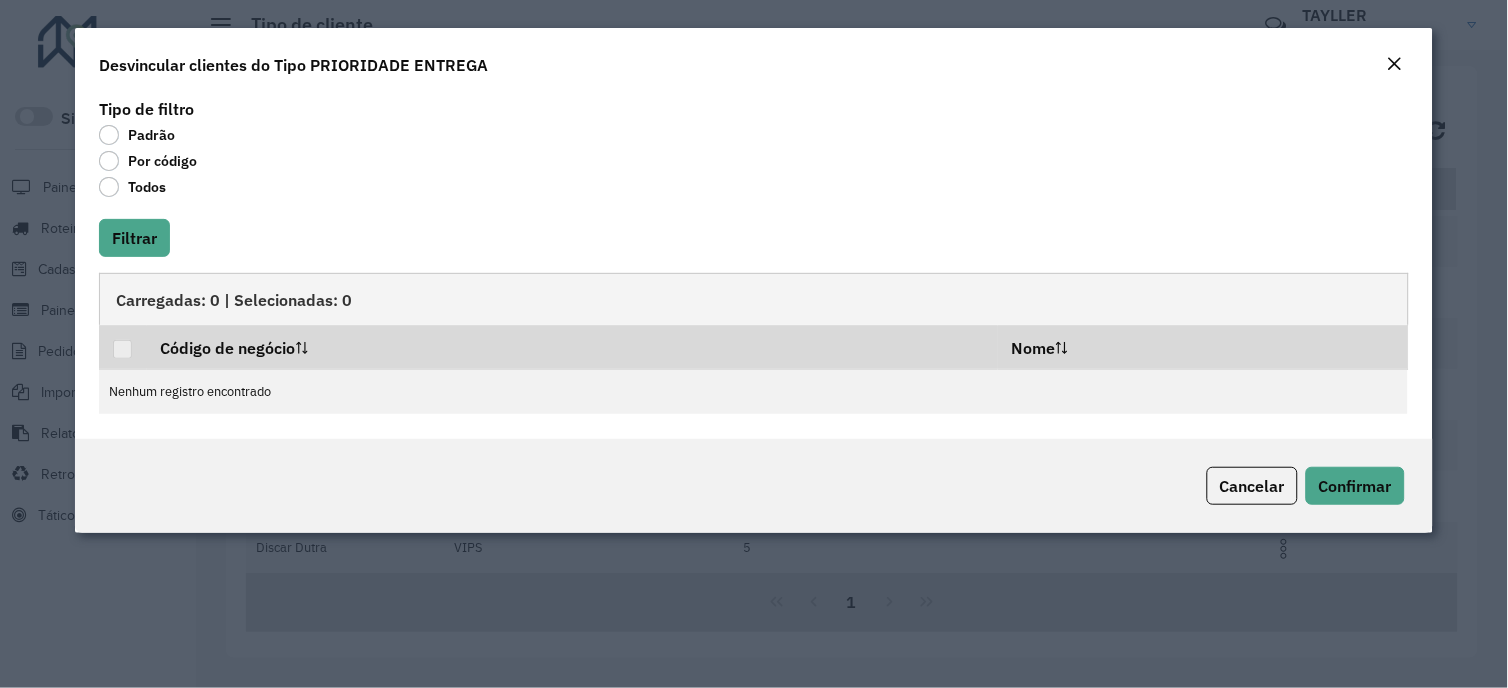 click on "Tipo de filtro   Padrão   Por código   Todos  Filtrar  Carregadas: 0 | Selecionadas: 0   Código de negócio   Nome   Nenhum registro encontrado" 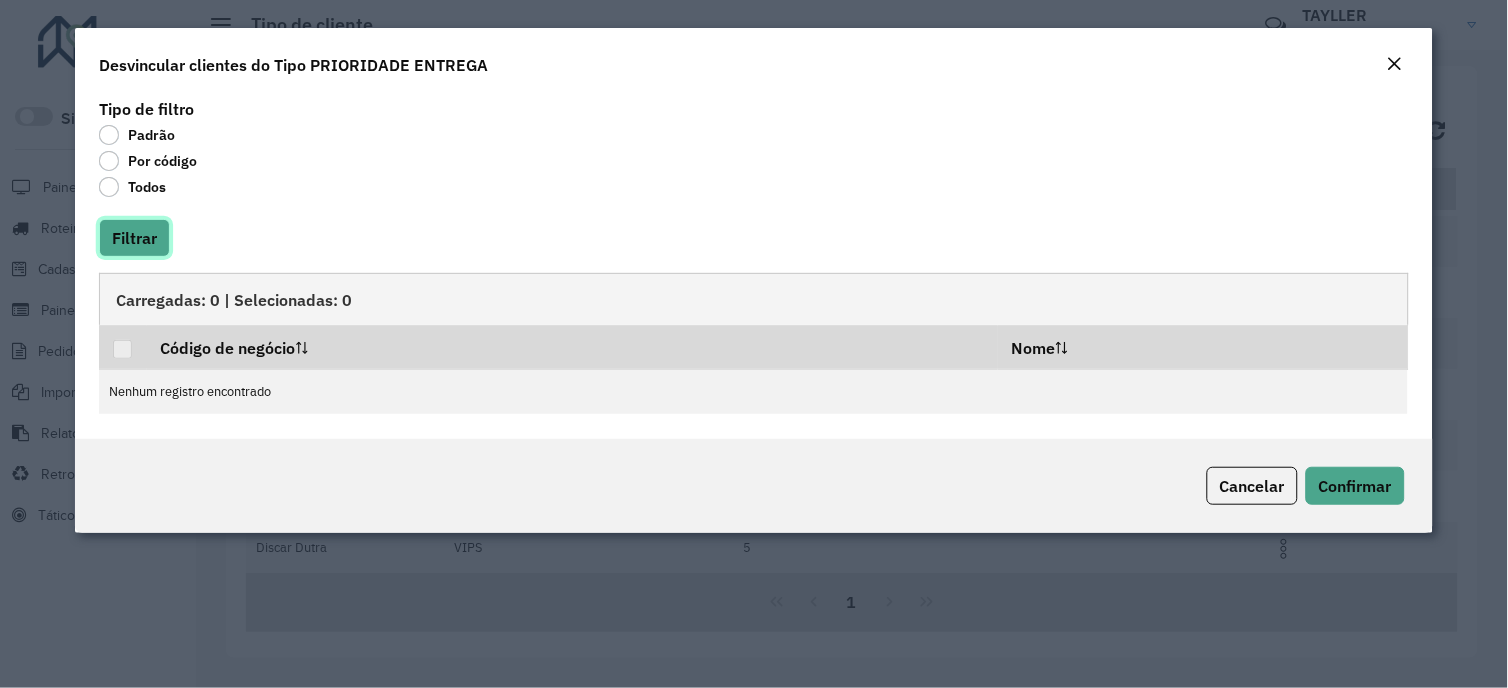 click on "Filtrar" 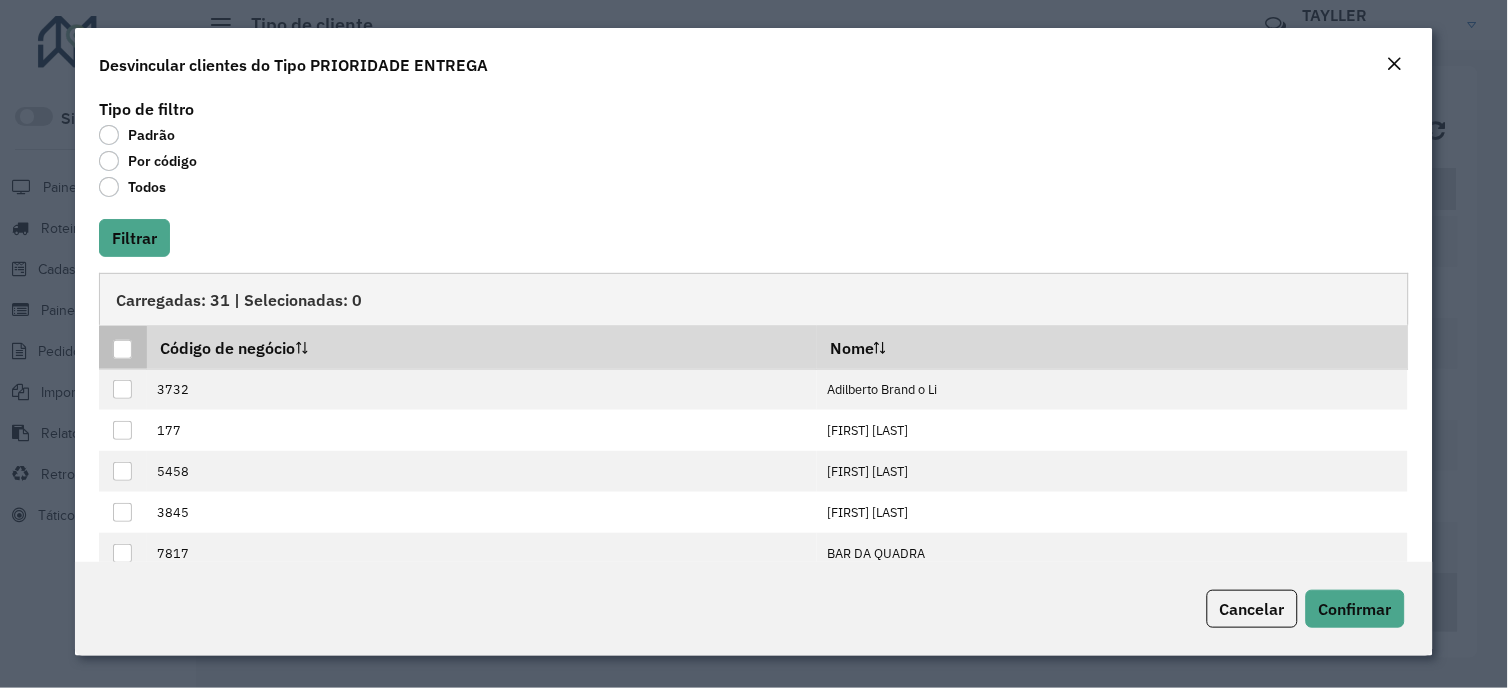 click at bounding box center [122, 349] 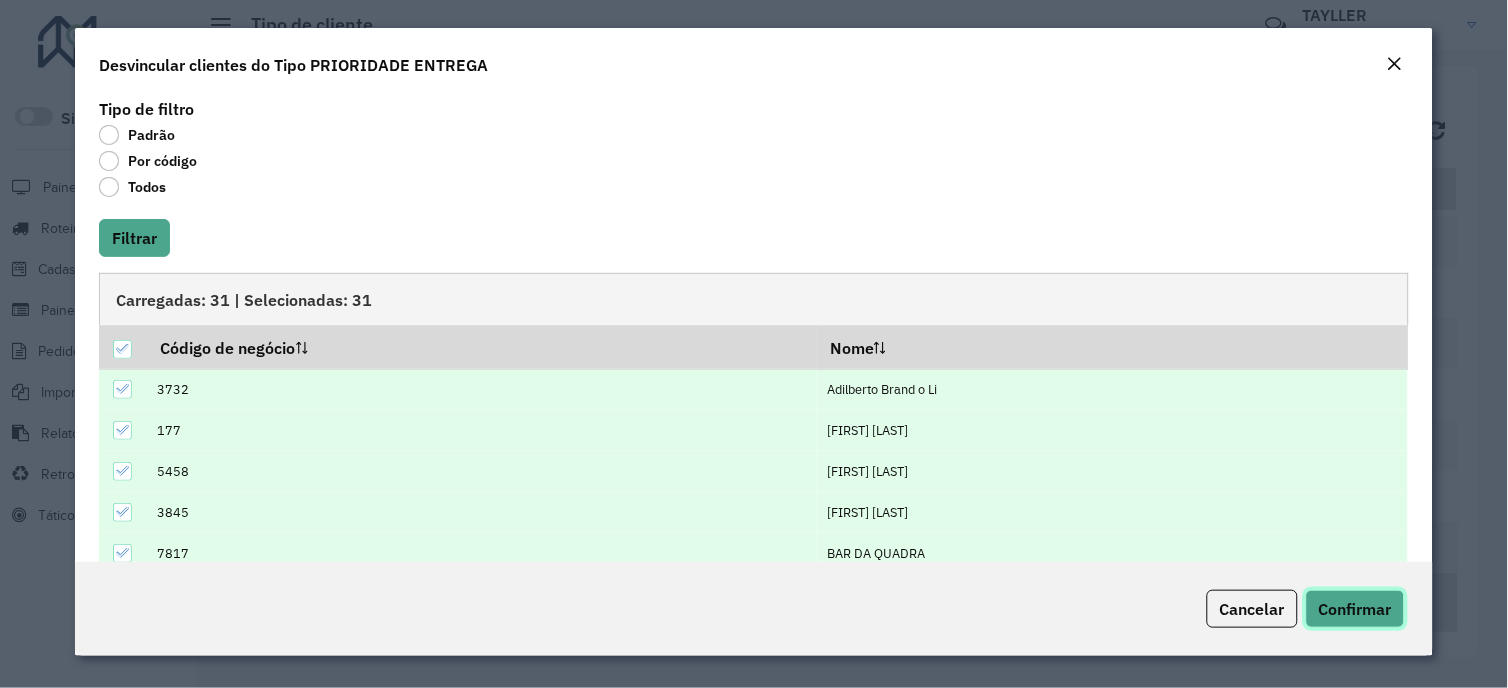 click on "Confirmar" 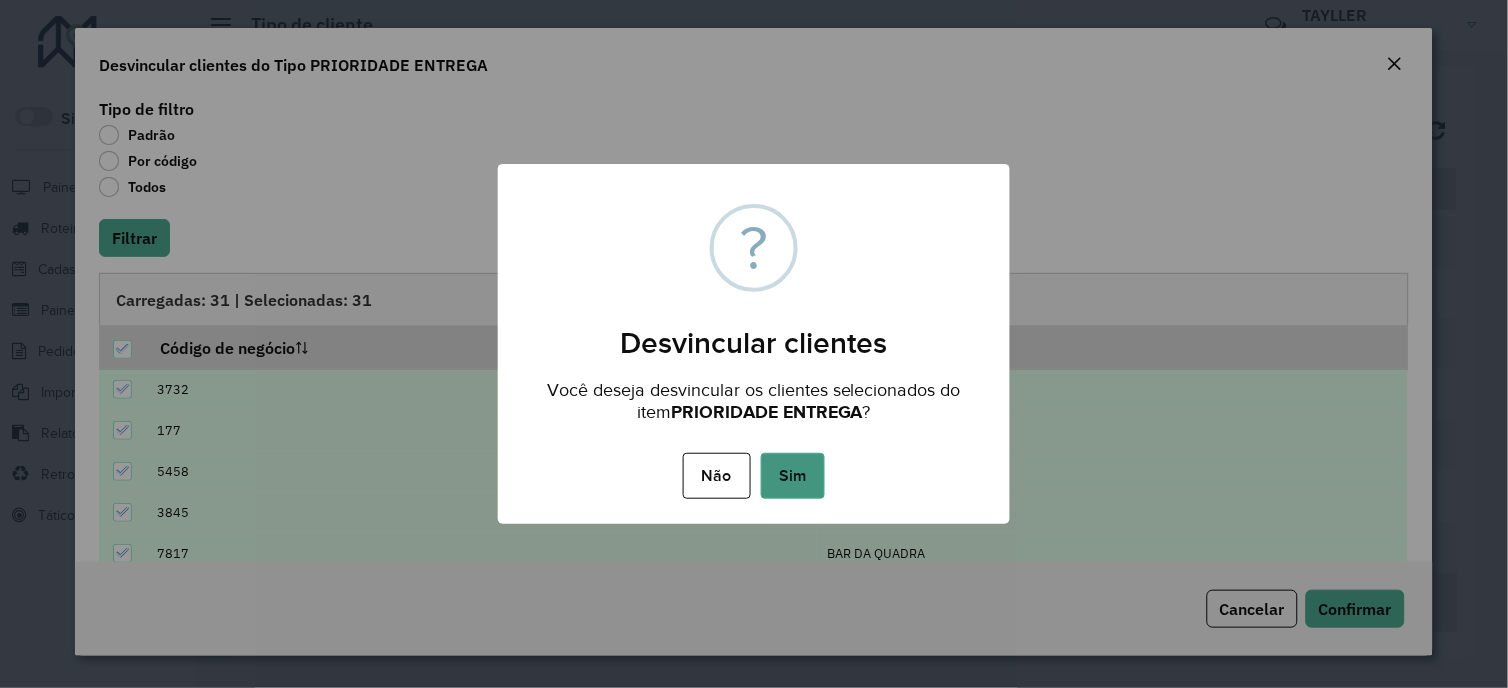 click on "Sim" at bounding box center (793, 476) 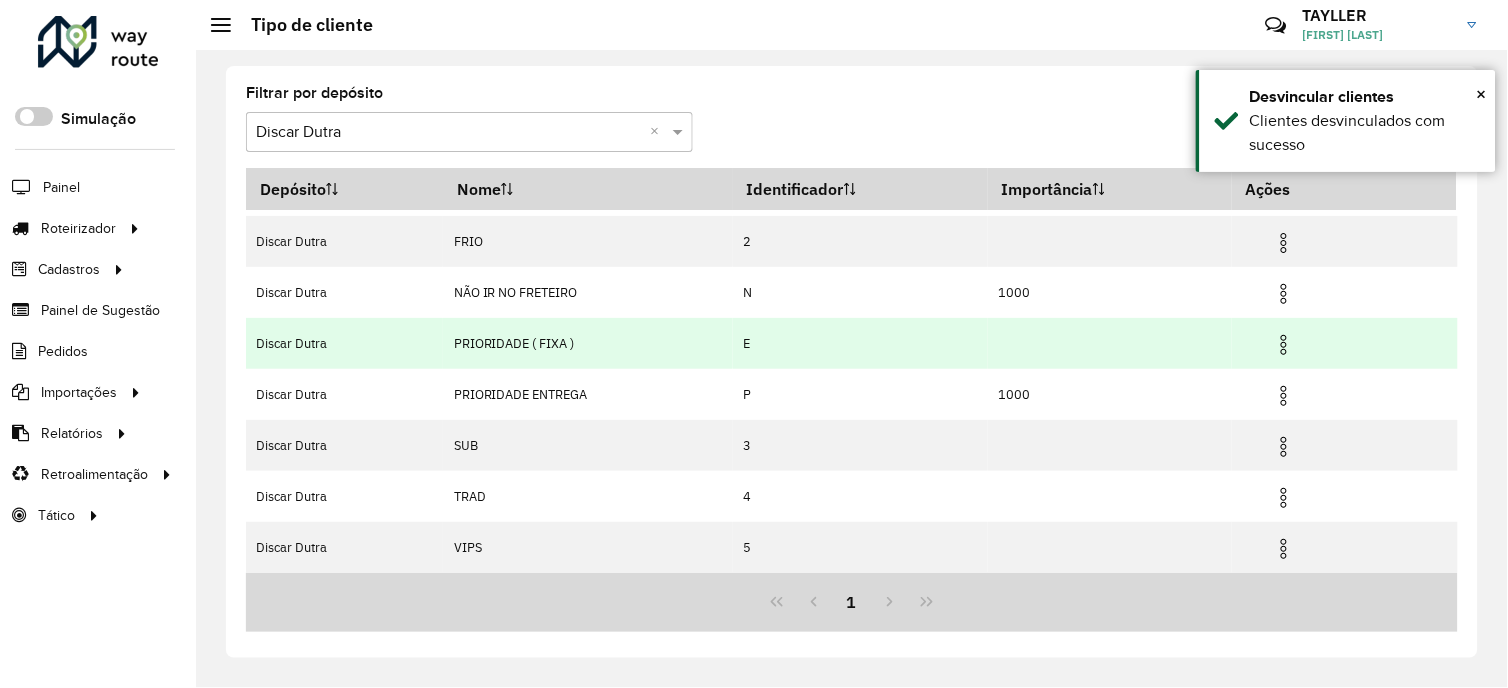 click at bounding box center (1284, 345) 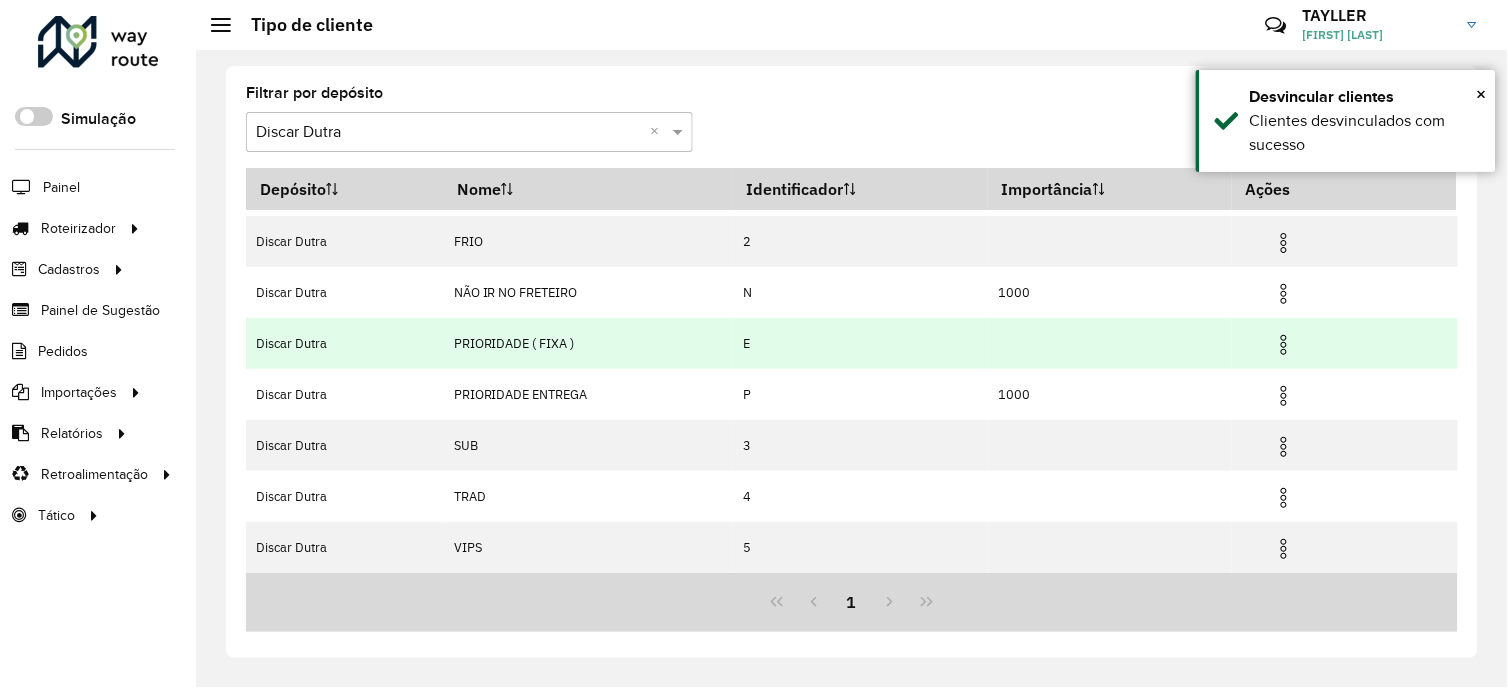 click at bounding box center [1284, 345] 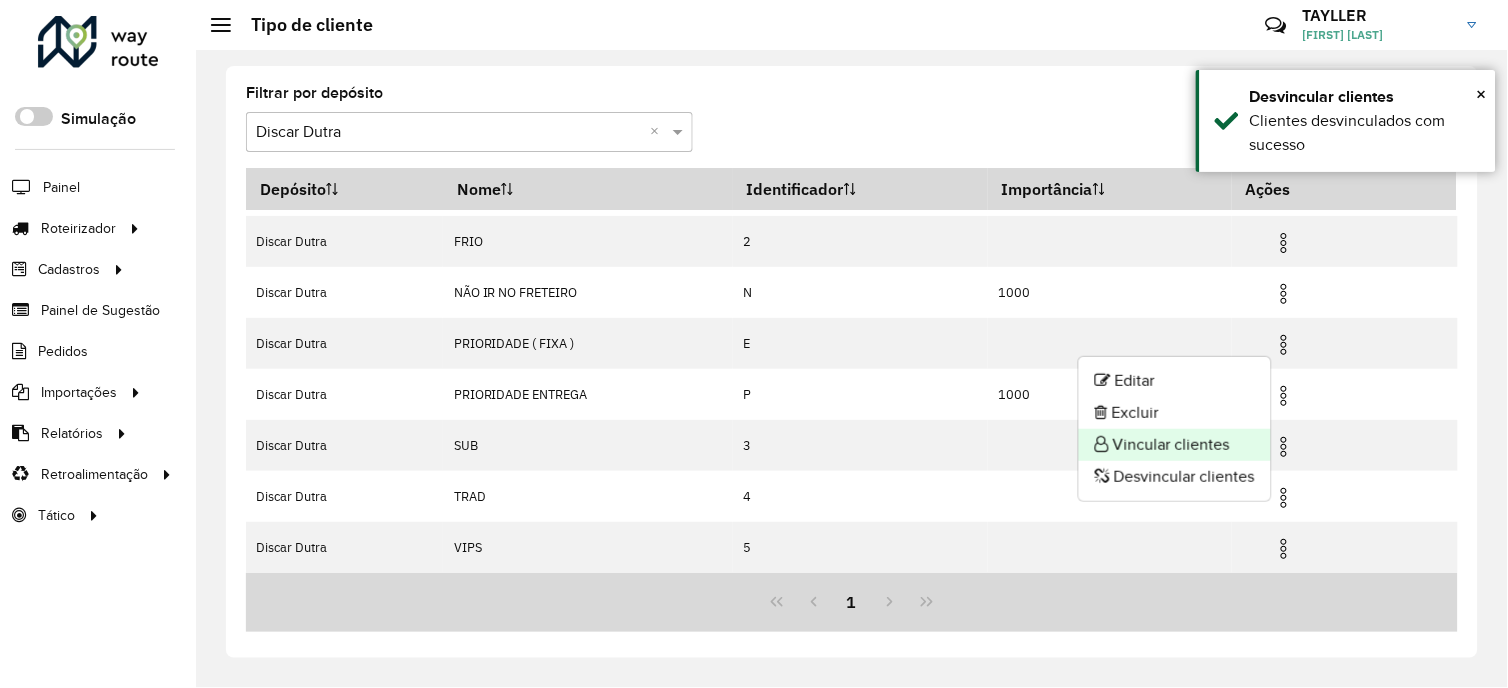 click on "Vincular clientes" 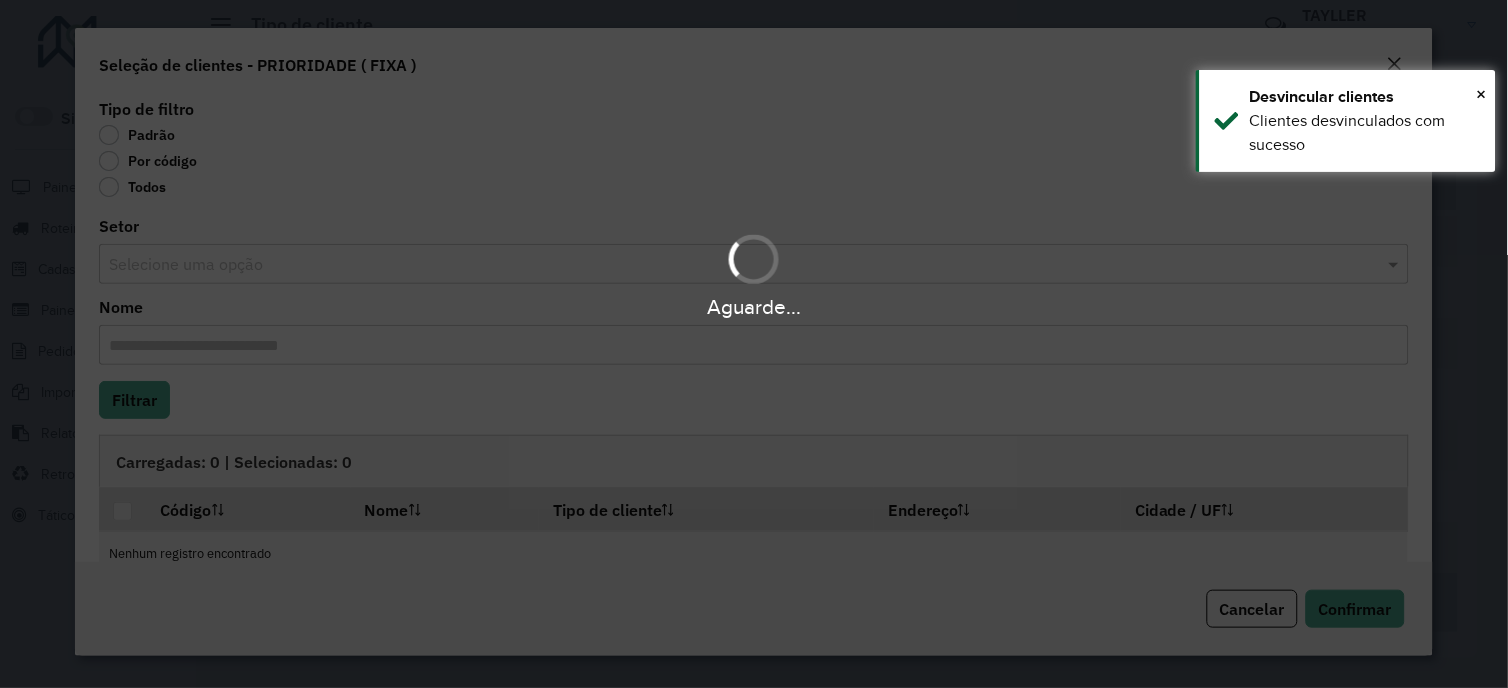 click on "Aguarde..." at bounding box center (754, 344) 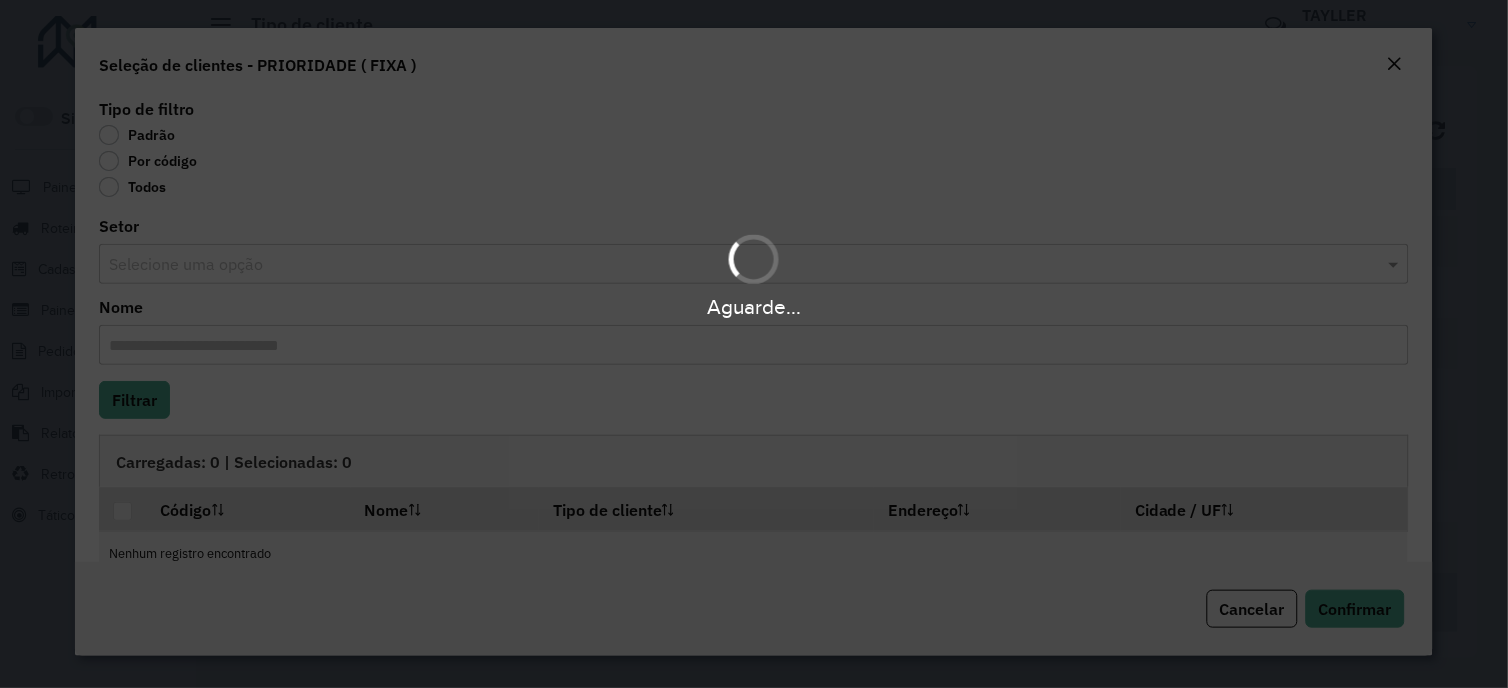 click on "Aguarde..." at bounding box center [754, 344] 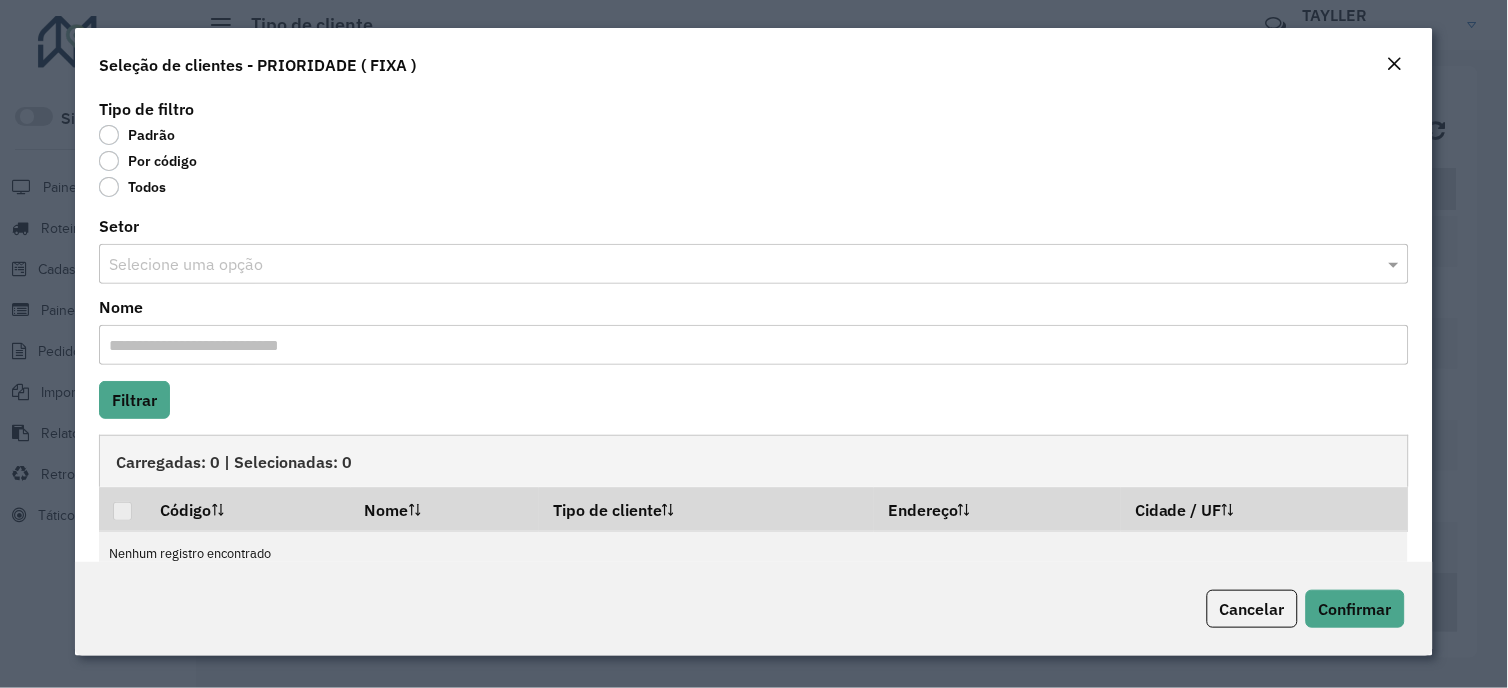 click on "Por código" 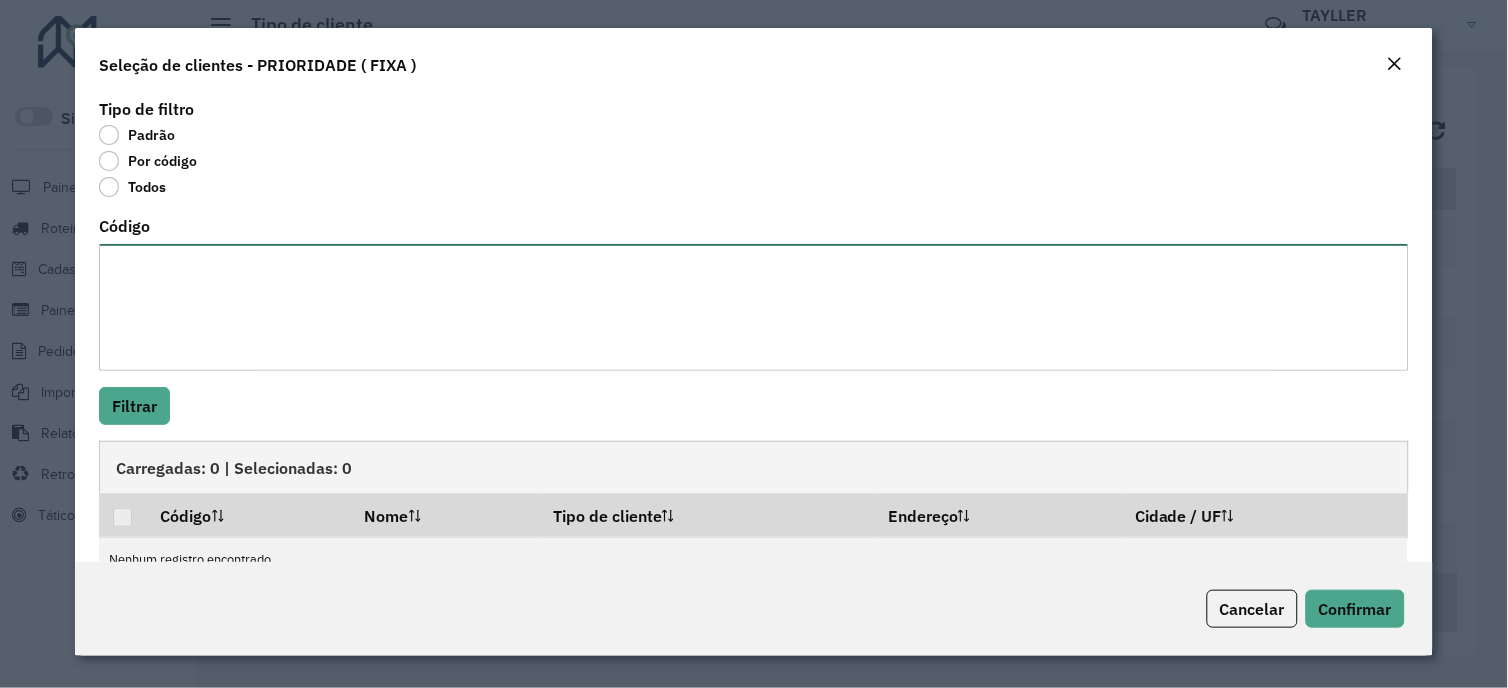 drag, startPoint x: 163, startPoint y: 254, endPoint x: 164, endPoint y: 305, distance: 51.009804 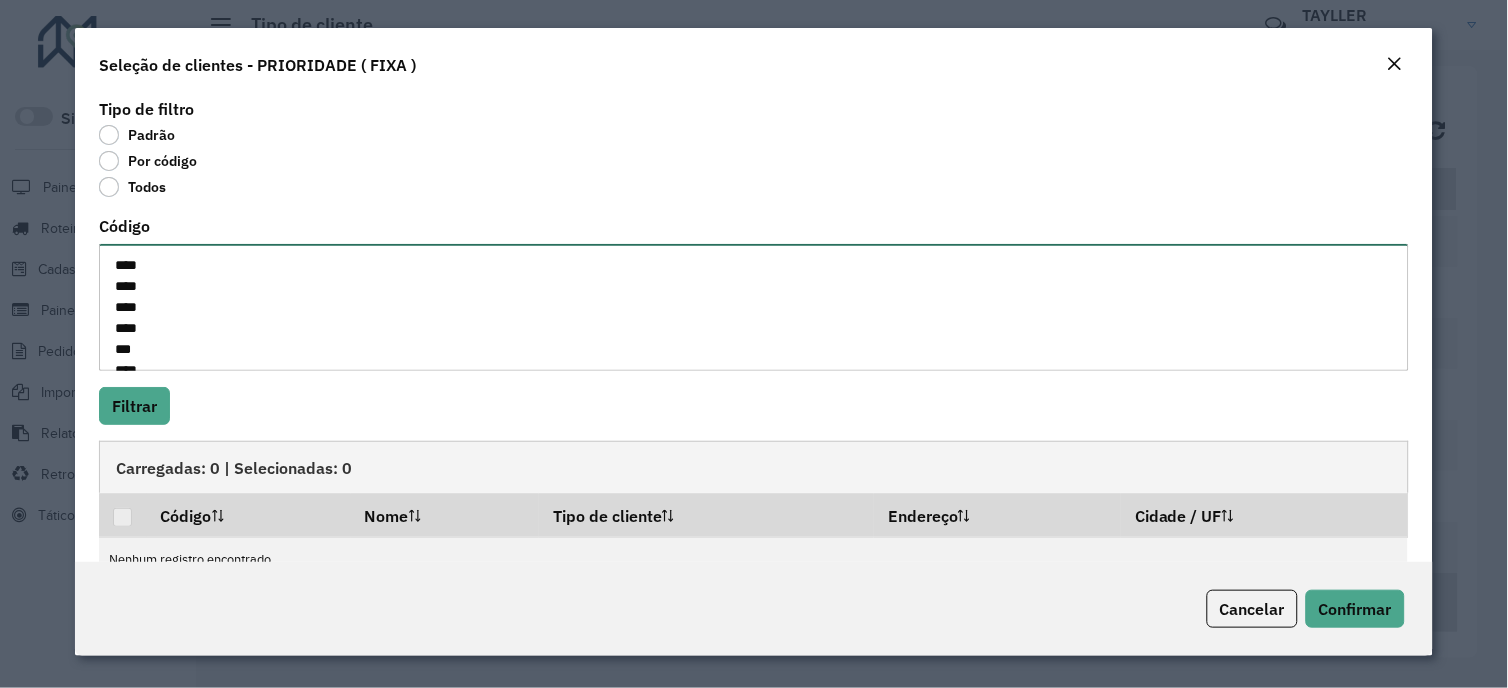 scroll, scrollTop: 1498, scrollLeft: 0, axis: vertical 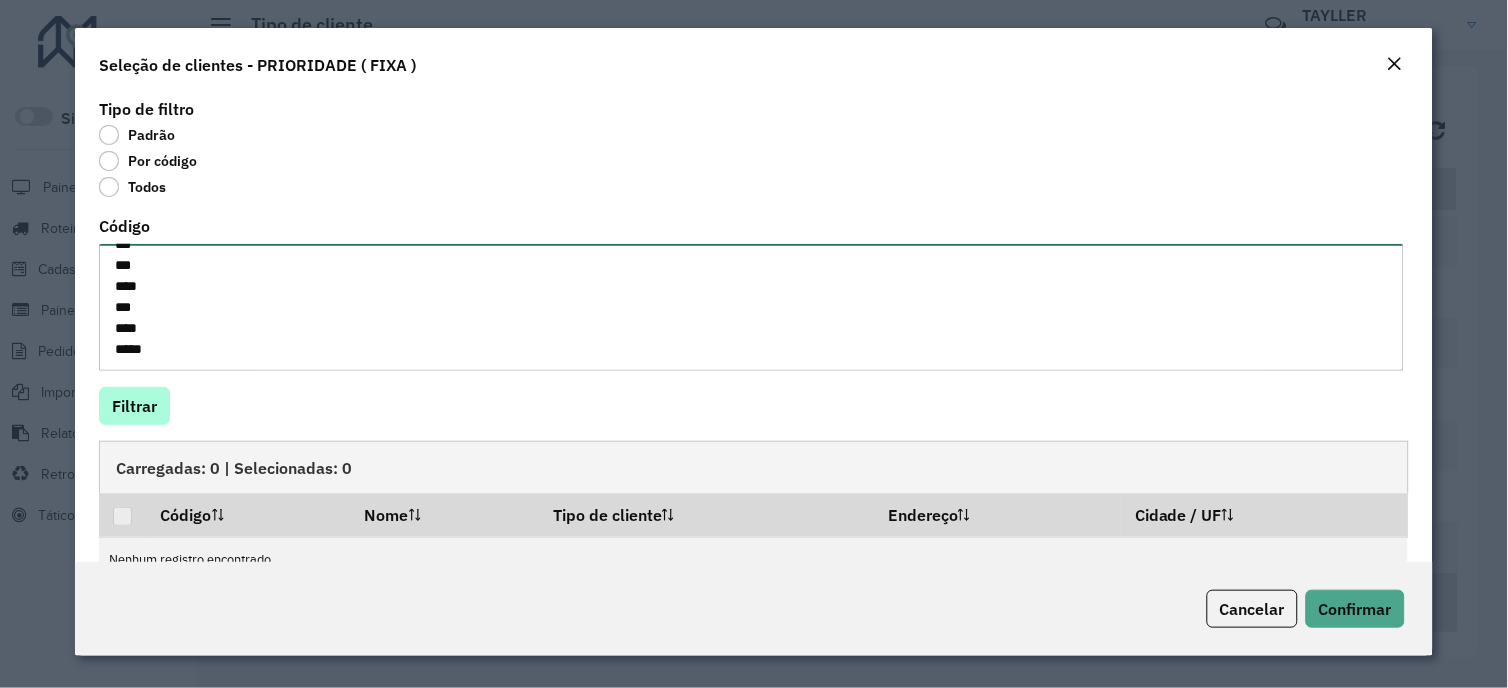 type on "****
****
****
****
***
****
***
***
****
****
****
****
****
***
***
***
***
****
****
***
****
****
****
****
***
****
****
****
***
****
****
***
****
****
***
****
****
****
****
***
****
****
**
****
****
****
****
***
****
***
****
****
****
*****
****
****
****
**
**
****
****
**
***
***
****
****
****
****
****
***
***
***
****
***
****
****" 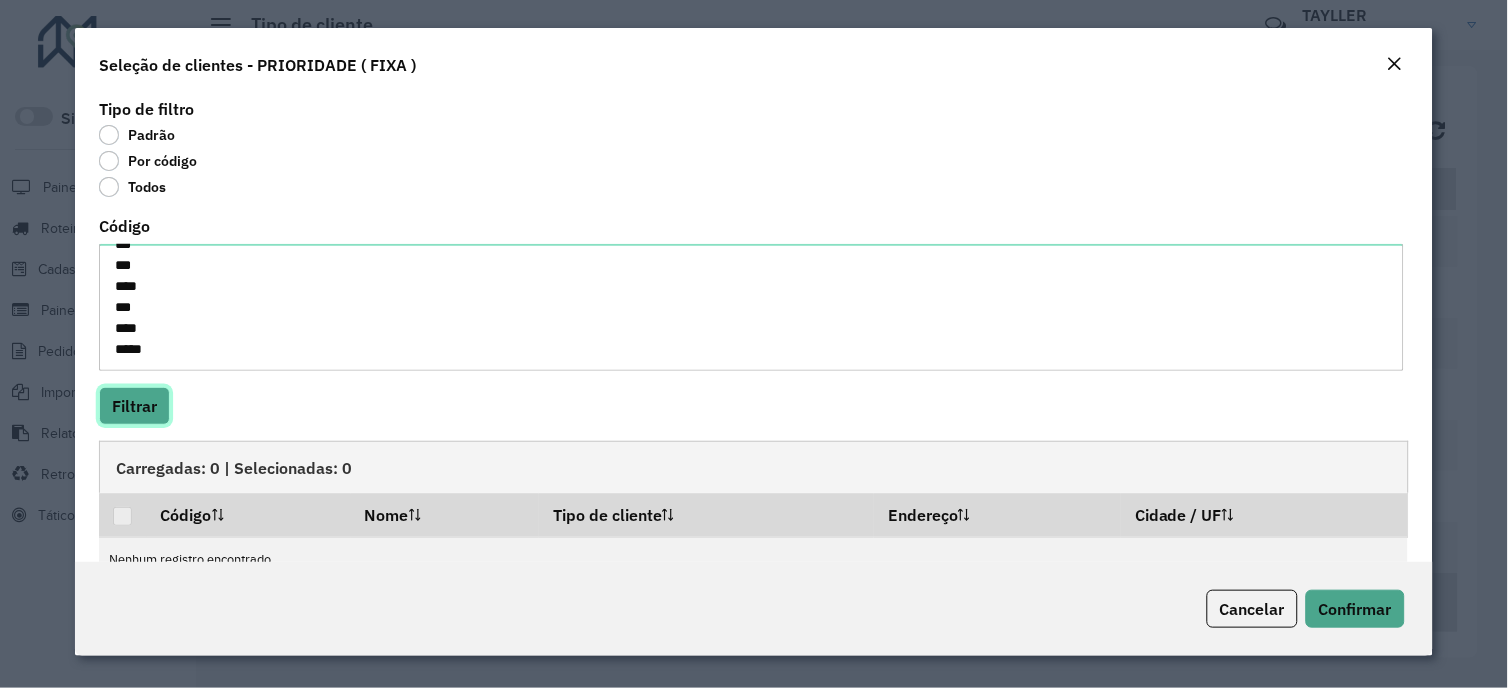 click on "Filtrar" 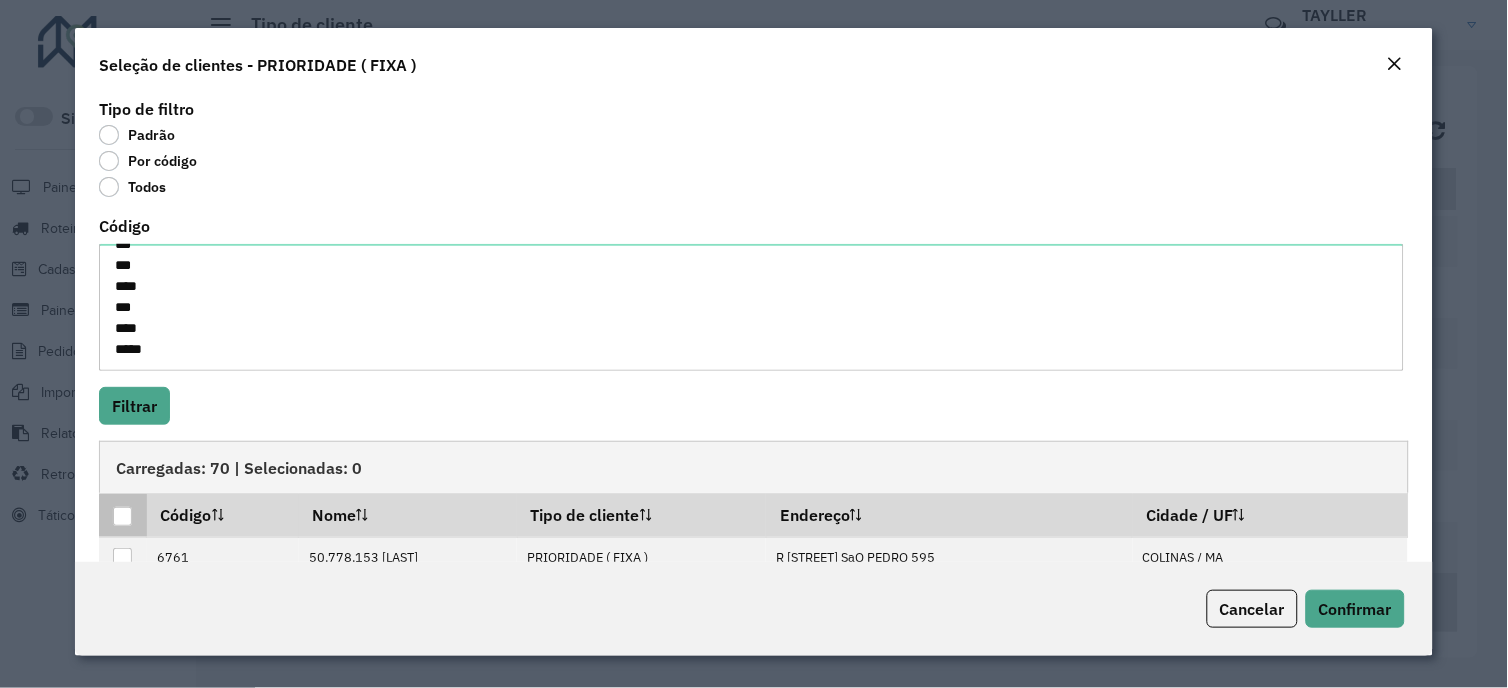 click at bounding box center [122, 516] 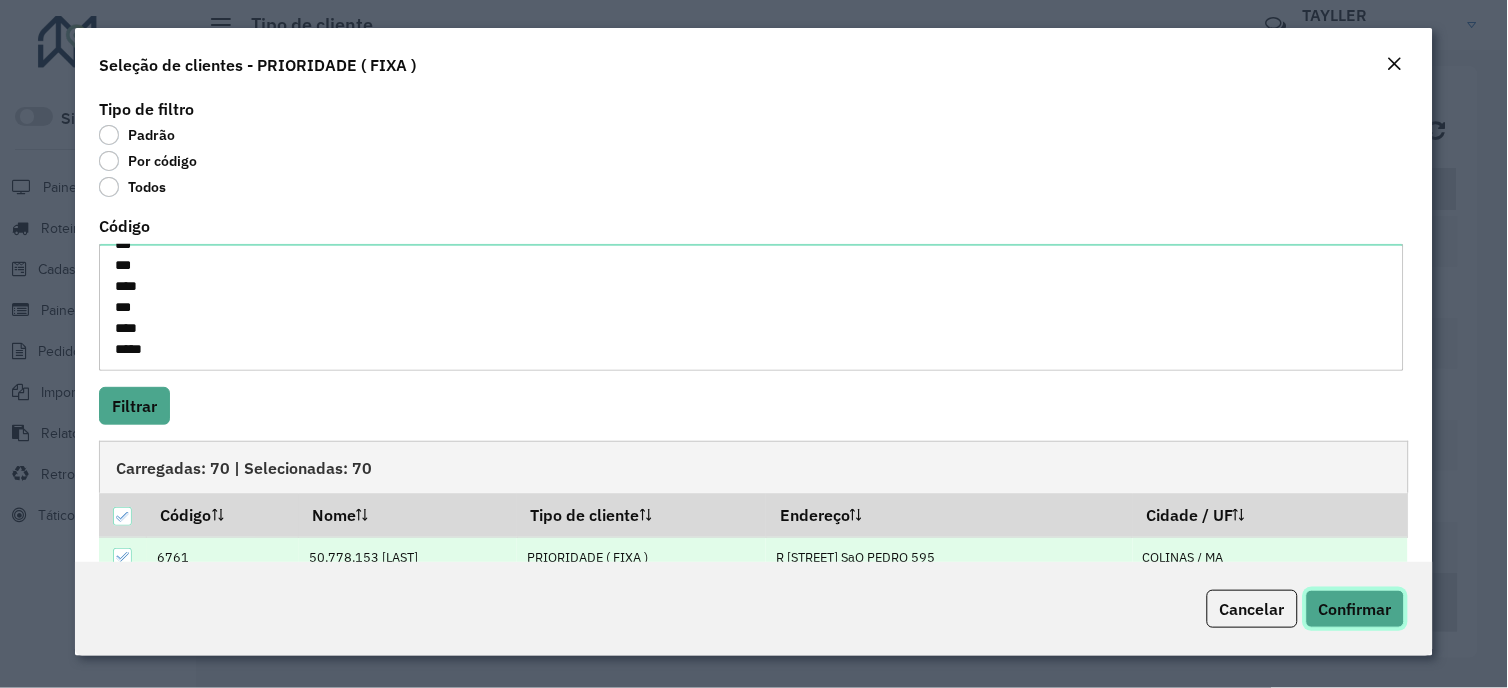 click on "Confirmar" 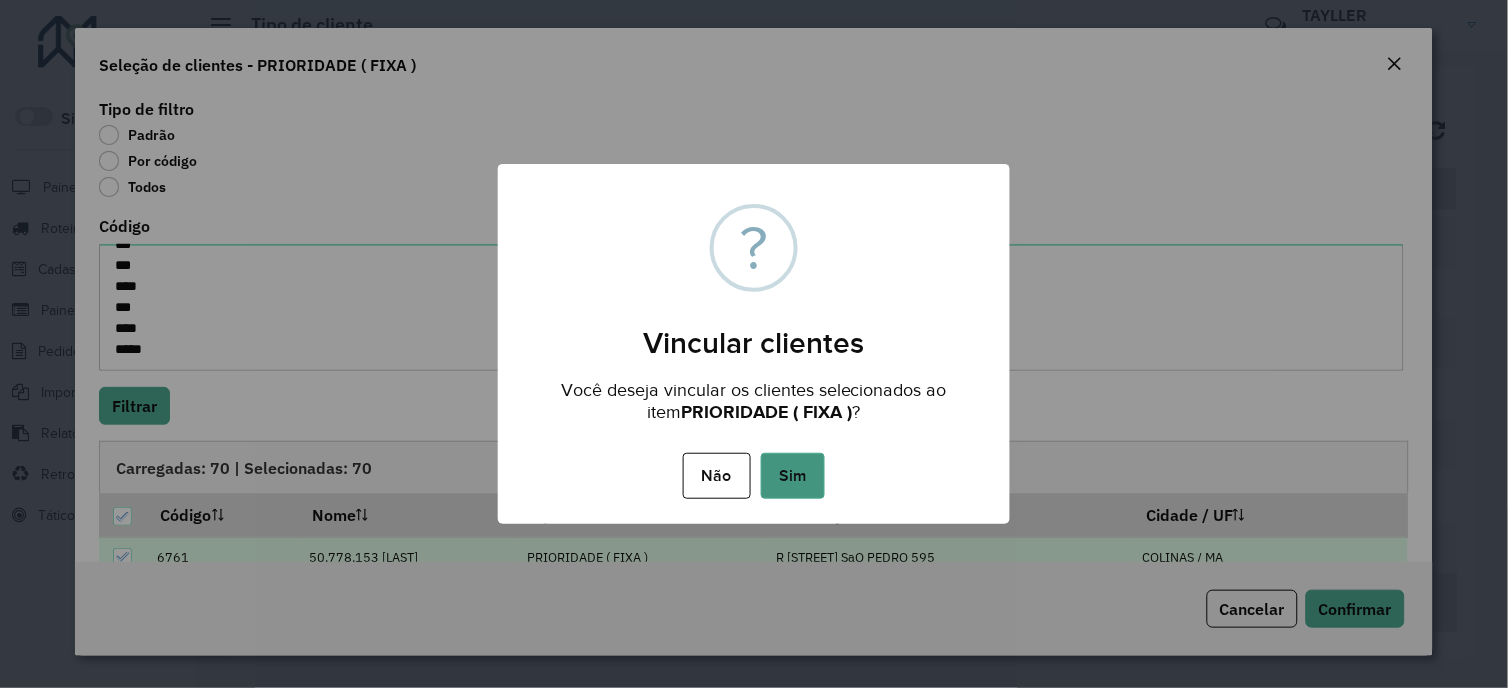 click on "Sim" at bounding box center [793, 476] 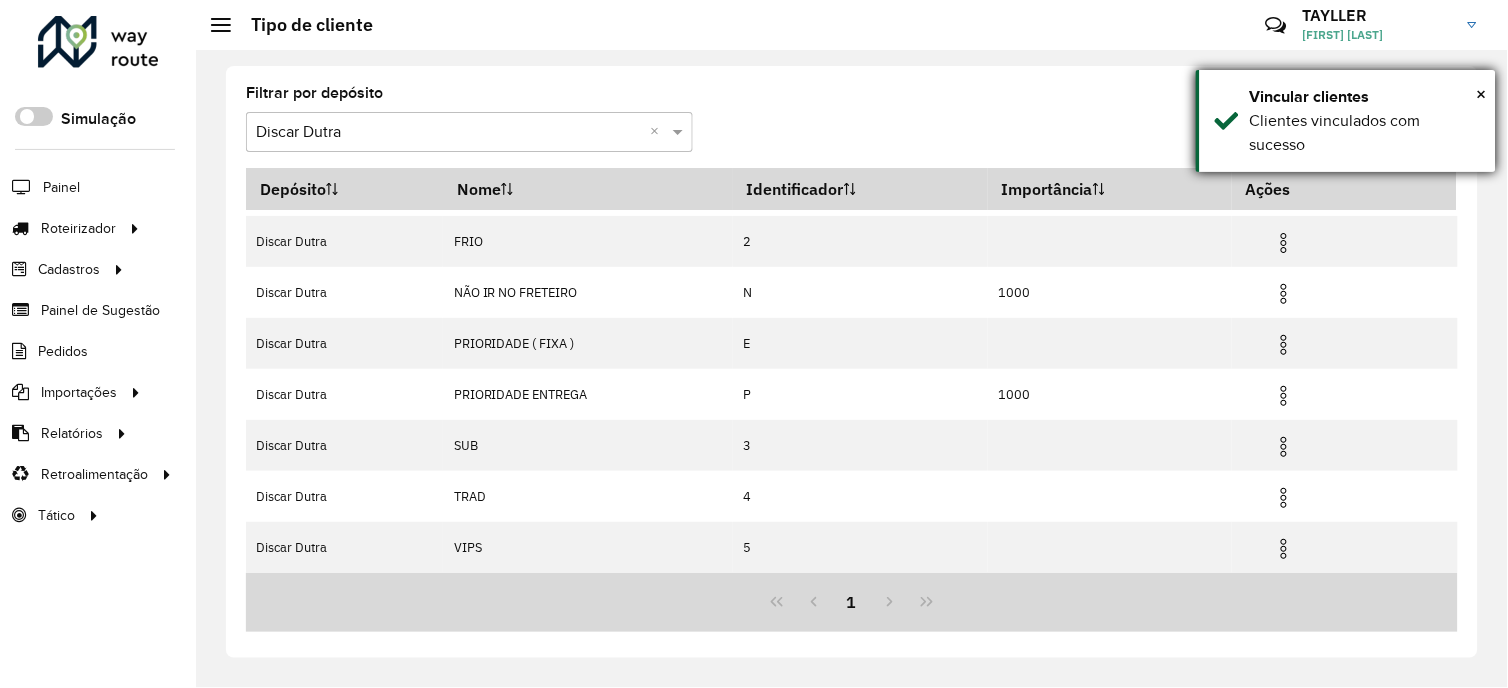 click on "×  Vincular clientes  Clientes vinculados com sucesso" at bounding box center (1346, 121) 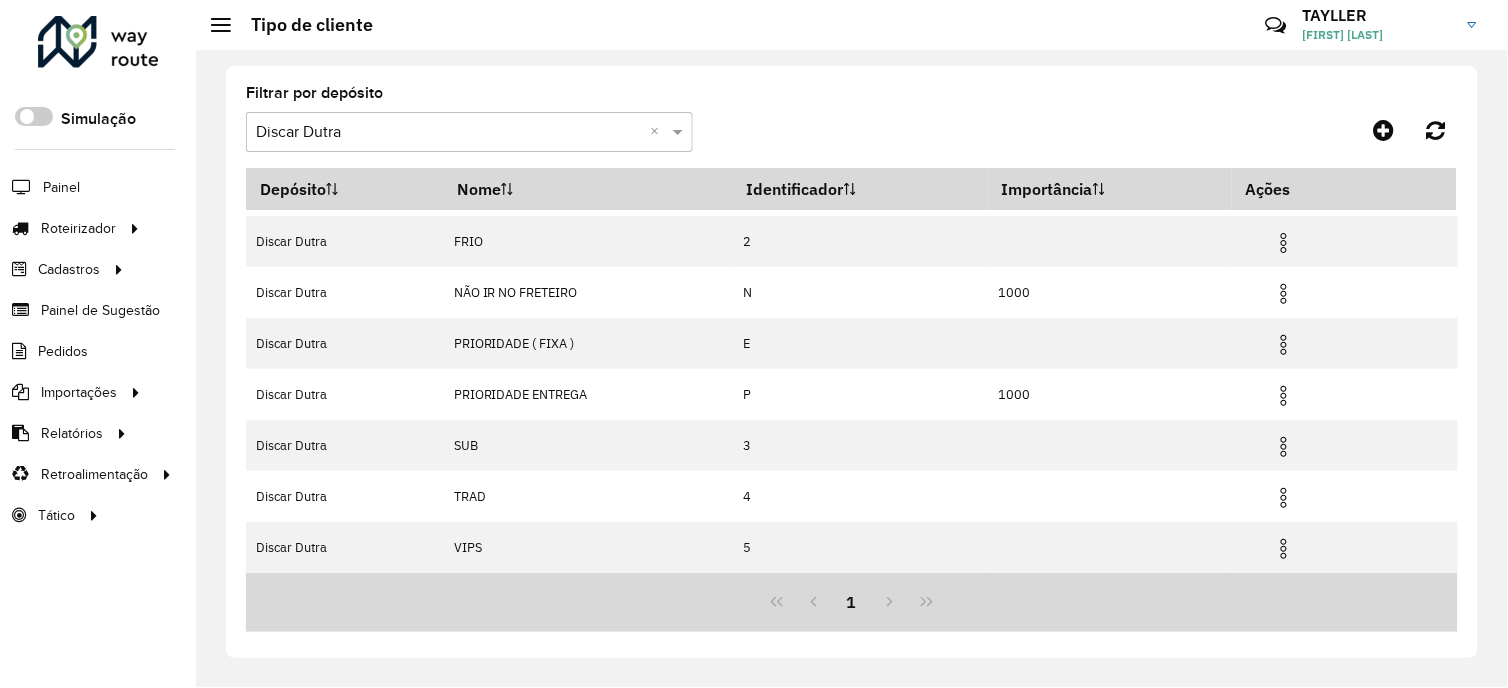 click 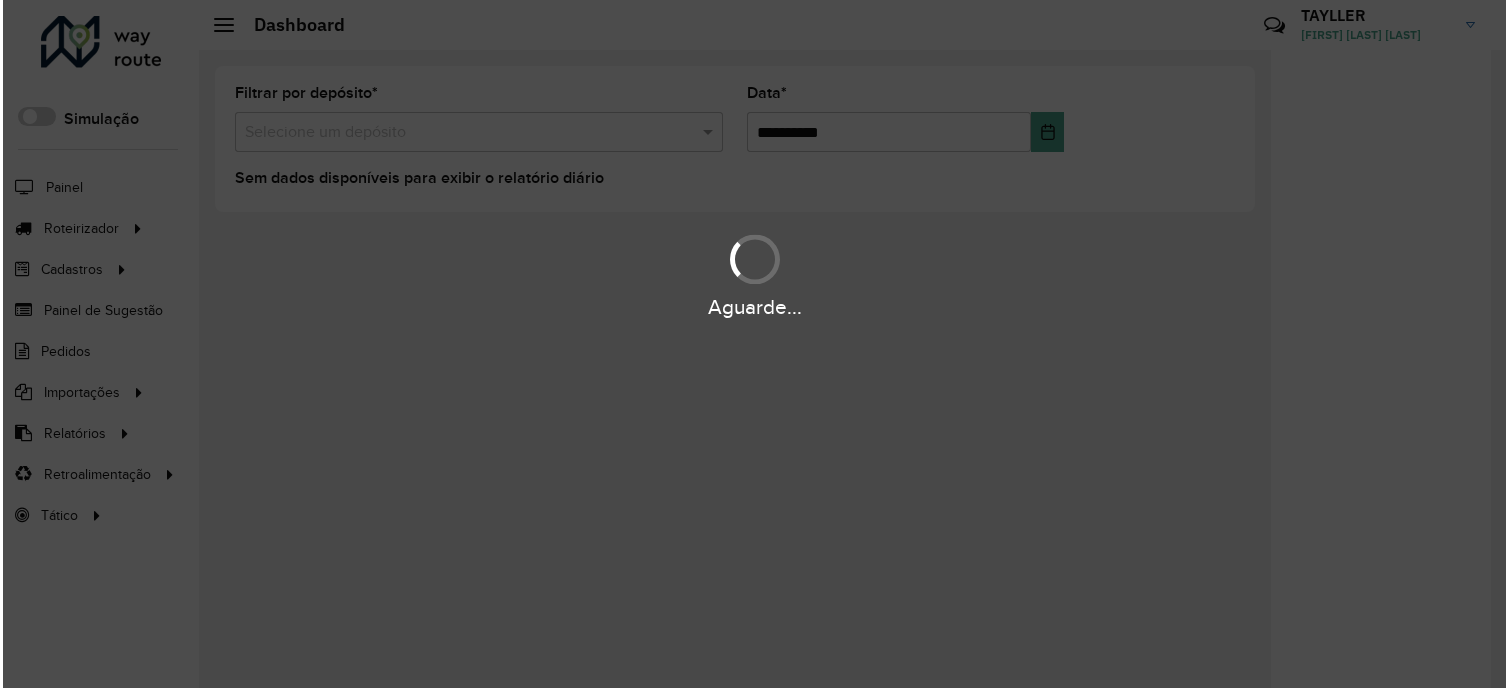 scroll, scrollTop: 0, scrollLeft: 0, axis: both 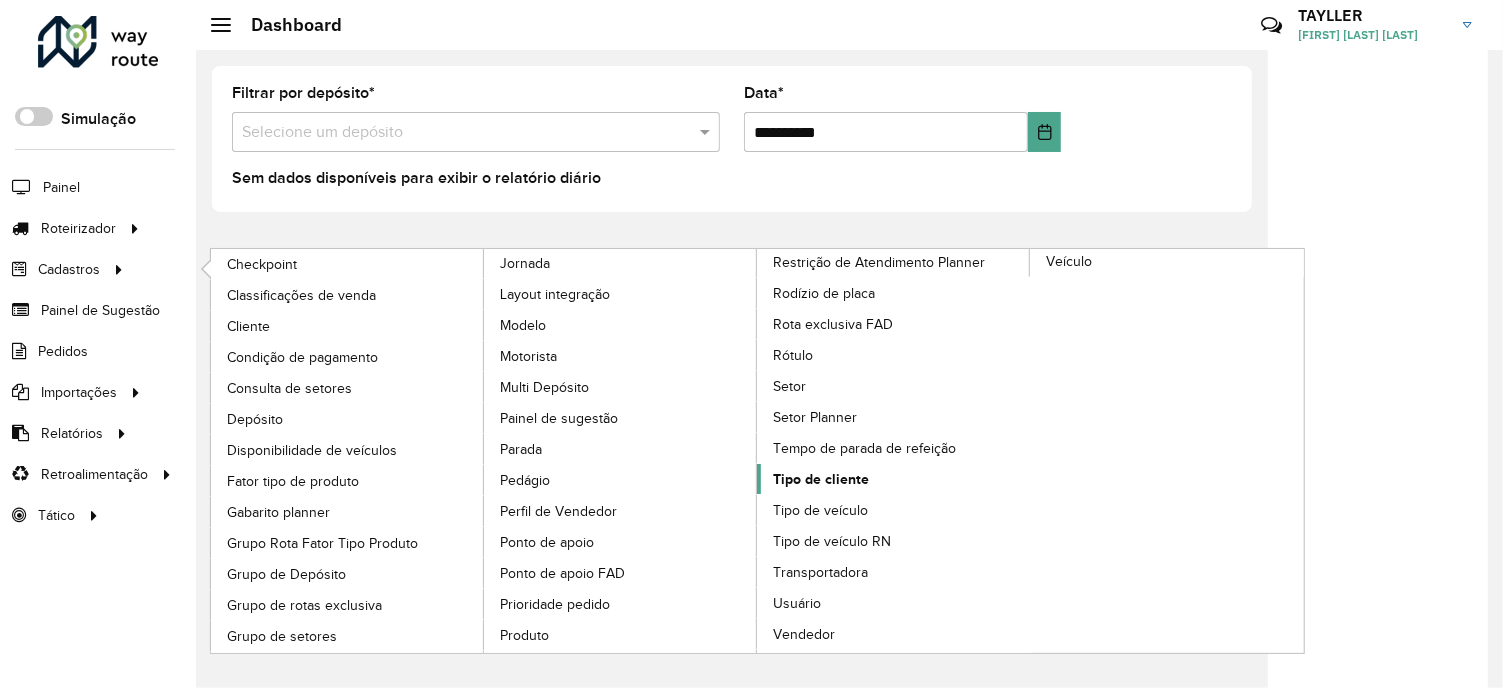 click on "Tipo de cliente" 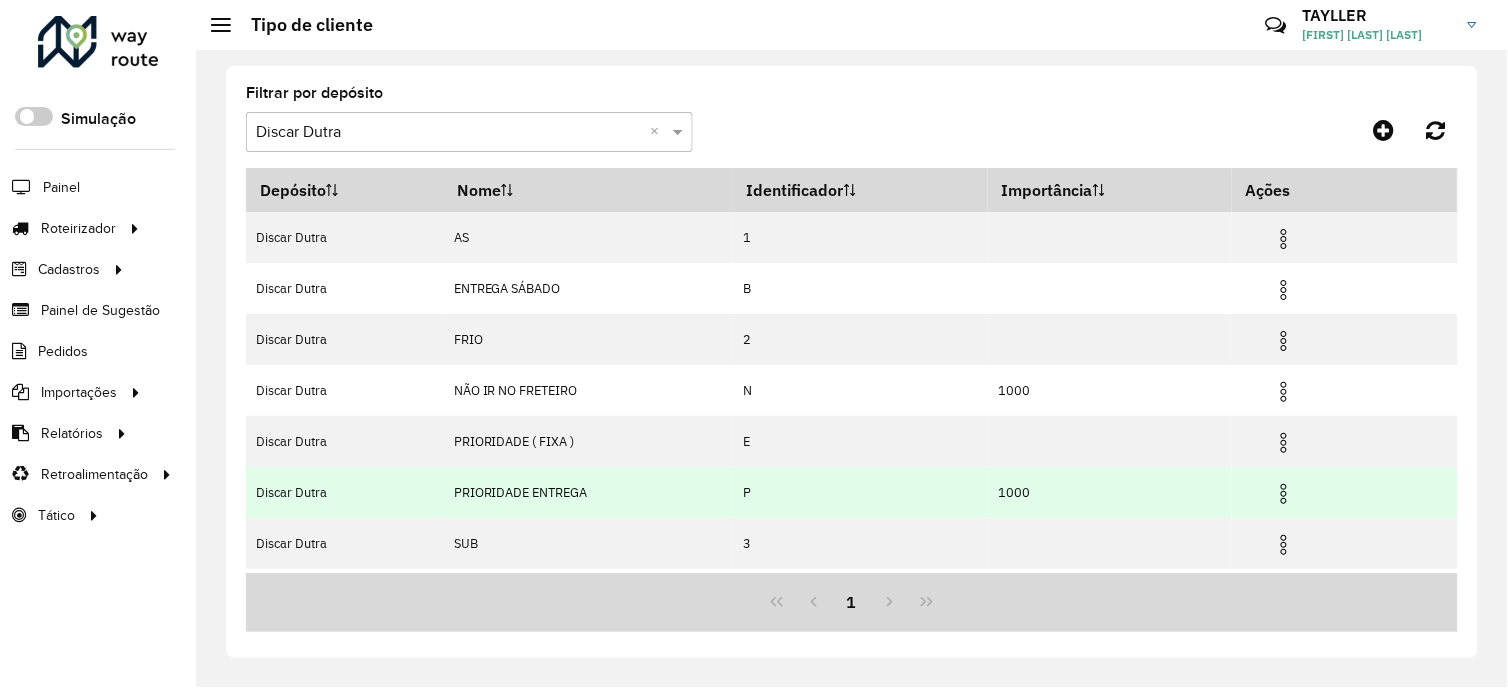 click at bounding box center (1284, 494) 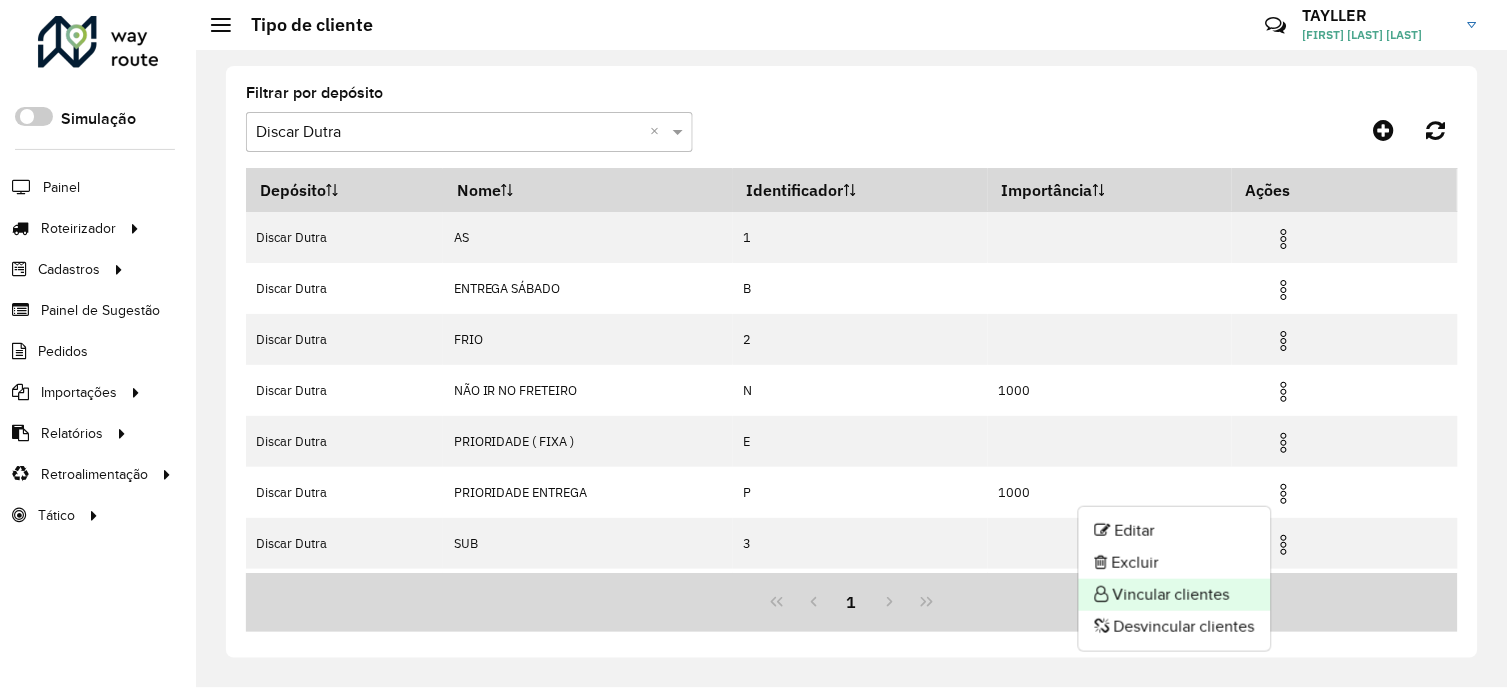 click on "Vincular clientes" 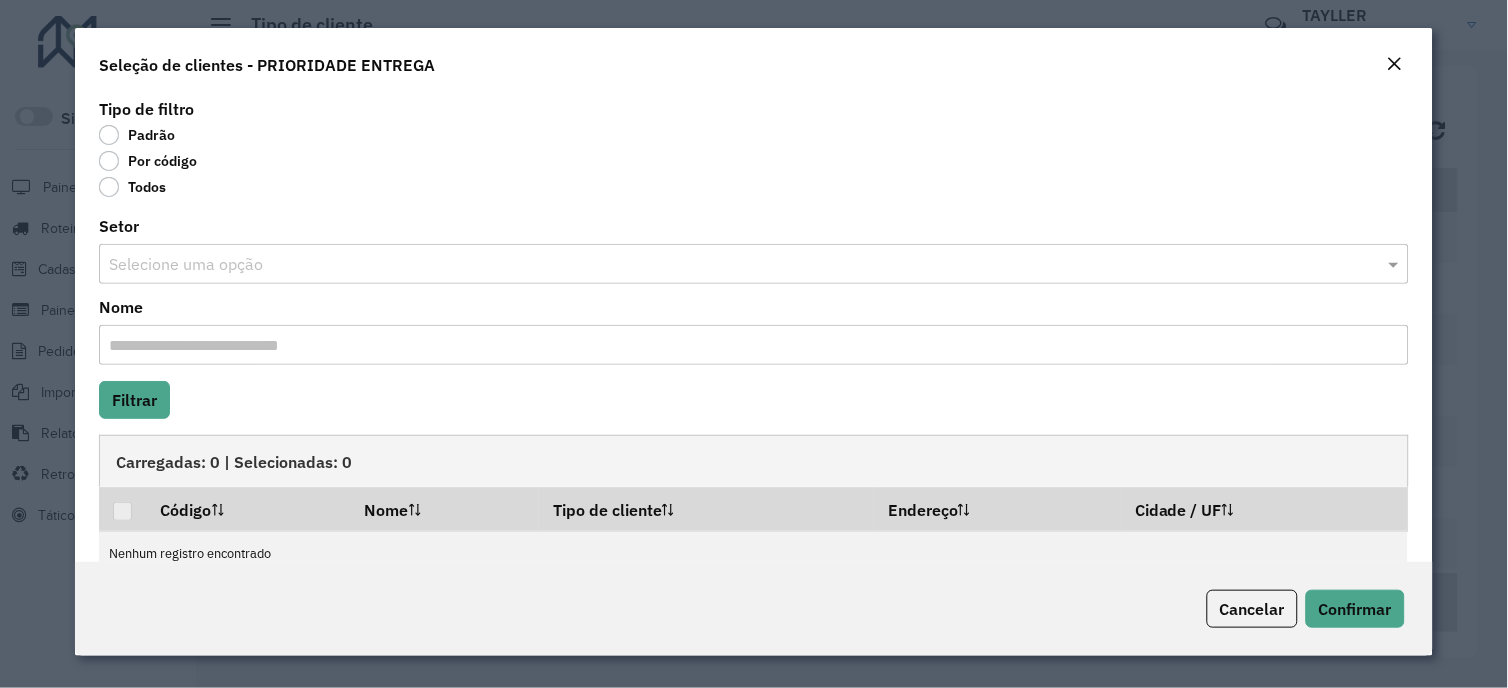 click on "Por código" 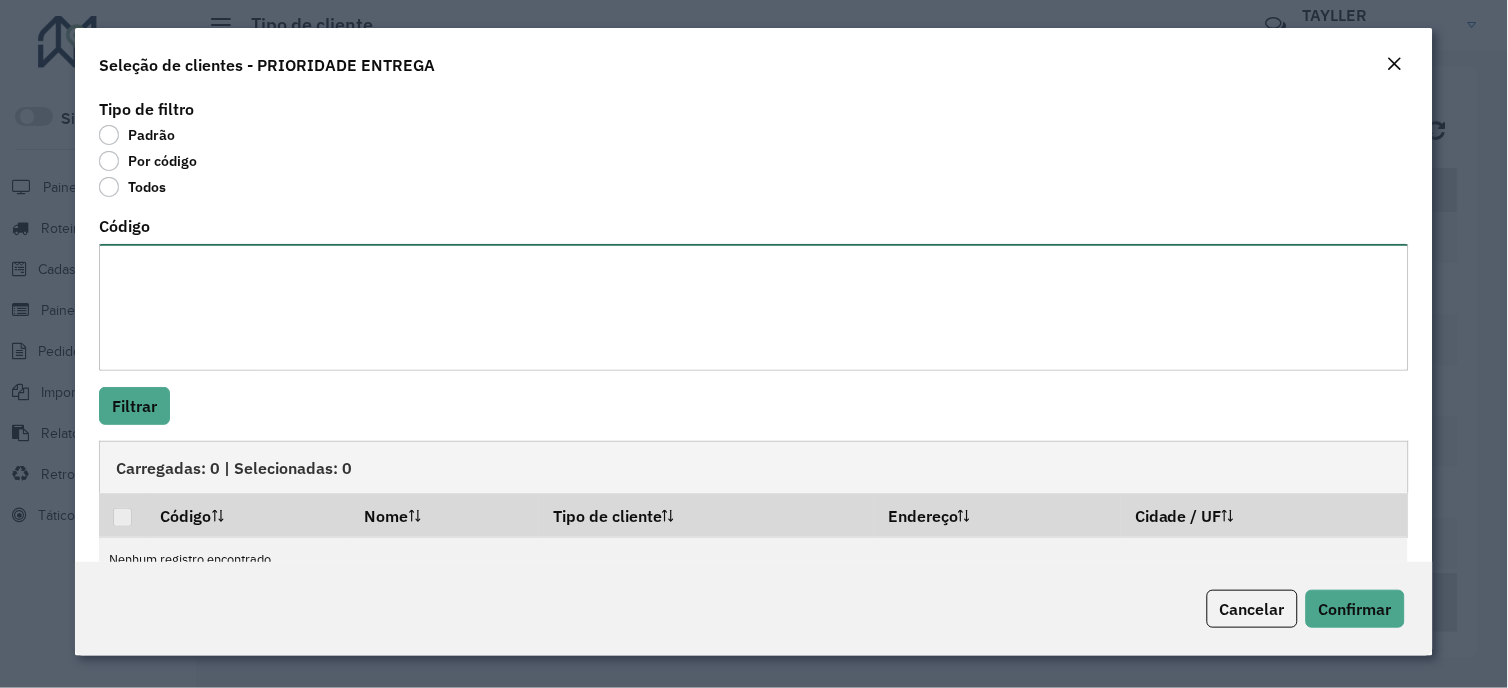 click on "Código" at bounding box center [753, 307] 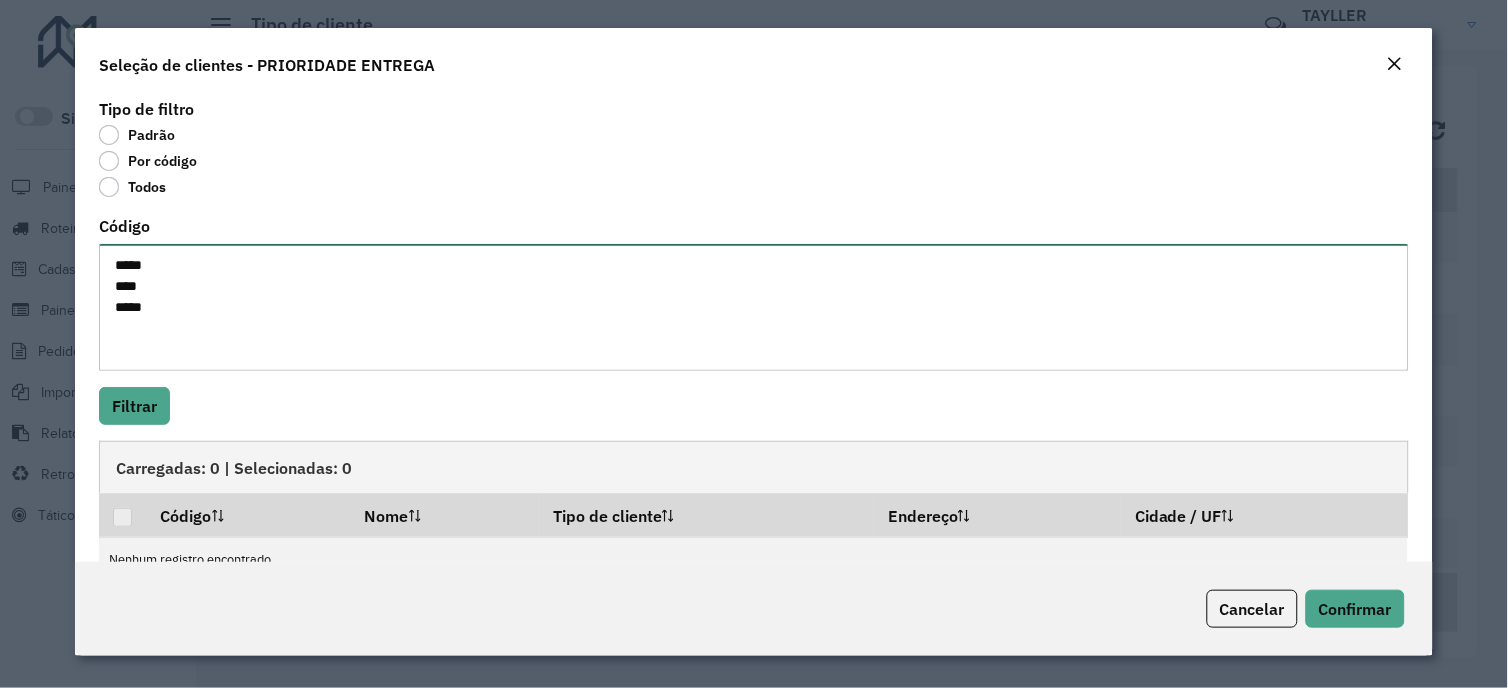 paste on "****
****
****" 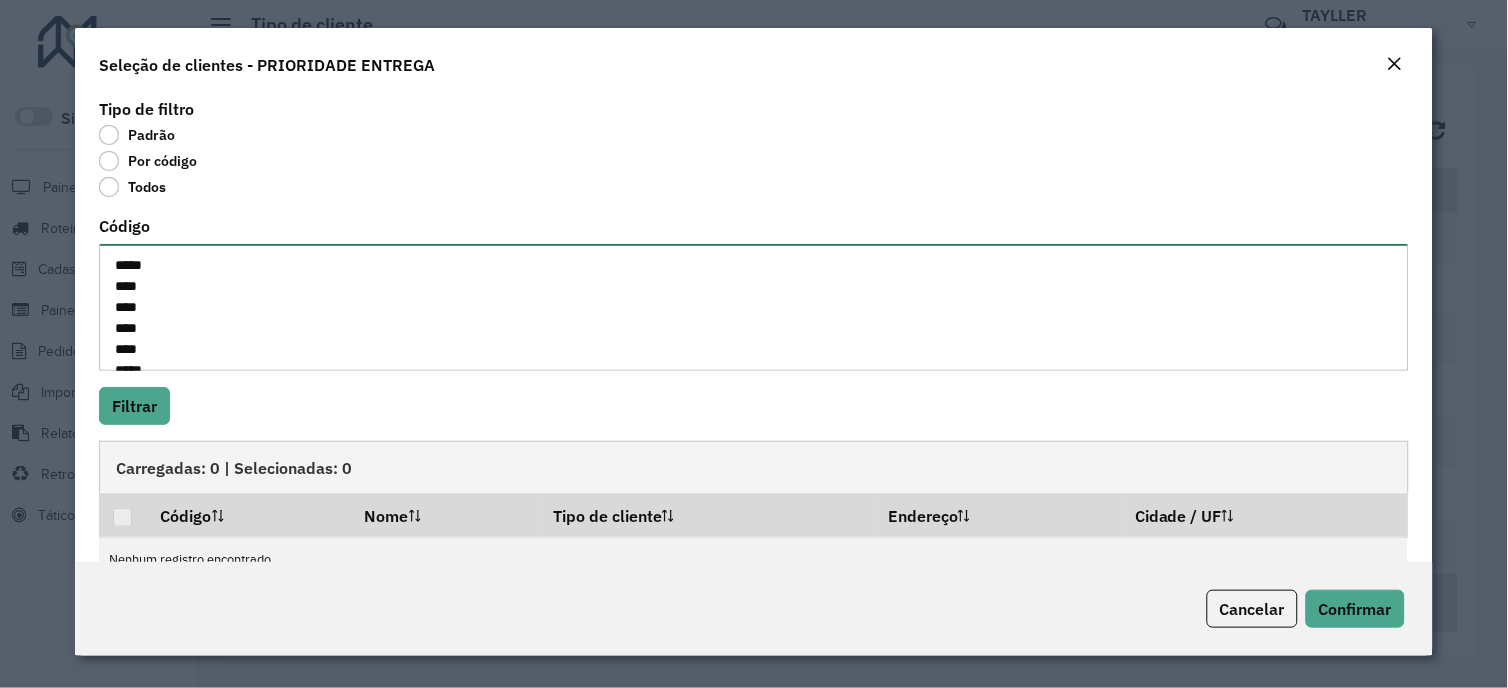 scroll, scrollTop: 30, scrollLeft: 0, axis: vertical 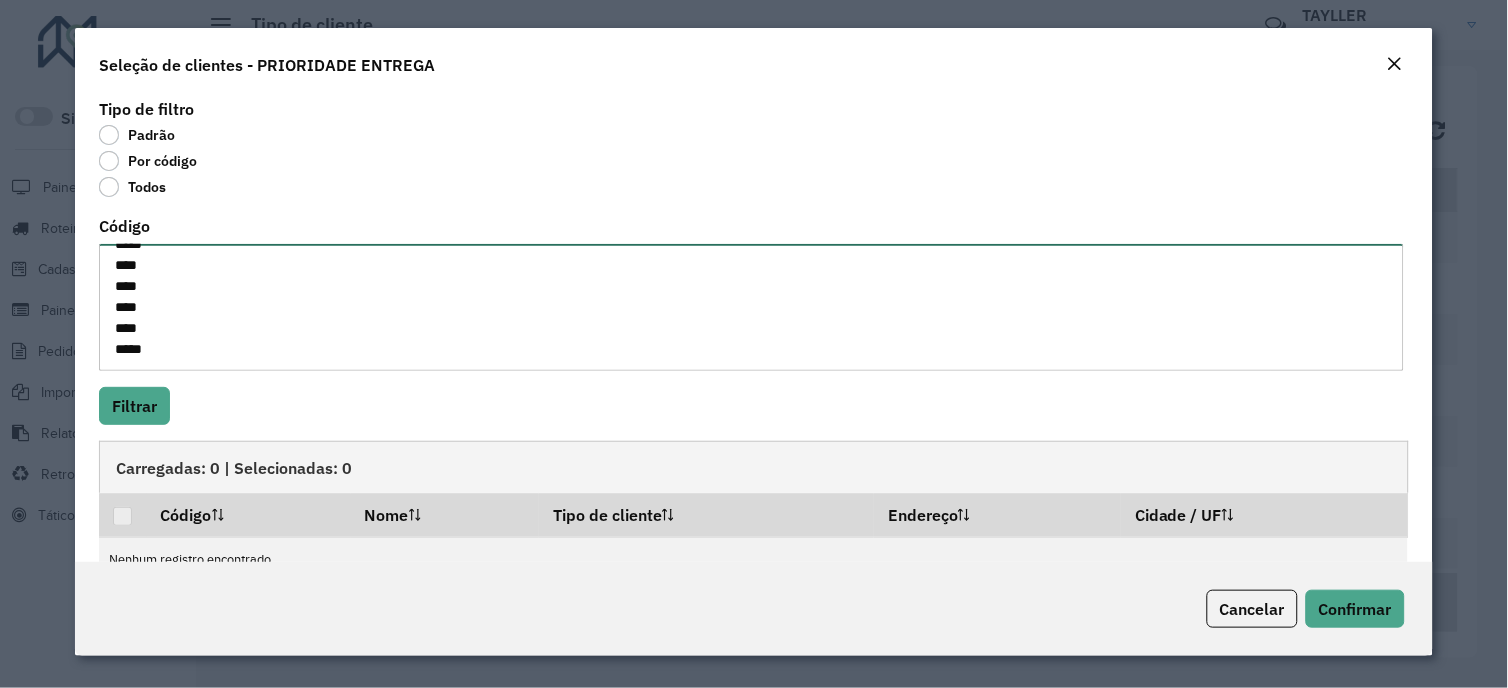 paste on "****" 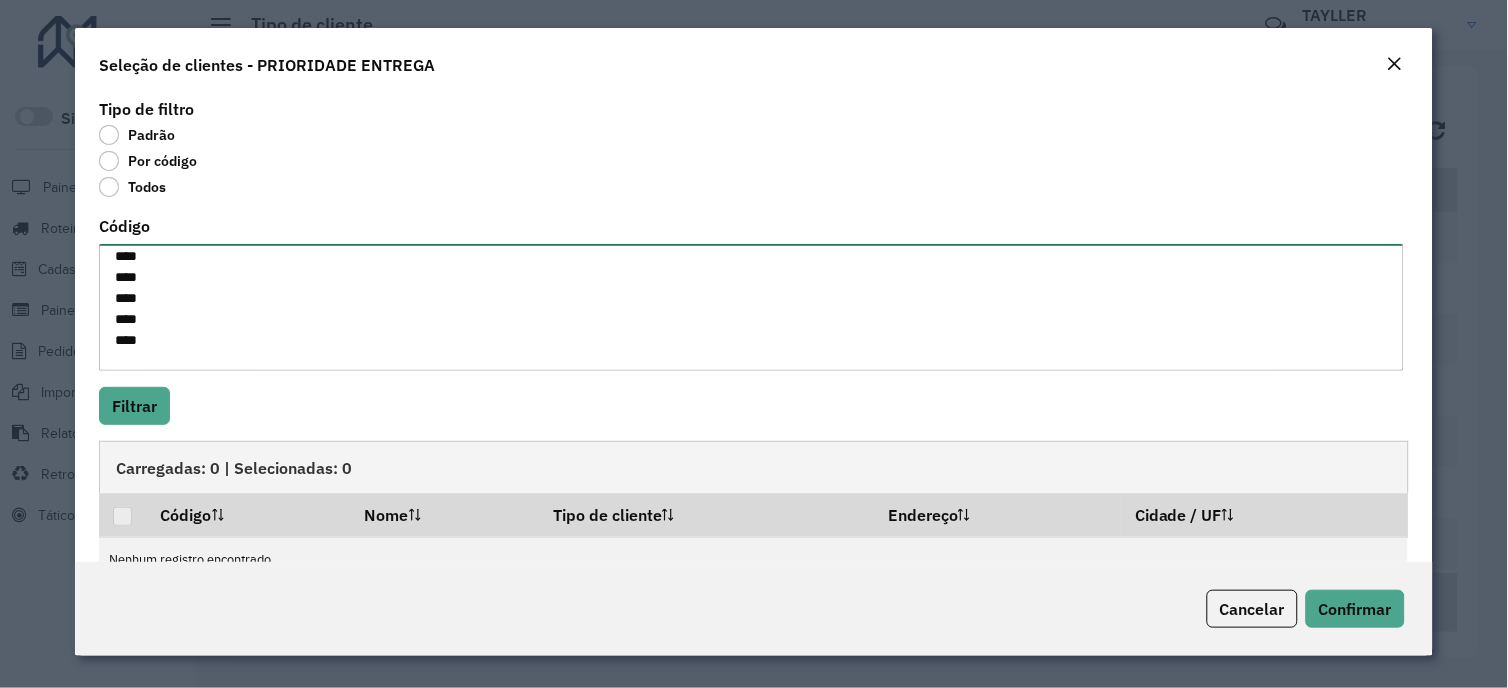 scroll, scrollTop: 51, scrollLeft: 0, axis: vertical 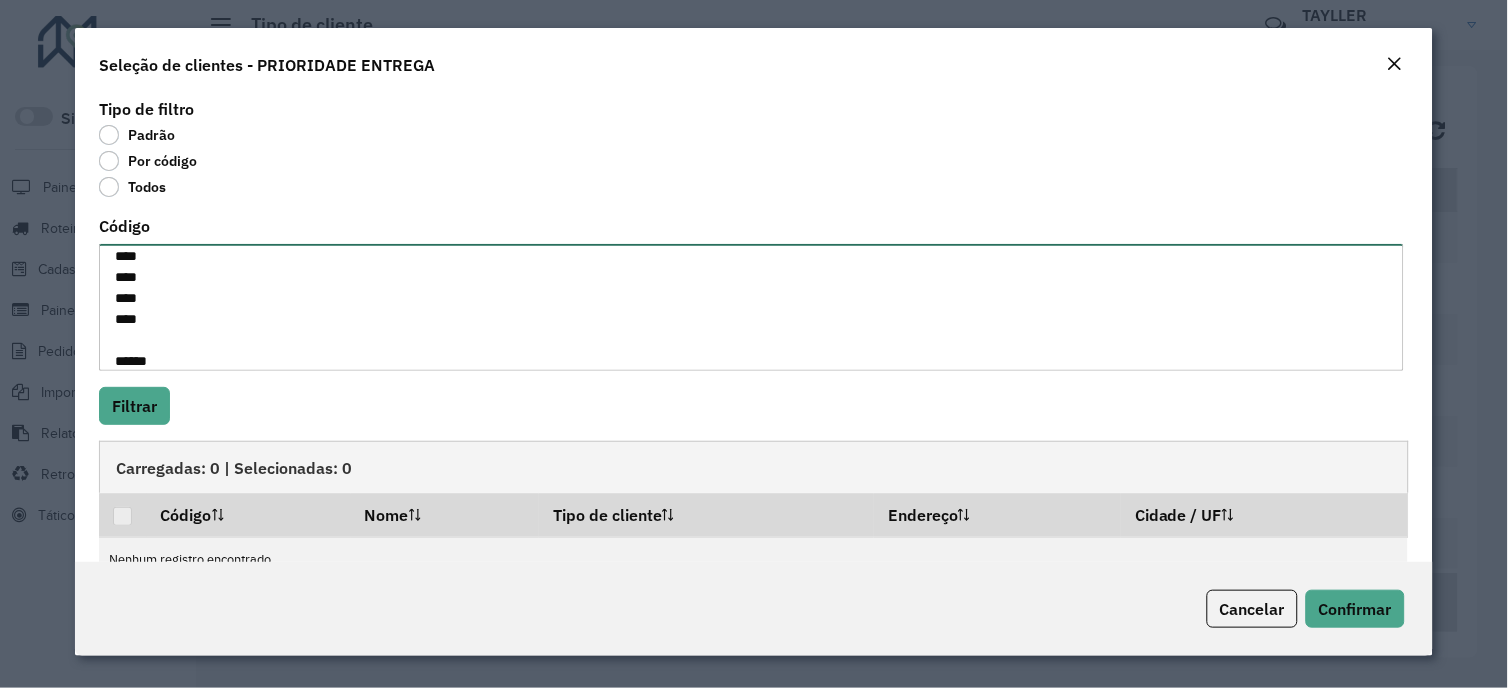 click on "*****
****
****
****
****
****
****" at bounding box center [751, 307] 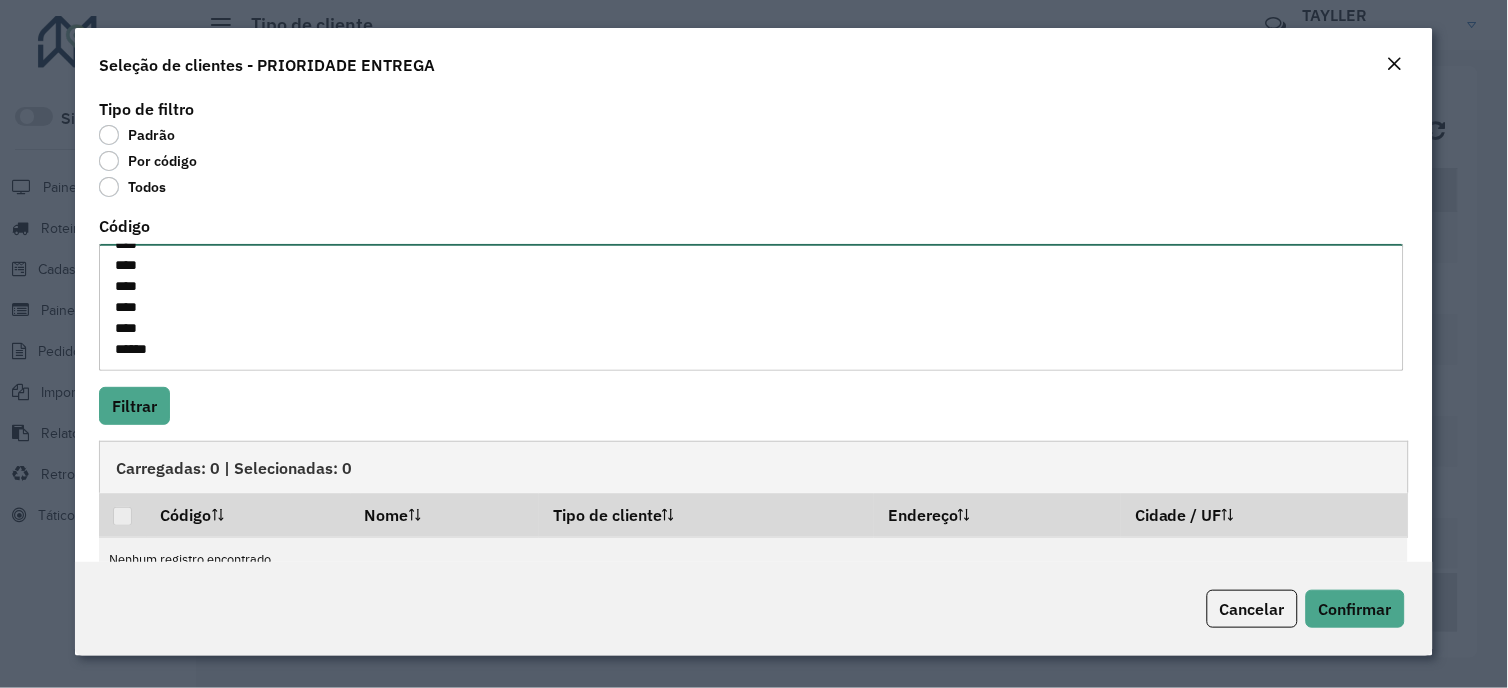 paste on "*
****
***
****
****
****
****
****" 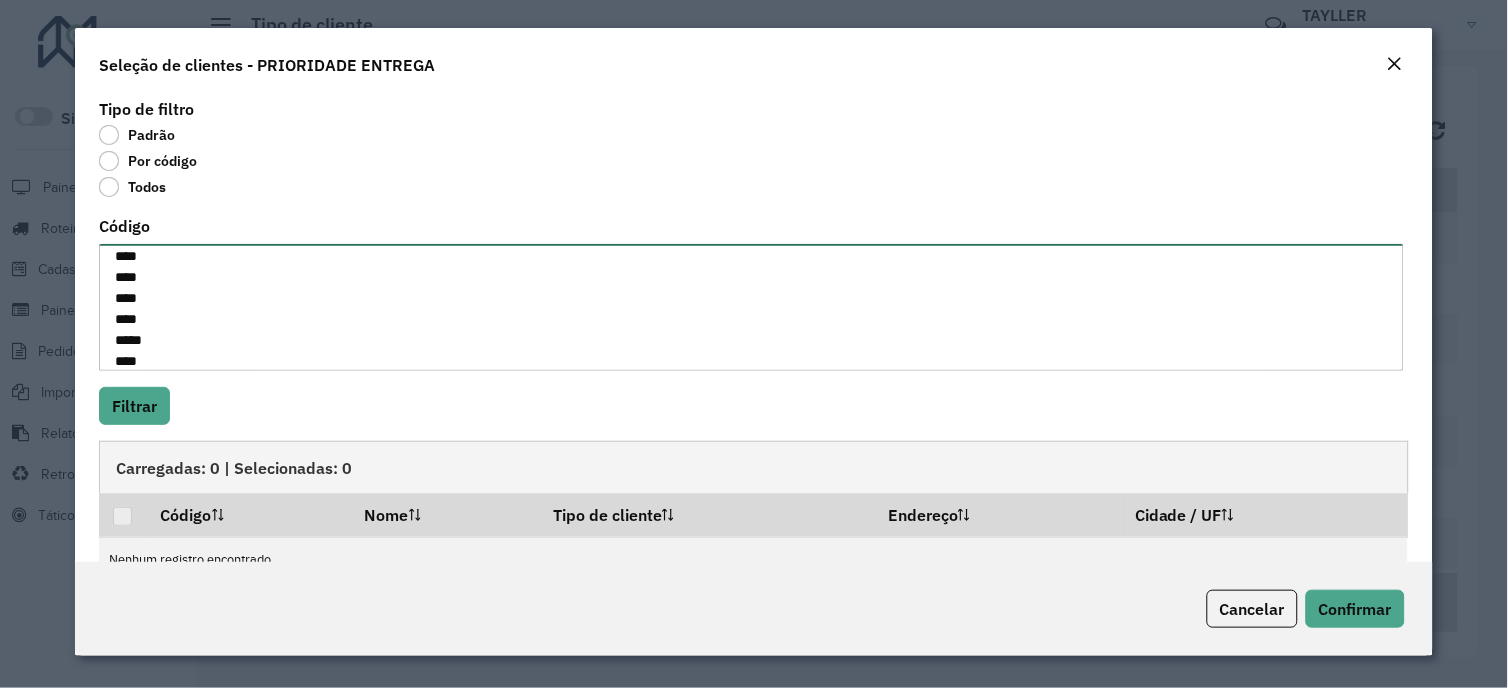 scroll, scrollTop: 197, scrollLeft: 0, axis: vertical 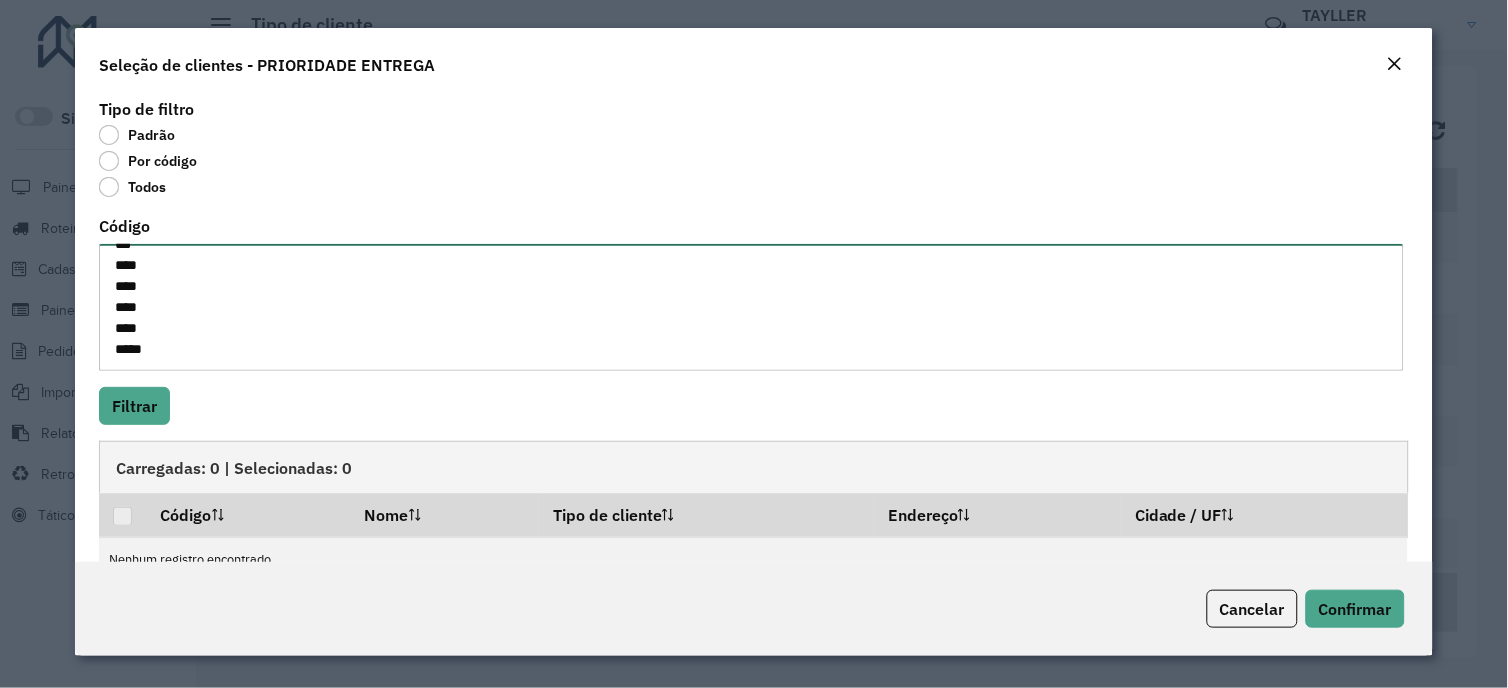 paste on "****
***
***
***
****
****
****
****
****
****
****
****
****
****
****
****
****
****
****
****
*****
***" 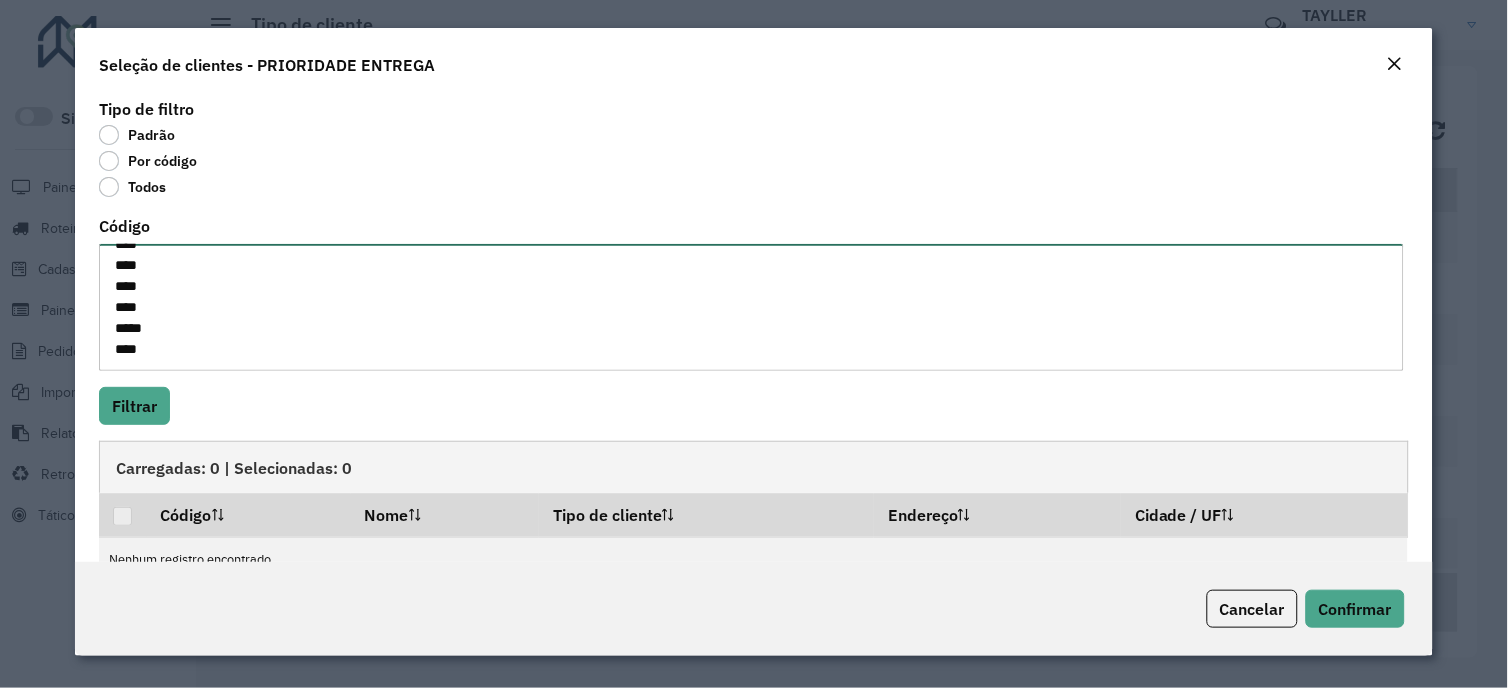 scroll, scrollTop: 672, scrollLeft: 0, axis: vertical 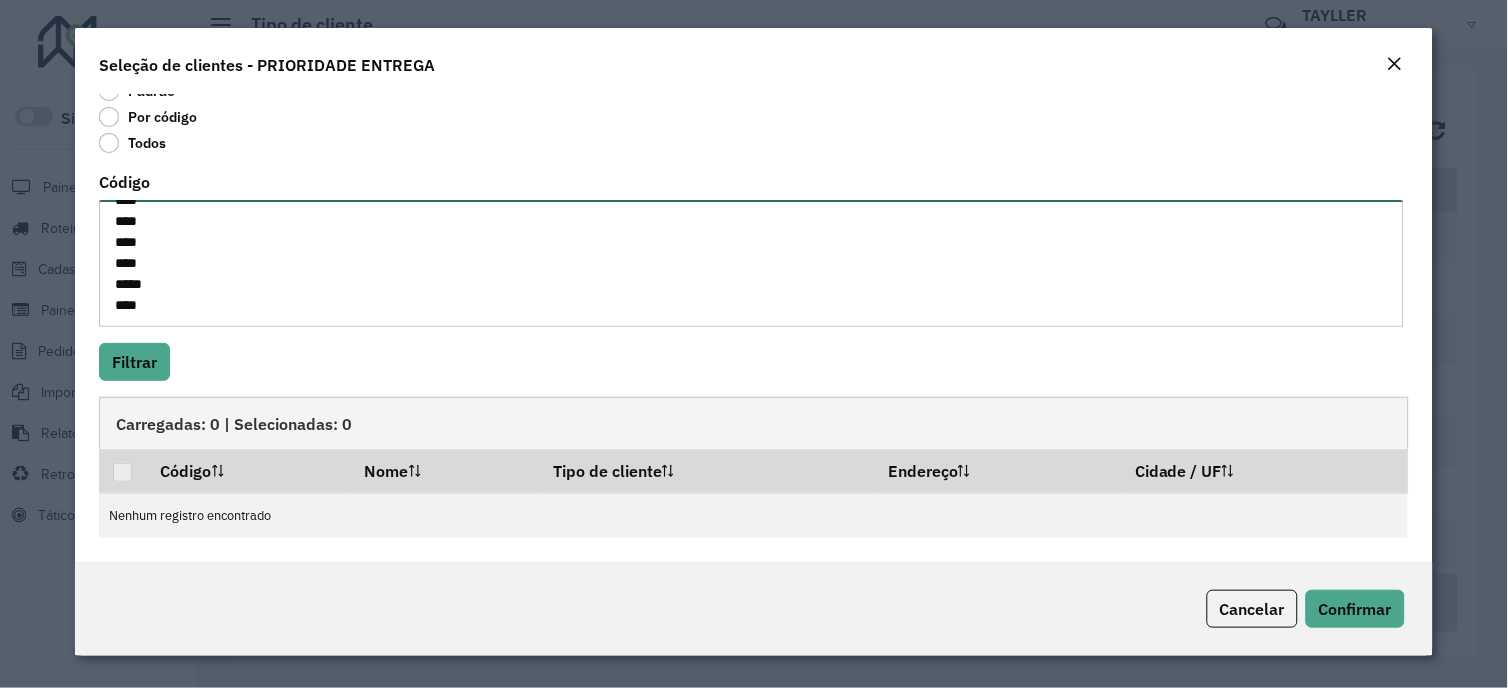 click on "*****
****
****
****
****
****
*****
****
***
****
****
****
****
****
****
***
***
***
****
****
****
****
****
****
****
****
****
****
****
****
****
****
****
****
*****
***
****
***
***
***
***
***
****
****
****
***
****
***
****
****
****
****
****
***
****
****" at bounding box center [751, 263] 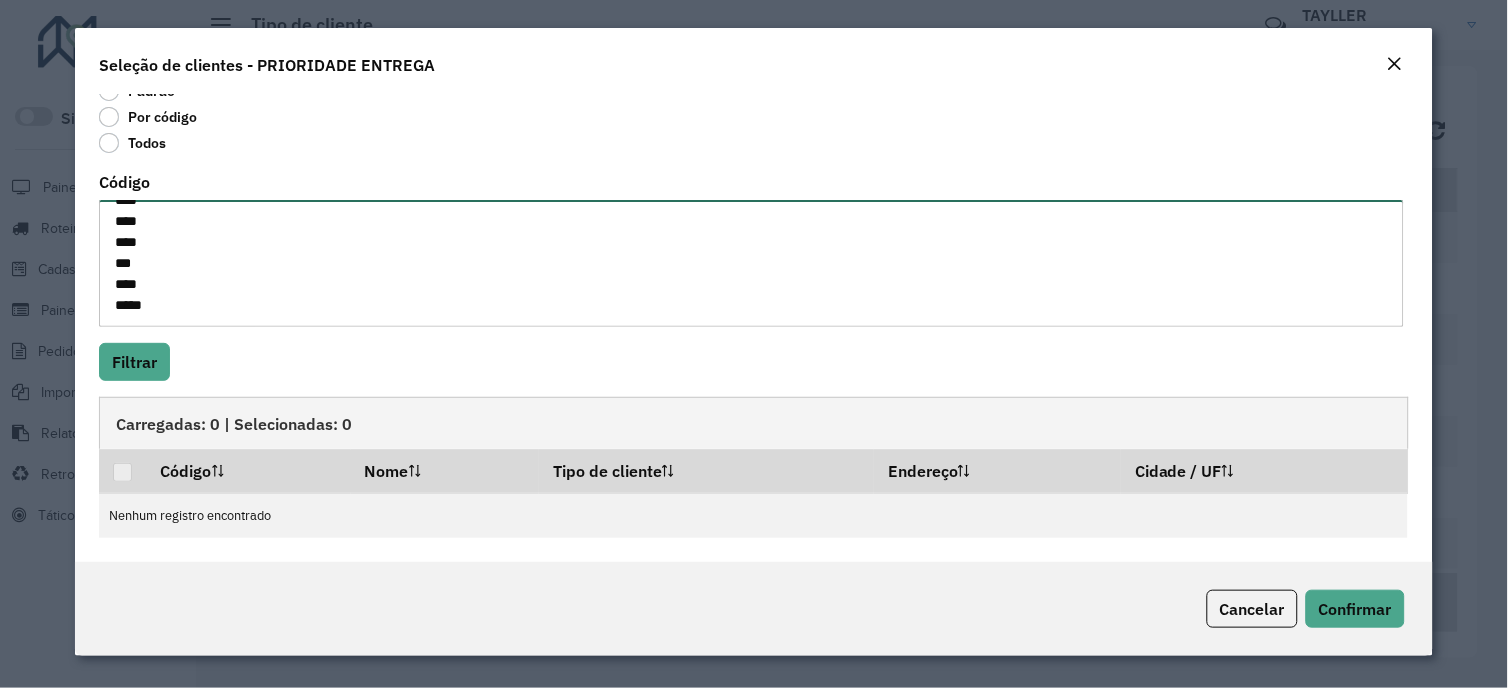 scroll, scrollTop: 1092, scrollLeft: 0, axis: vertical 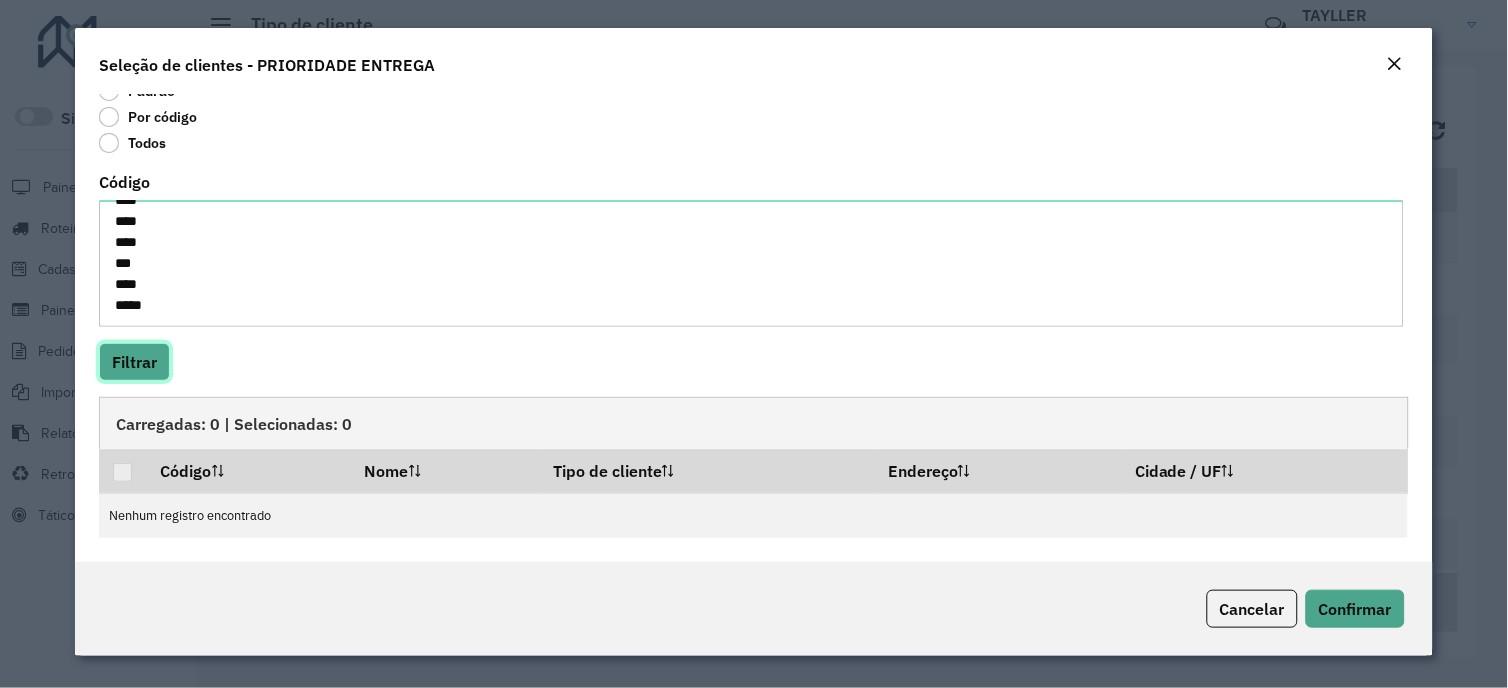 click on "Filtrar" 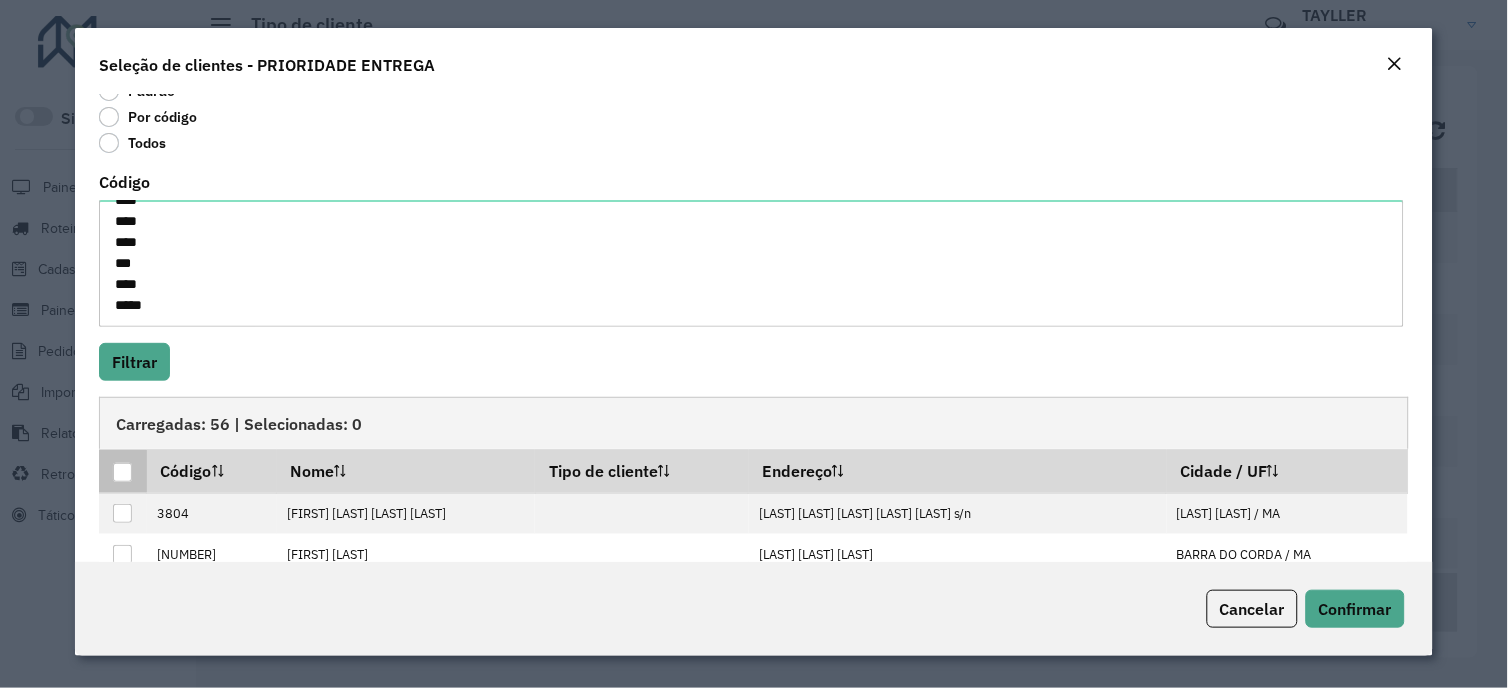click at bounding box center (122, 472) 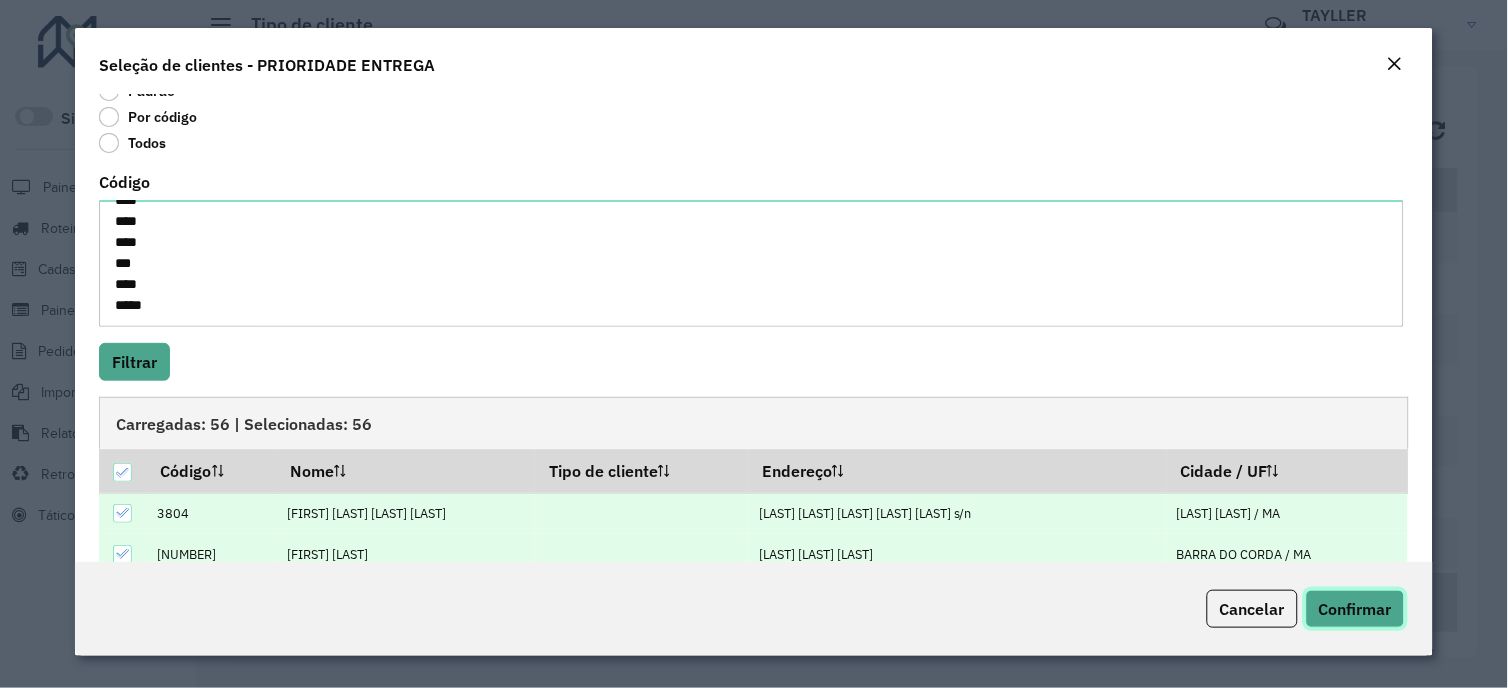 click on "Confirmar" 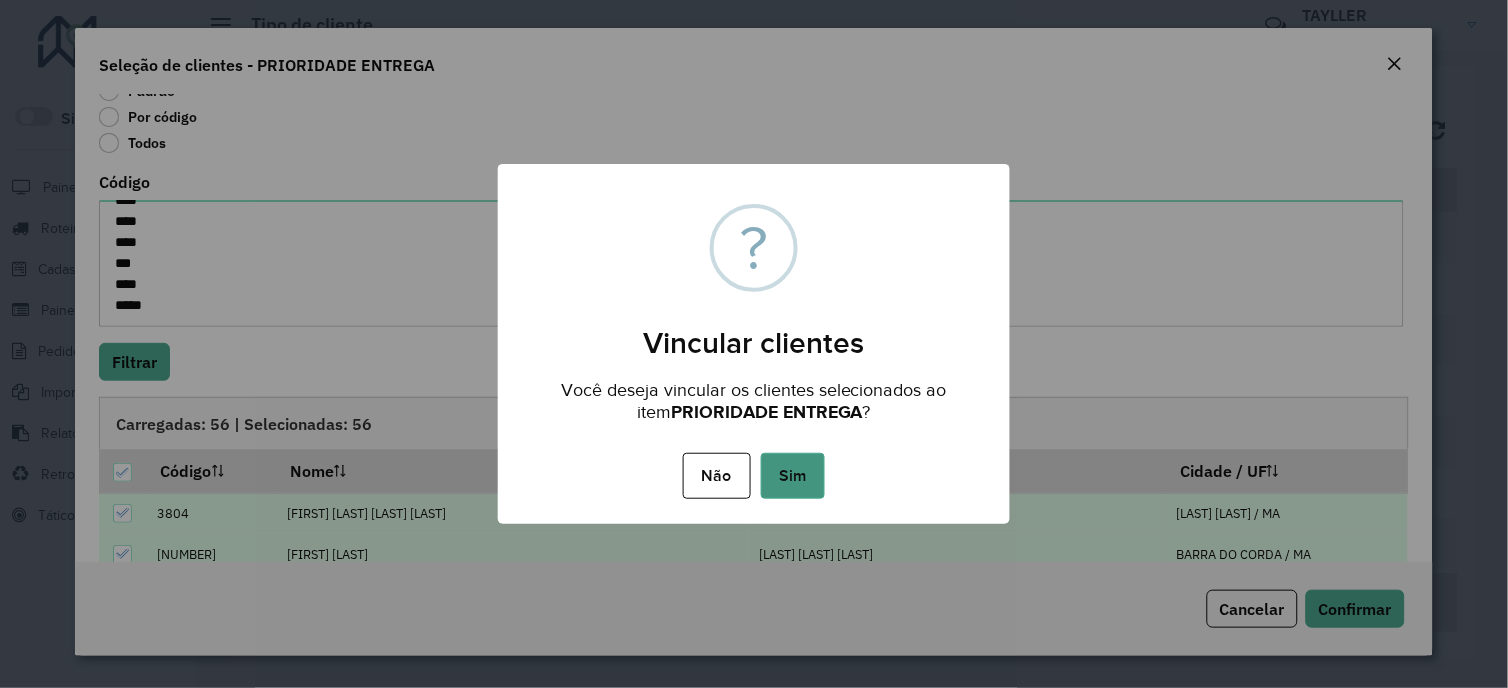 click on "Sim" at bounding box center [793, 476] 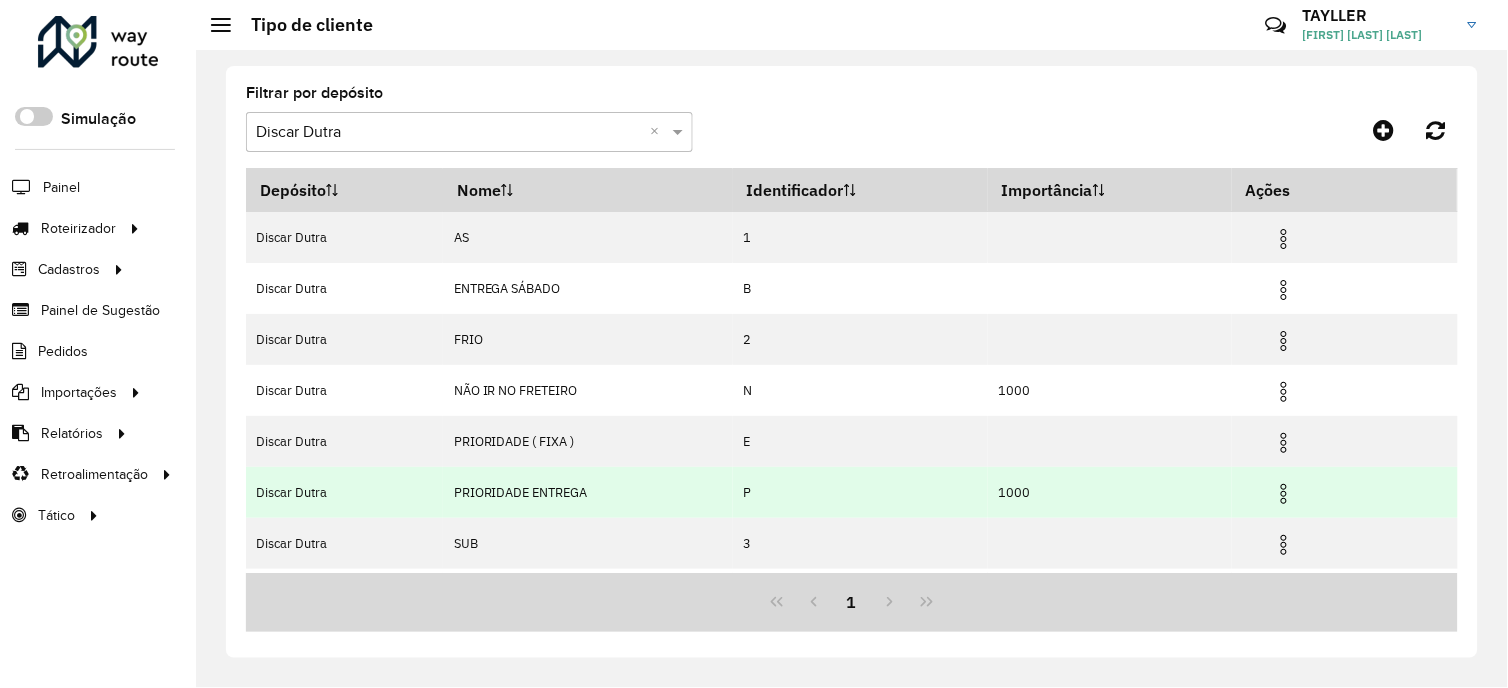 click at bounding box center (1284, 494) 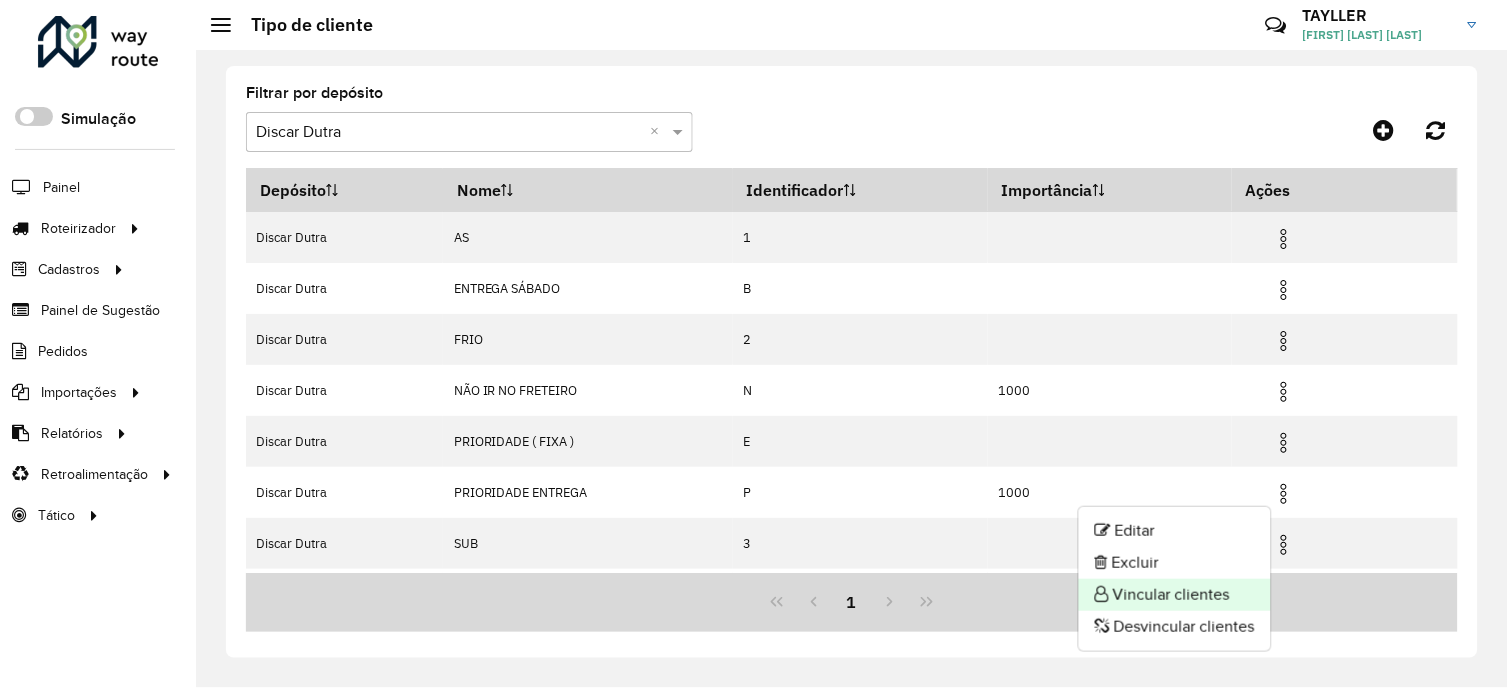 click on "Vincular clientes" 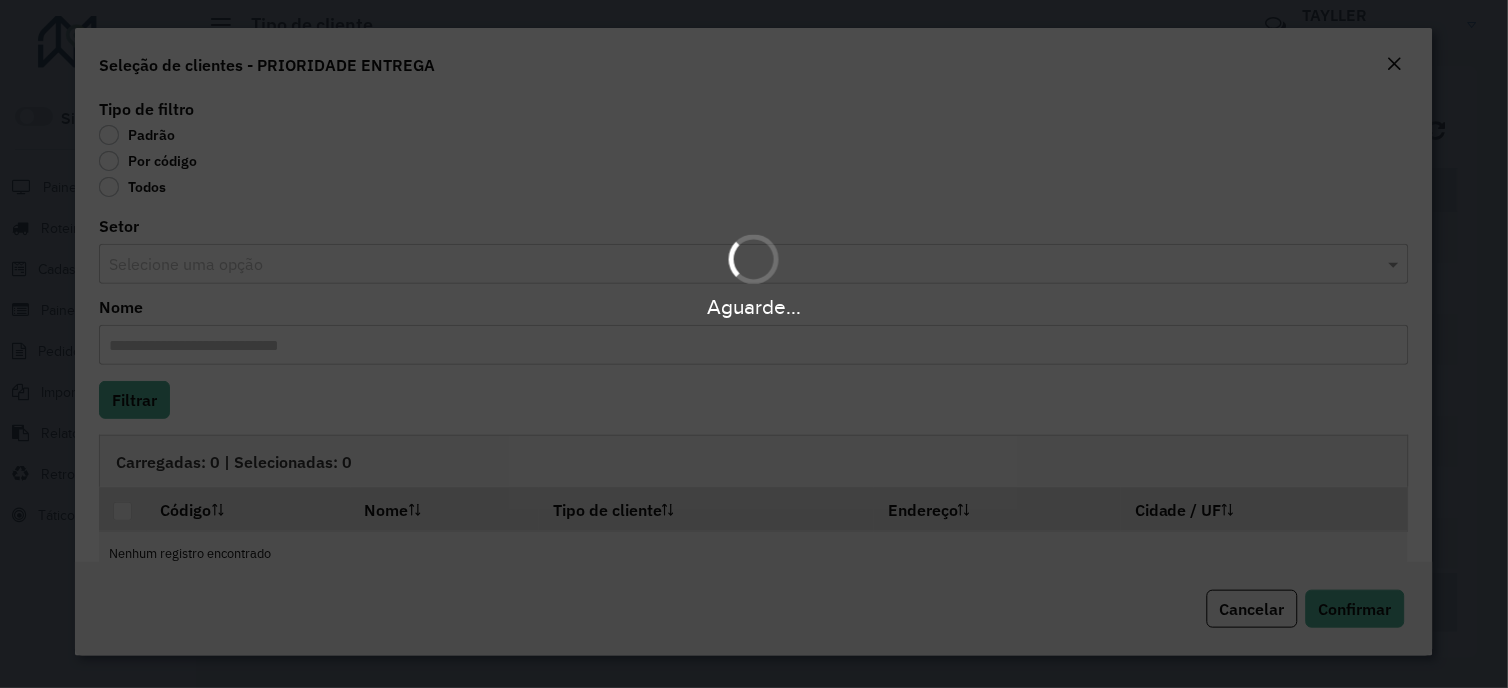 click on "Aguarde..." at bounding box center [754, 344] 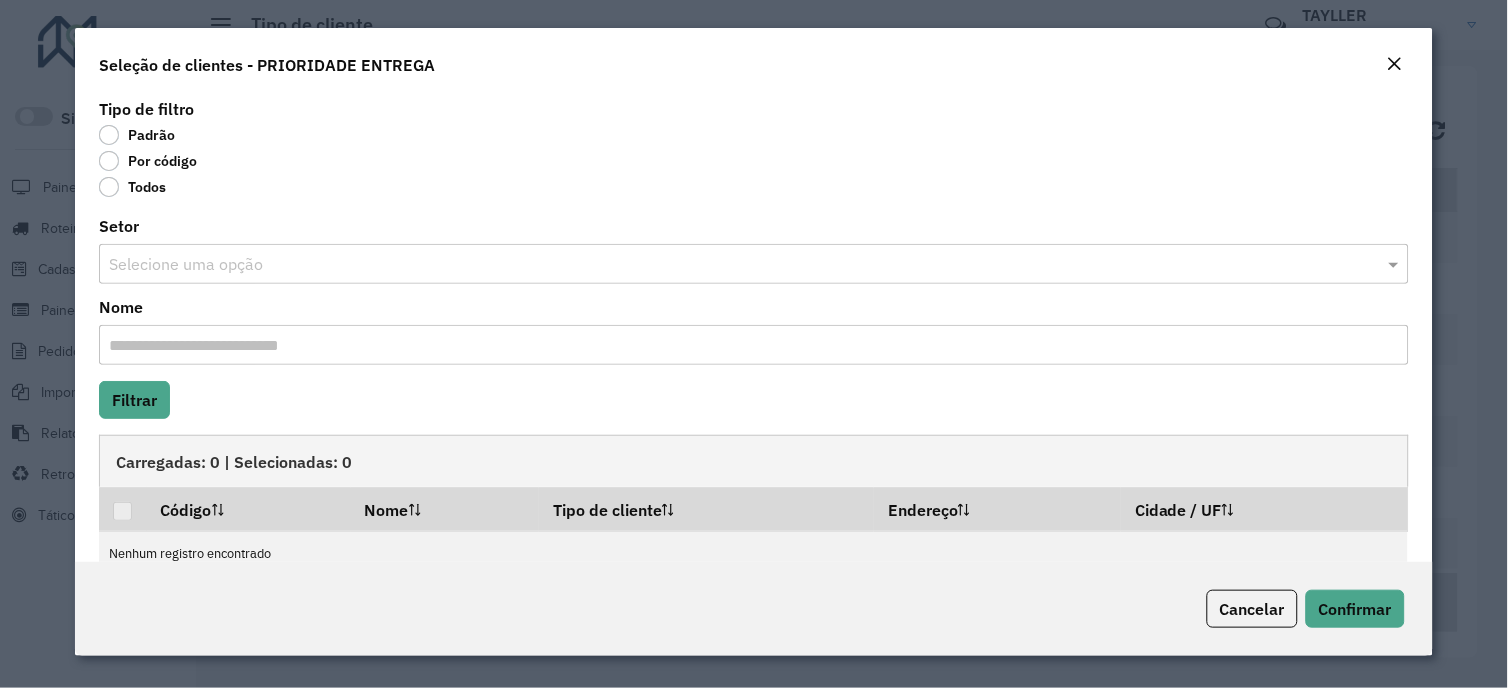click on "Por código" 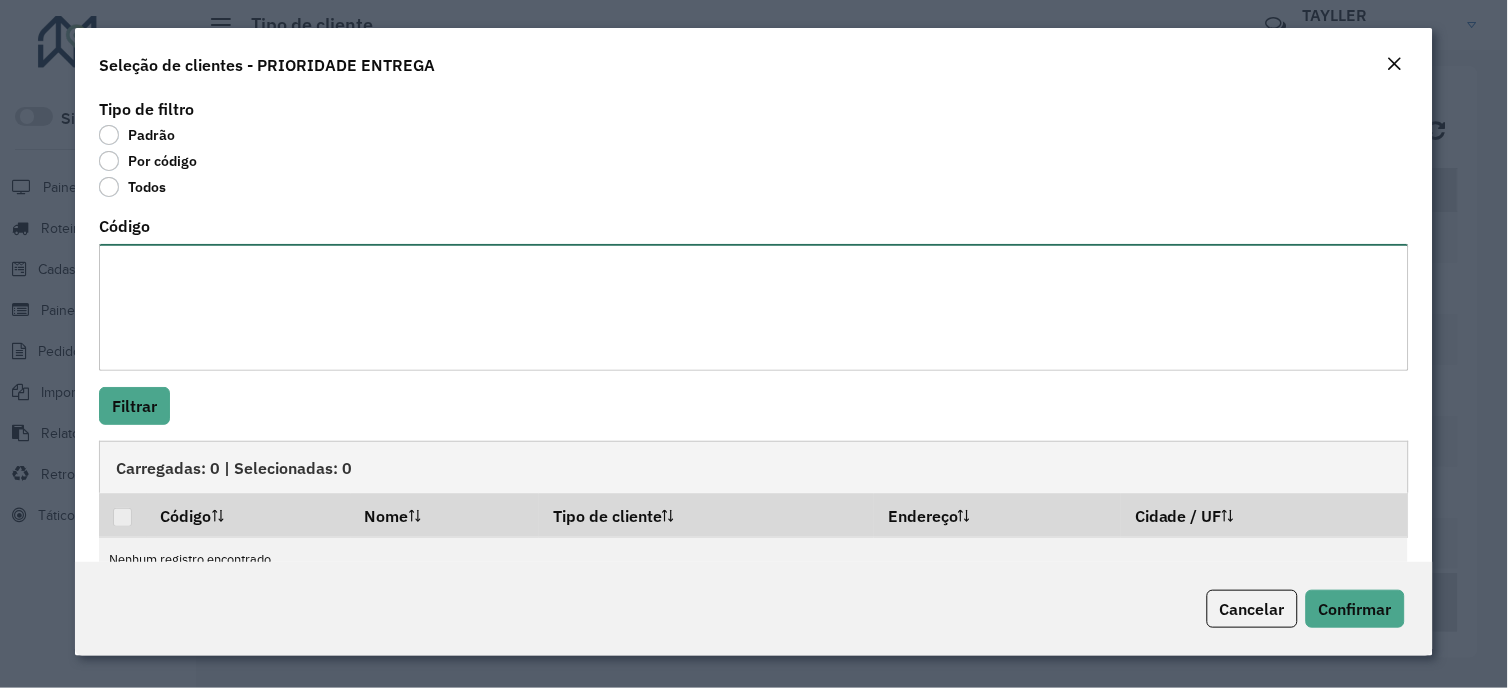 click on "Código" at bounding box center [753, 307] 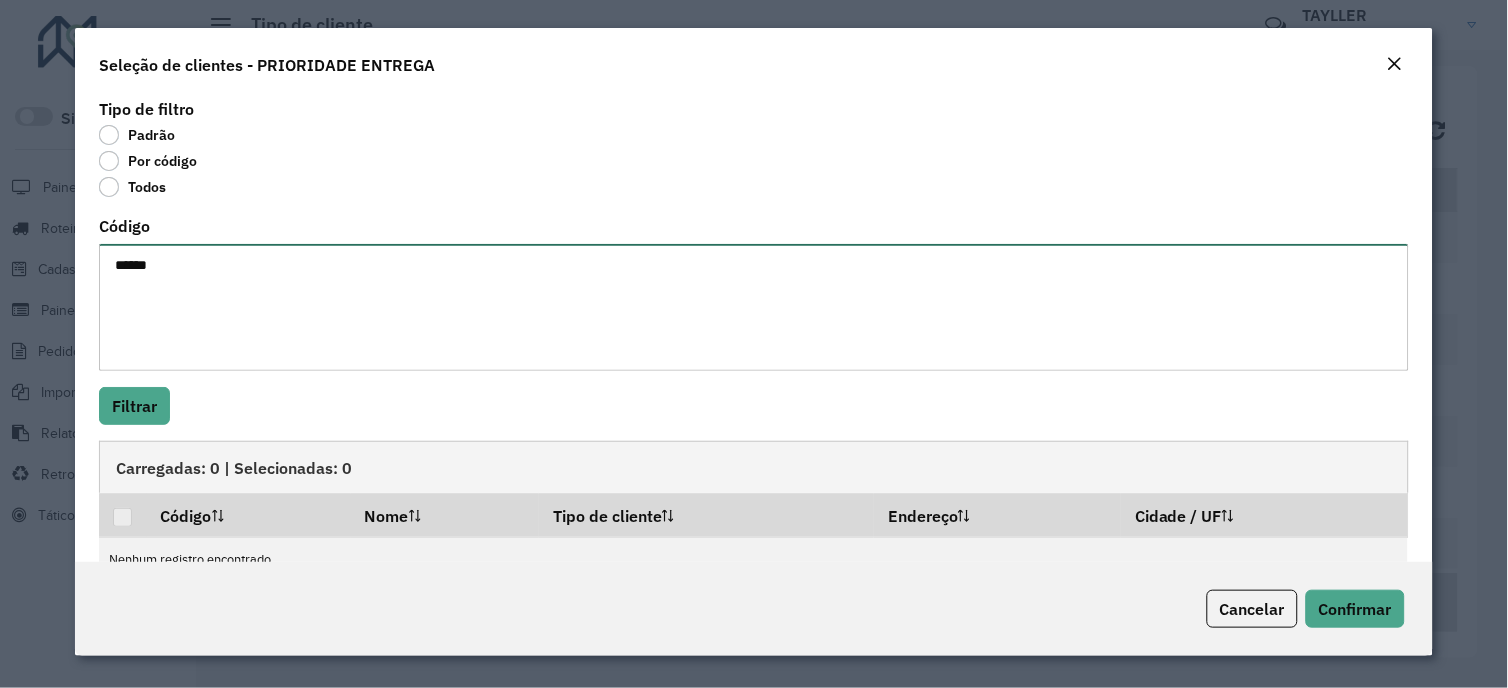 paste on "*
****" 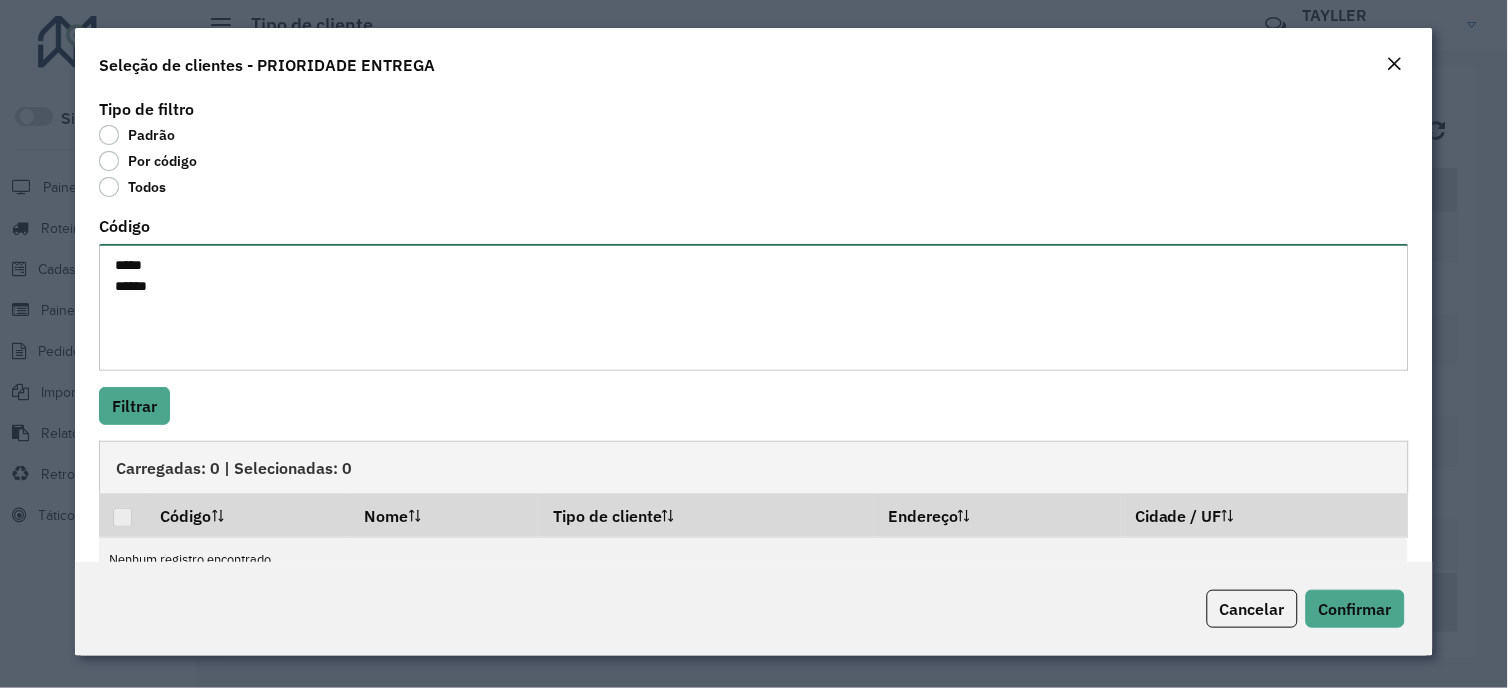 paste on "*
****" 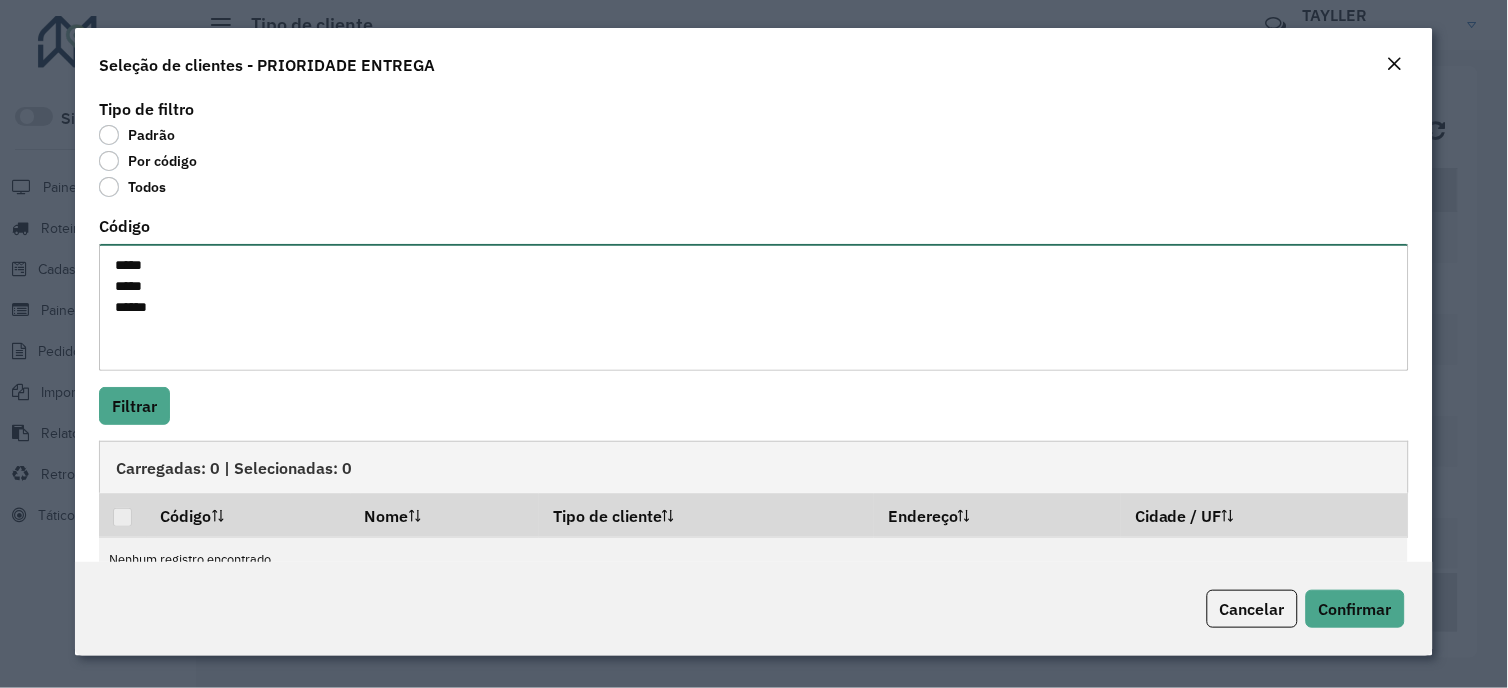 paste on "*
****" 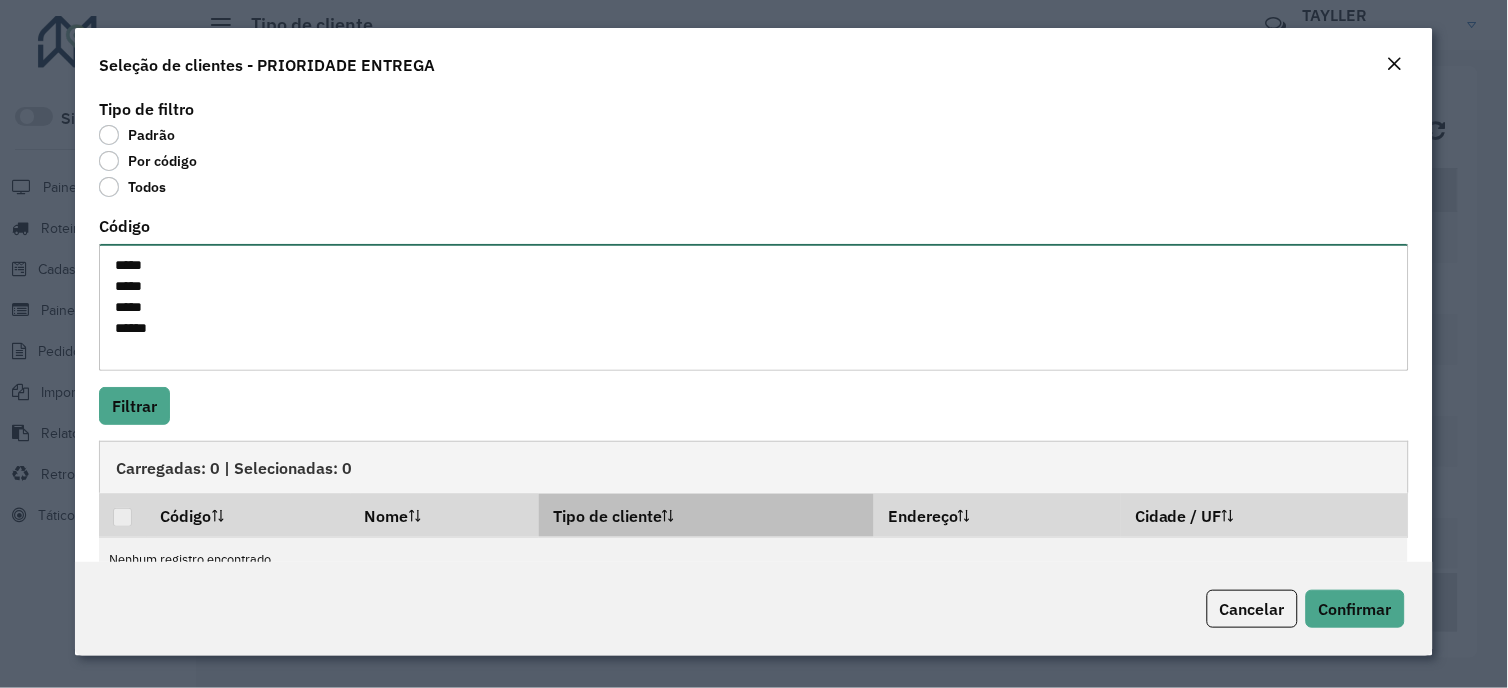 paste on "*
***" 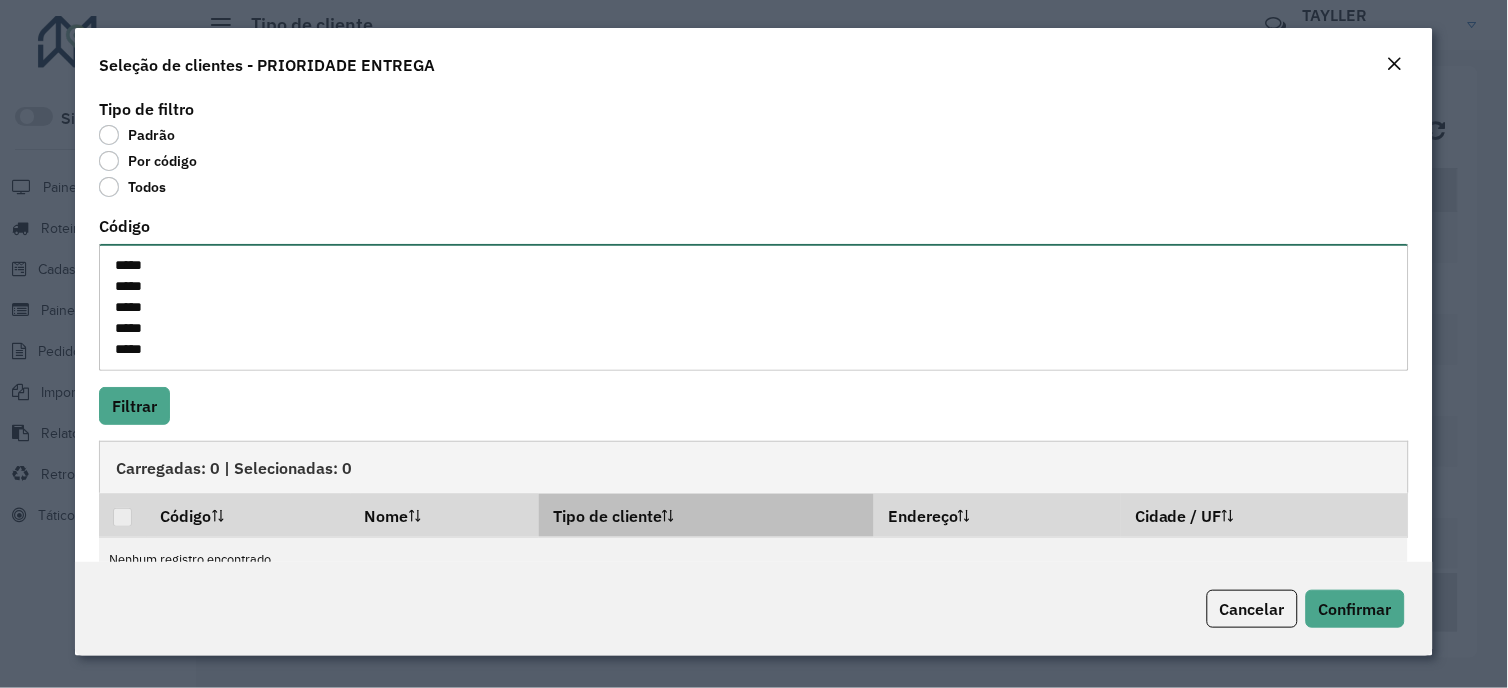 scroll, scrollTop: 8, scrollLeft: 0, axis: vertical 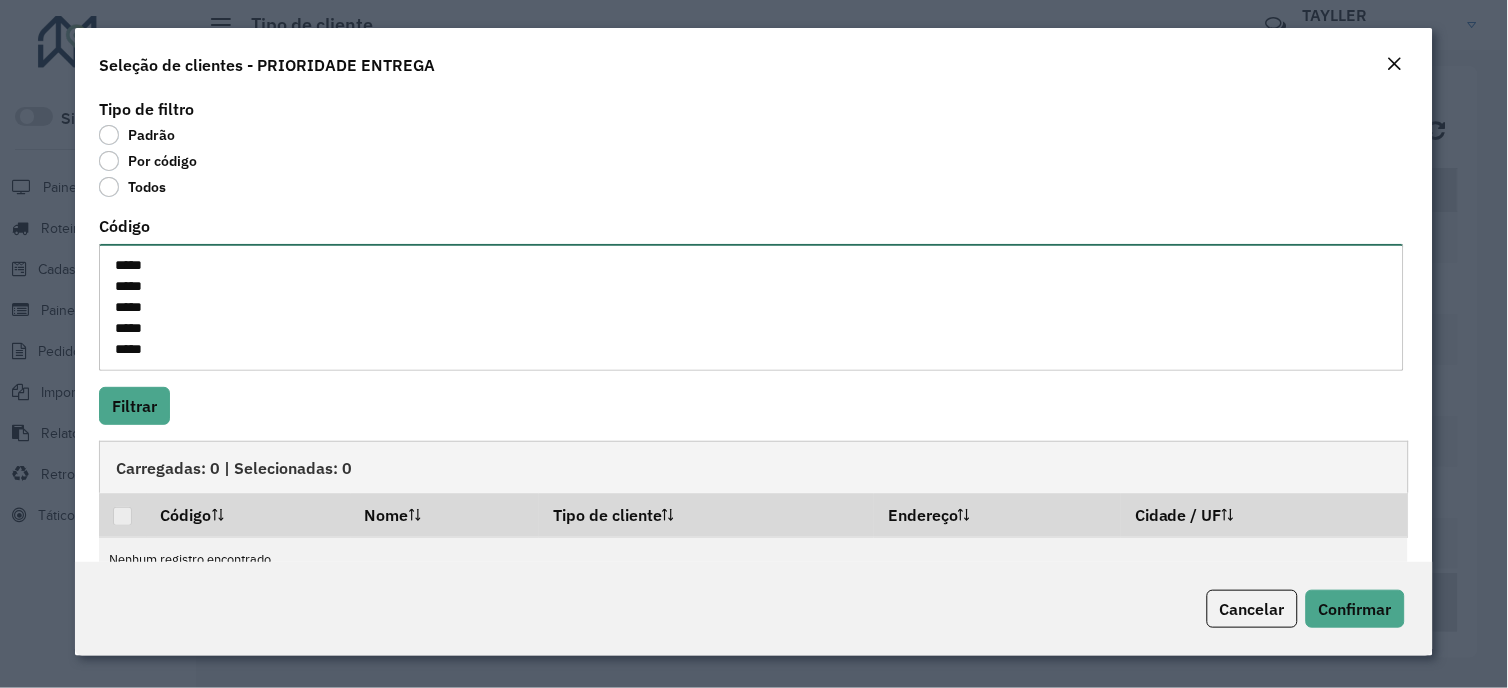 paste on "*
****" 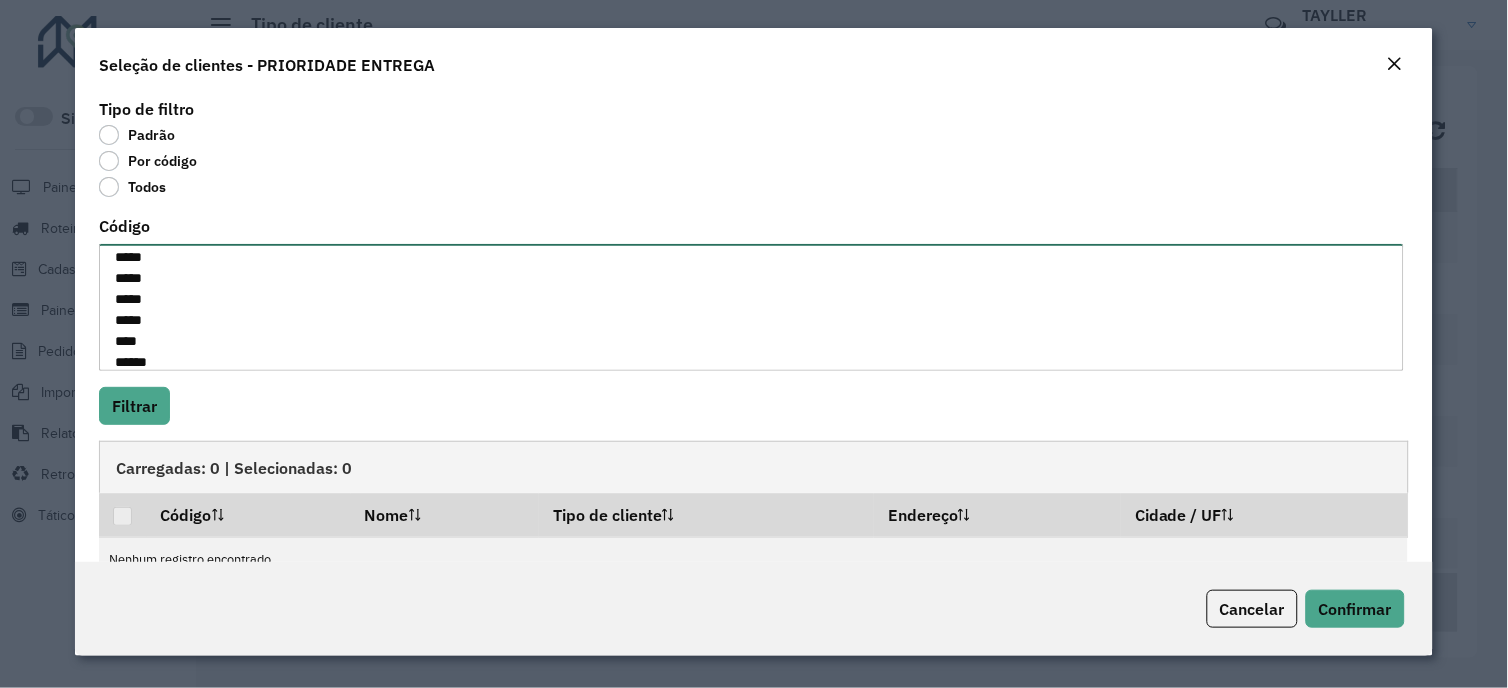 scroll, scrollTop: 30, scrollLeft: 0, axis: vertical 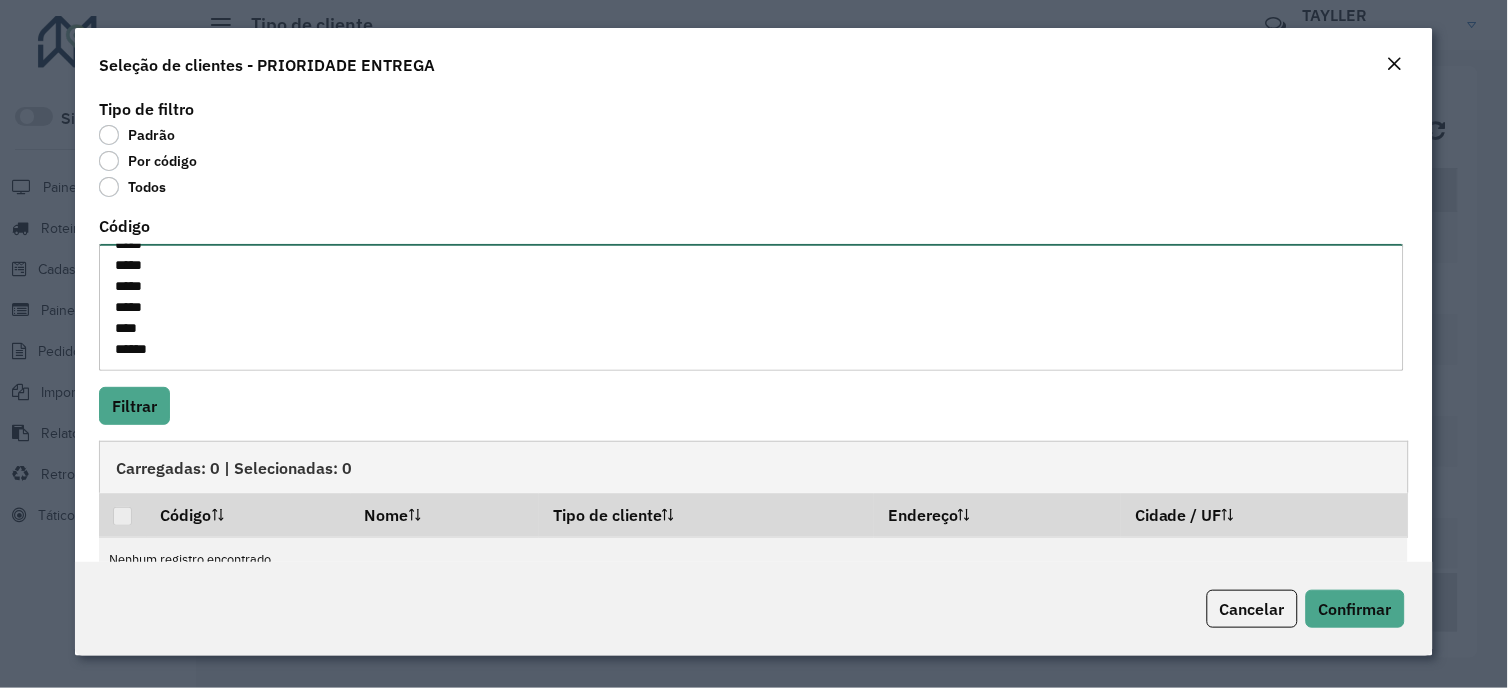 paste on "*
***" 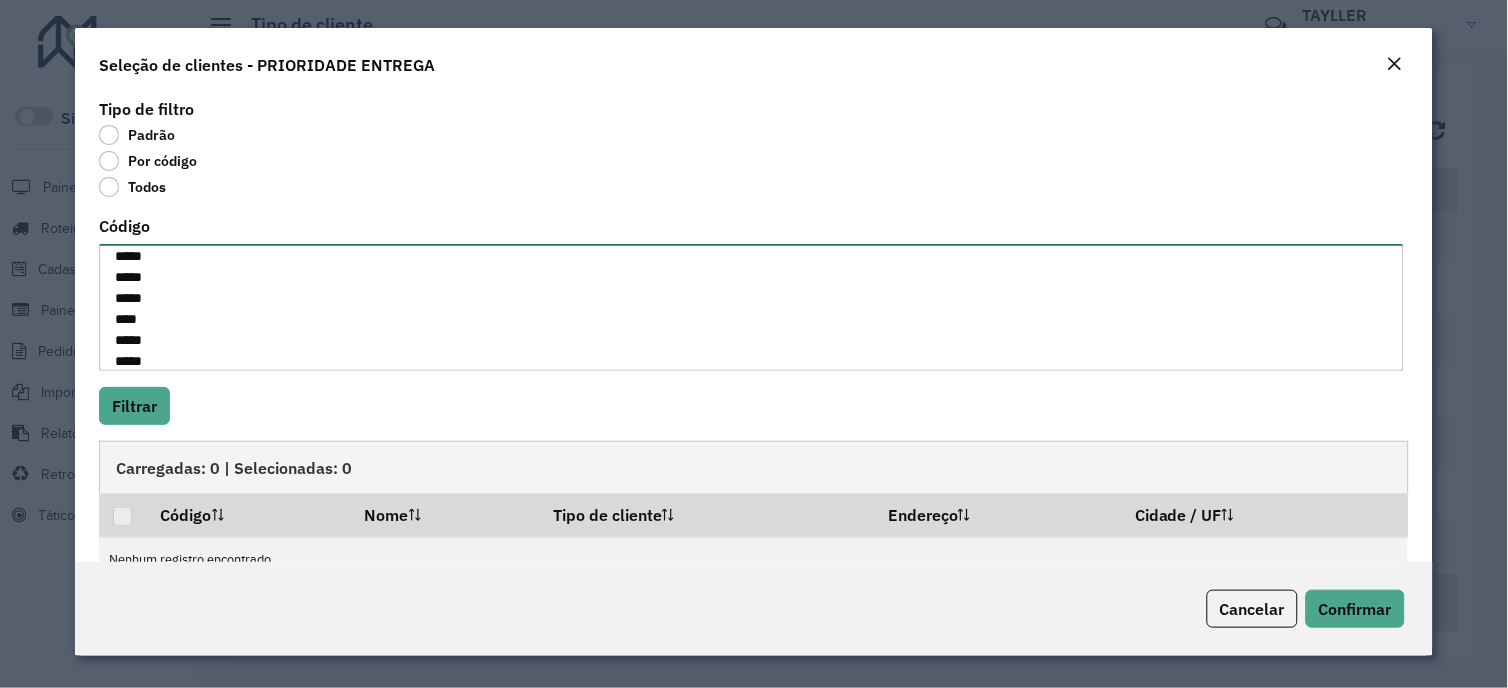 scroll, scrollTop: 51, scrollLeft: 0, axis: vertical 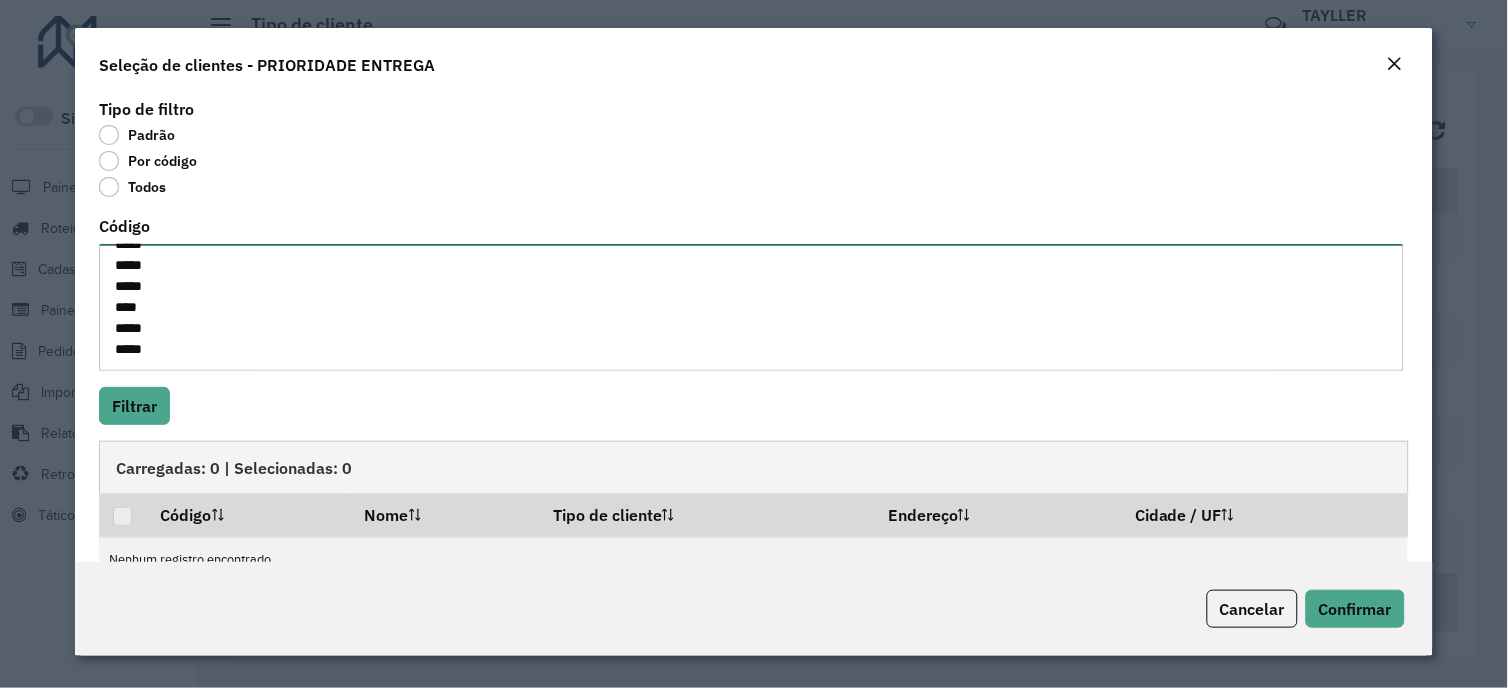 paste on "*
****" 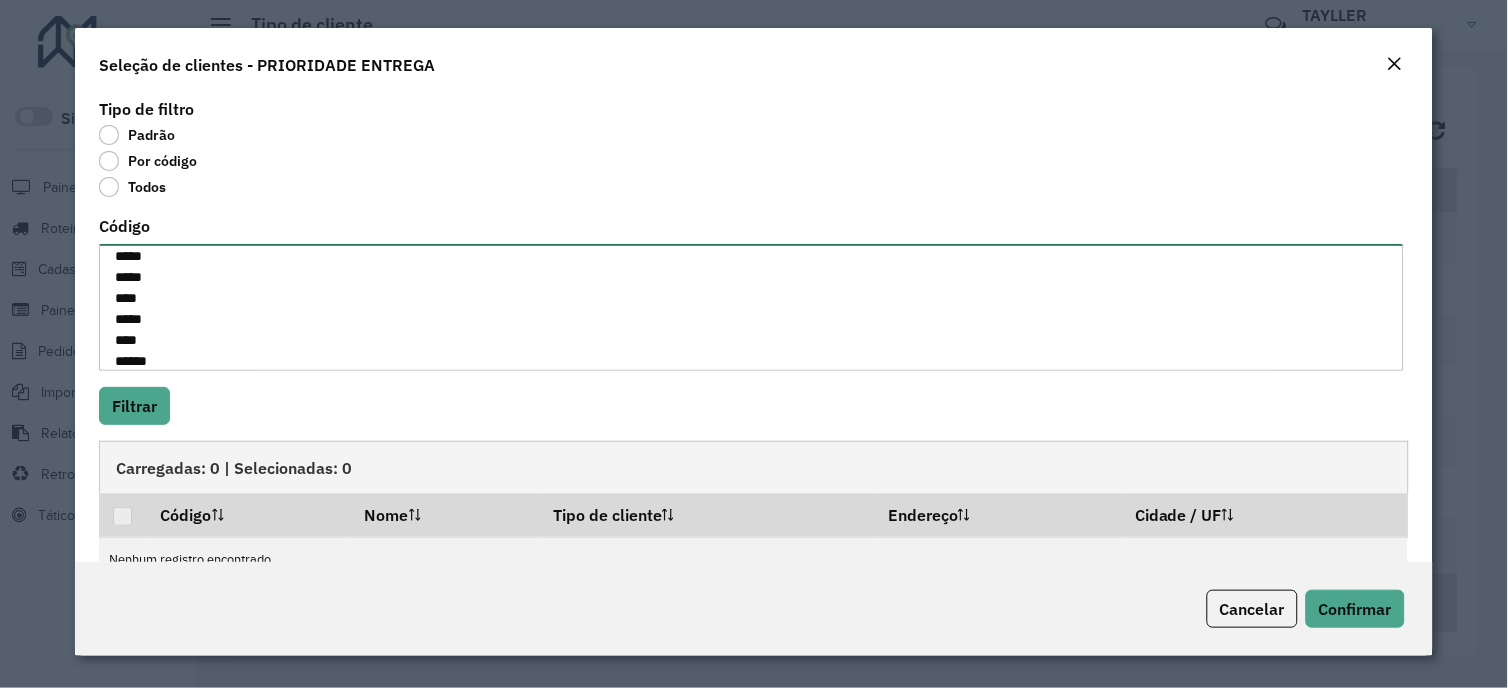 scroll, scrollTop: 72, scrollLeft: 0, axis: vertical 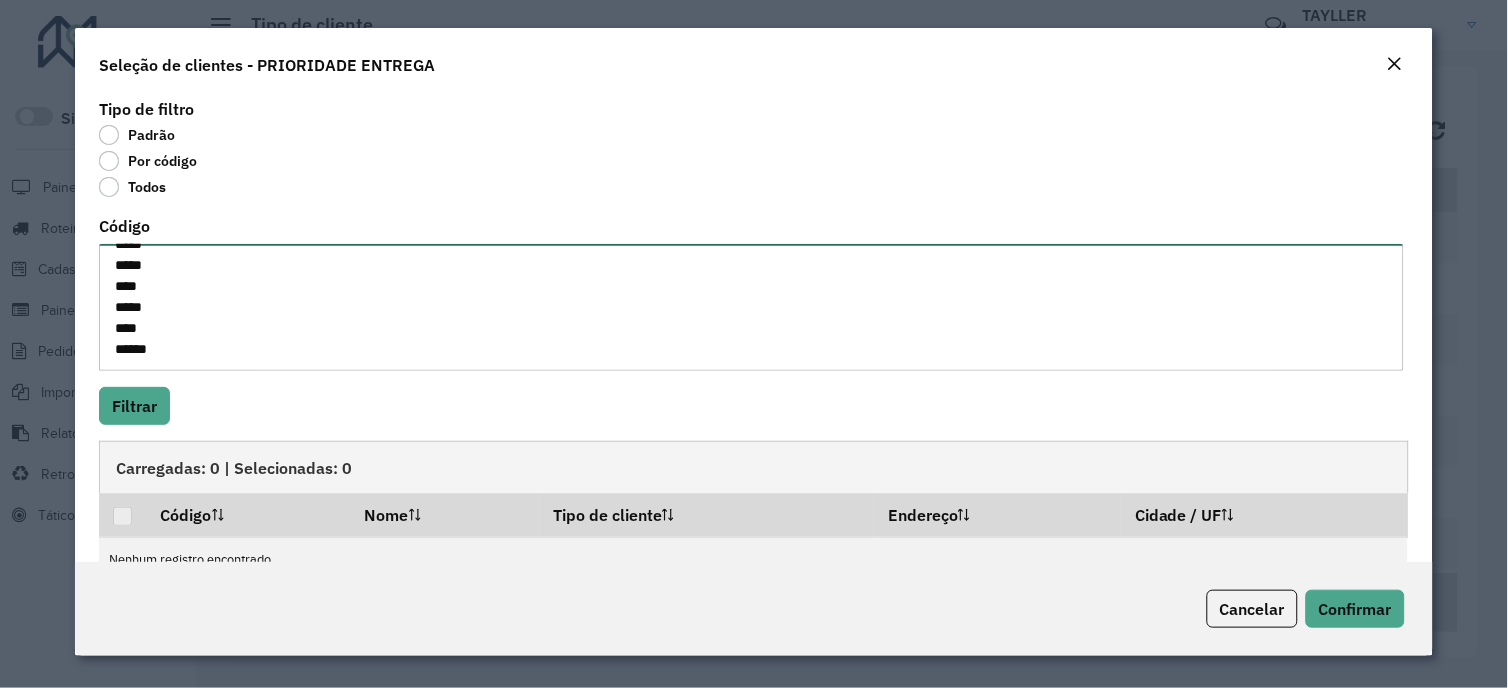 paste on "*
****" 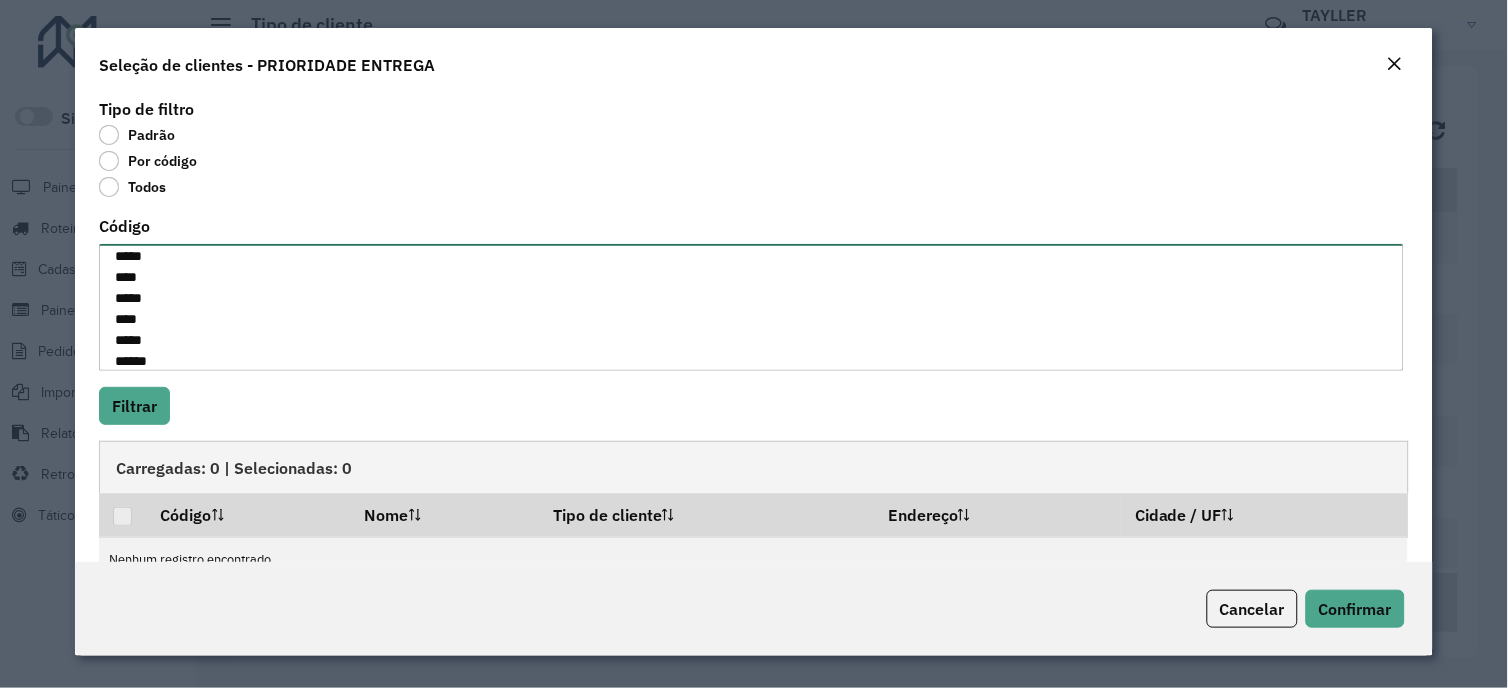 scroll, scrollTop: 92, scrollLeft: 0, axis: vertical 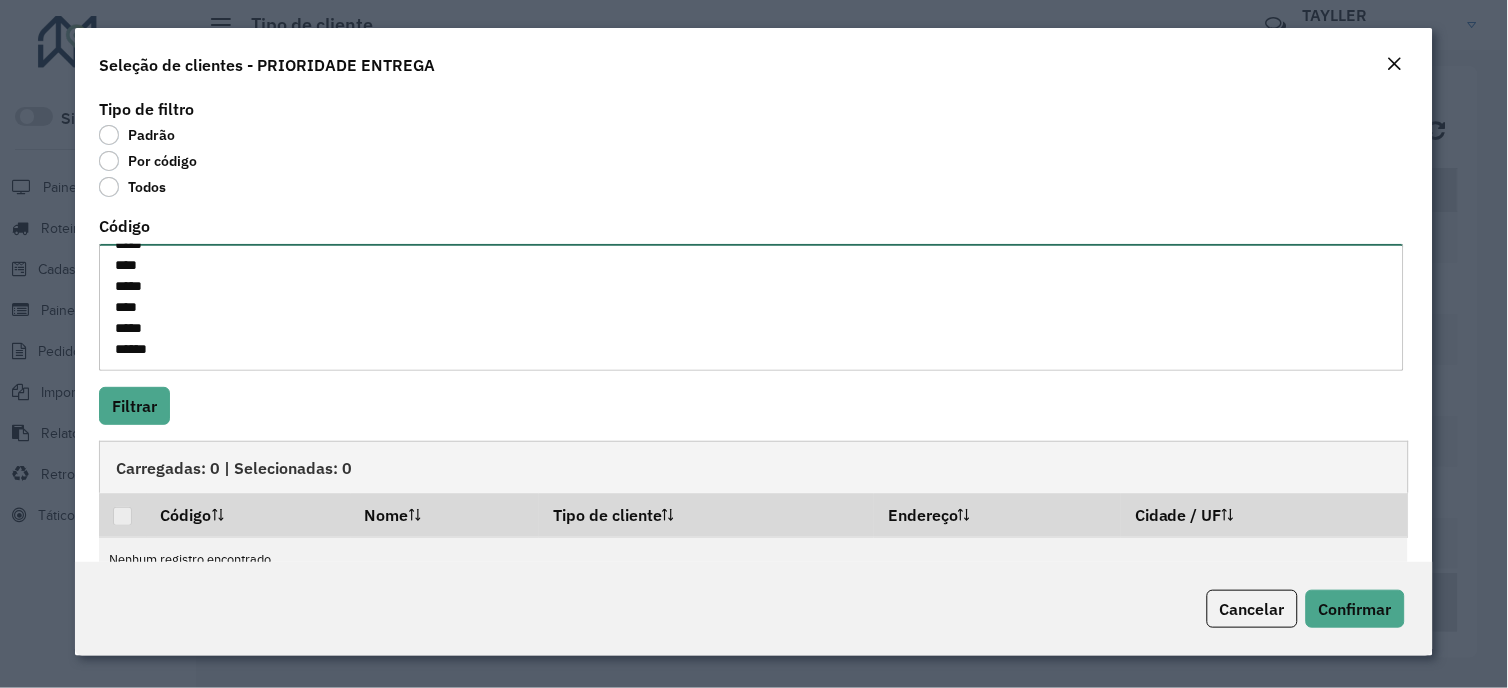 paste on "*
****" 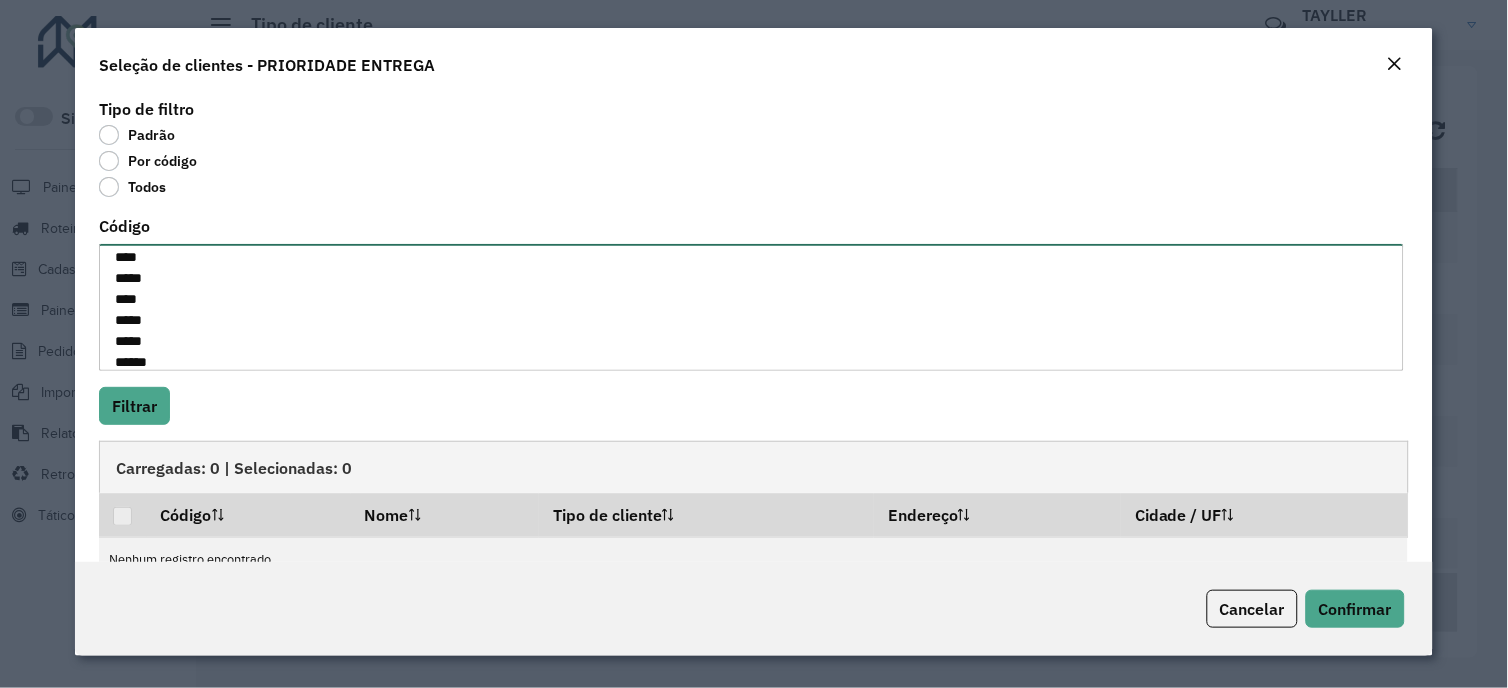 scroll, scrollTop: 113, scrollLeft: 0, axis: vertical 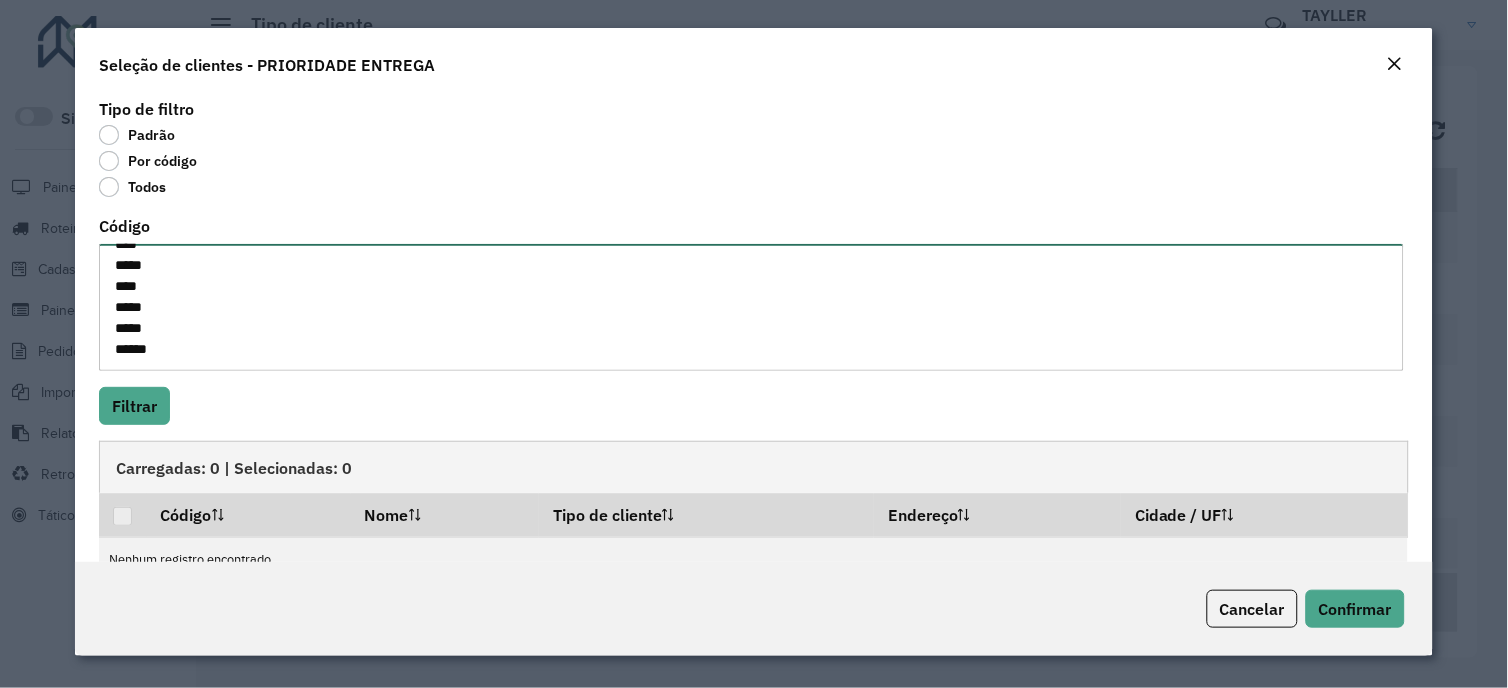 paste on "*
****" 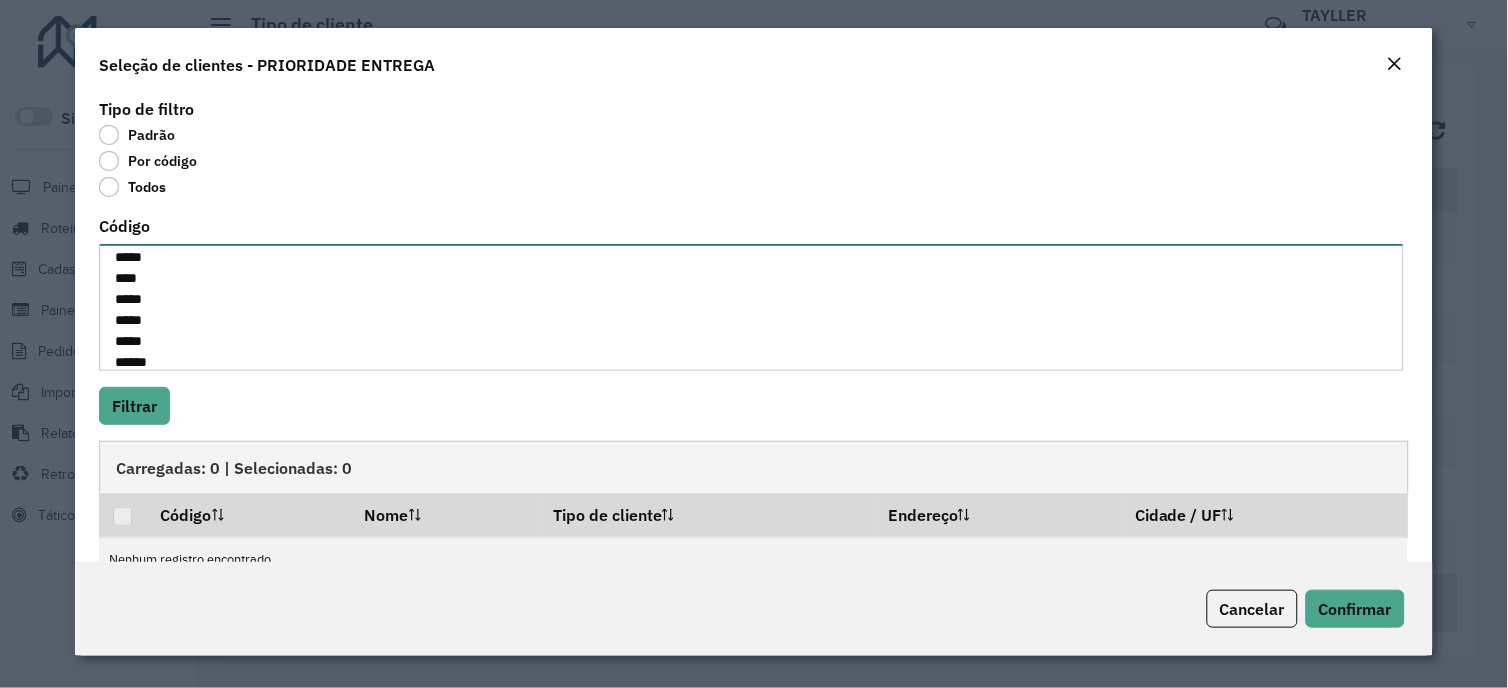 scroll, scrollTop: 134, scrollLeft: 0, axis: vertical 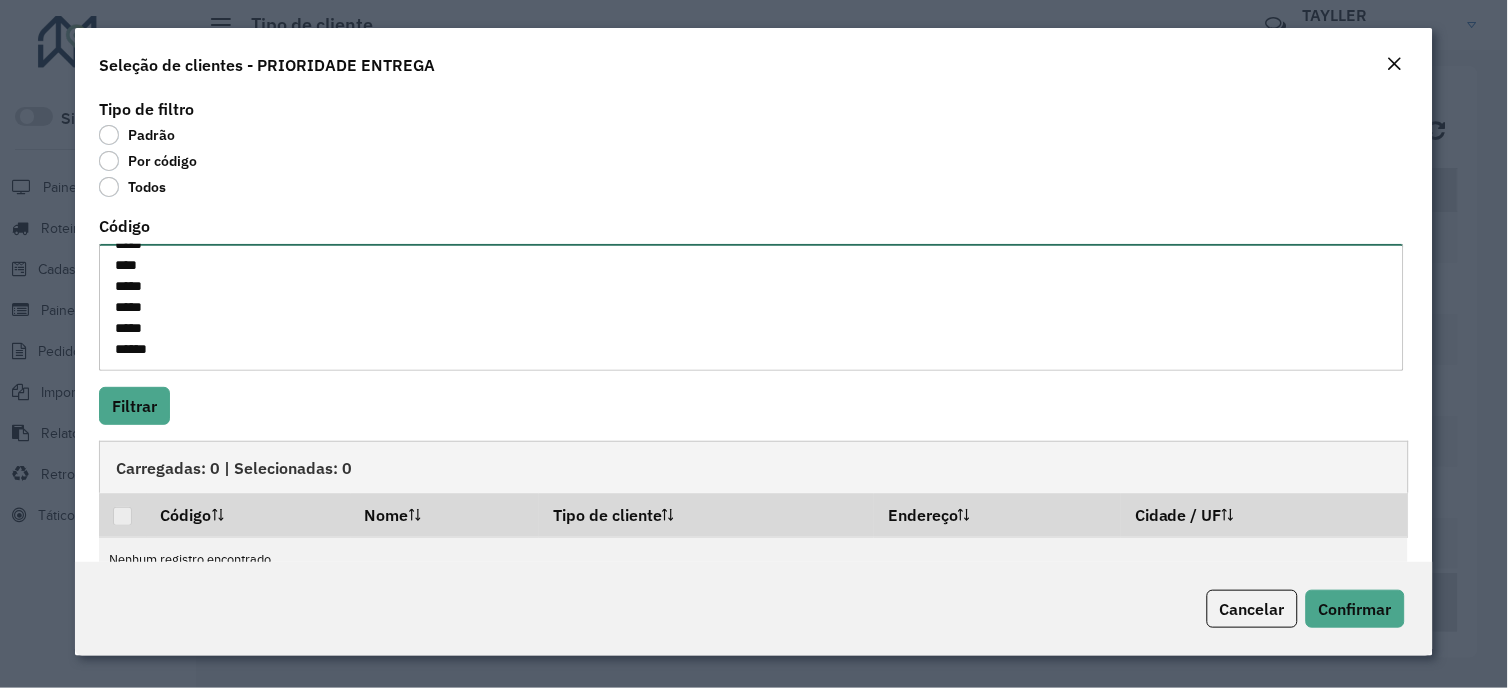 paste on "*
****" 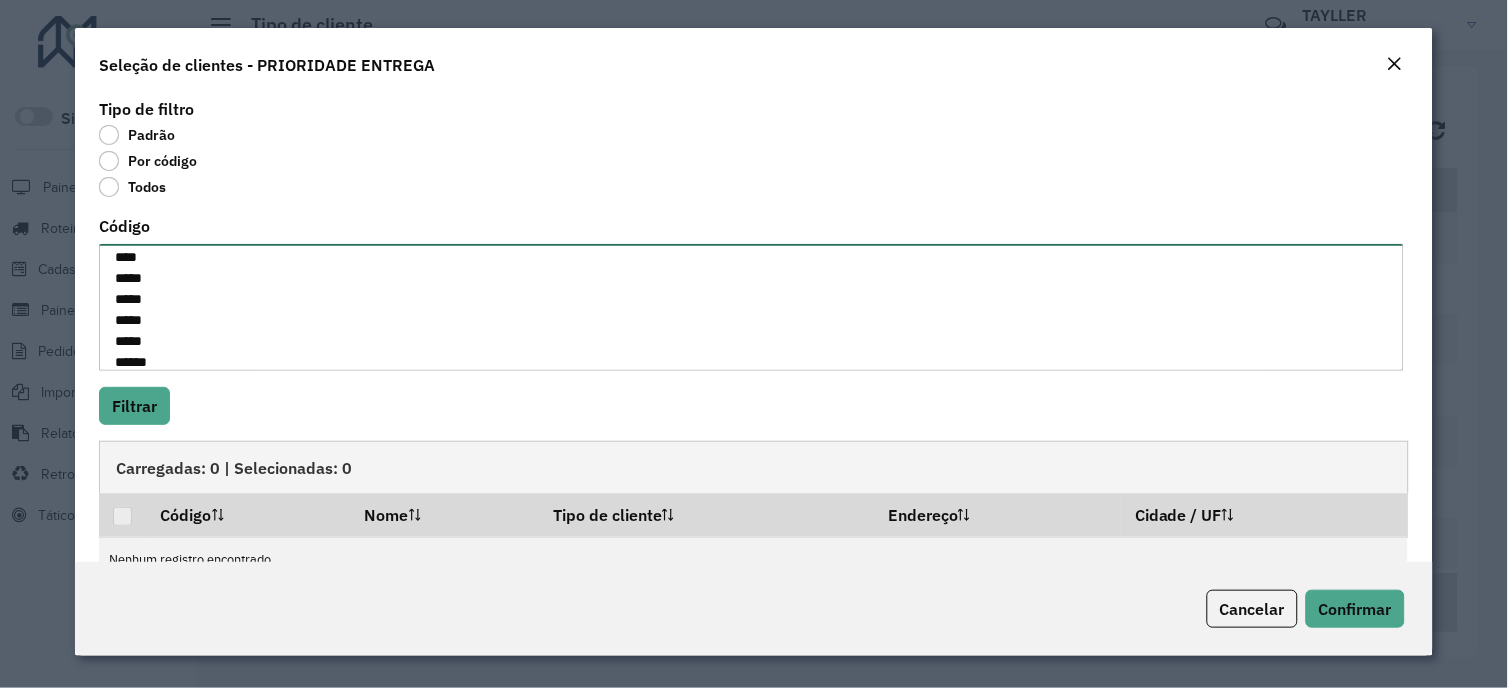 scroll, scrollTop: 155, scrollLeft: 0, axis: vertical 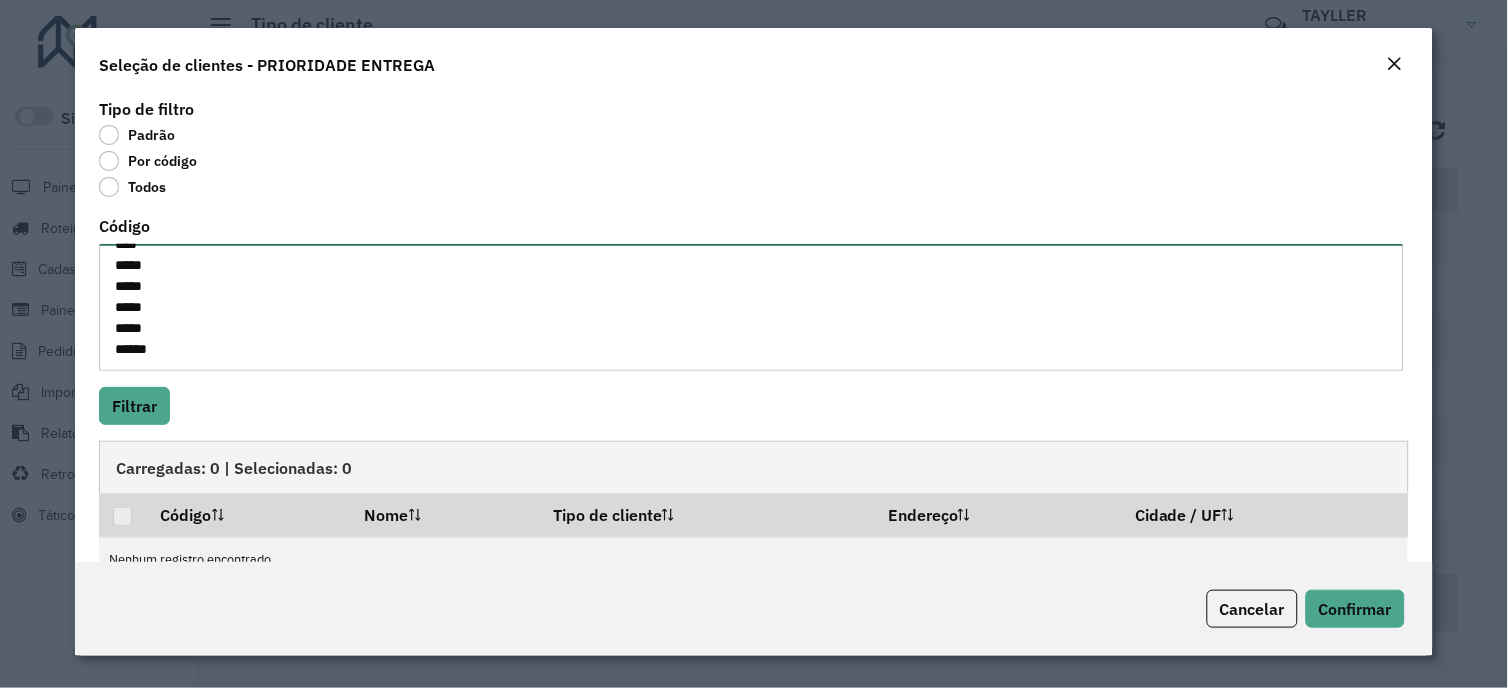 paste on "*
****" 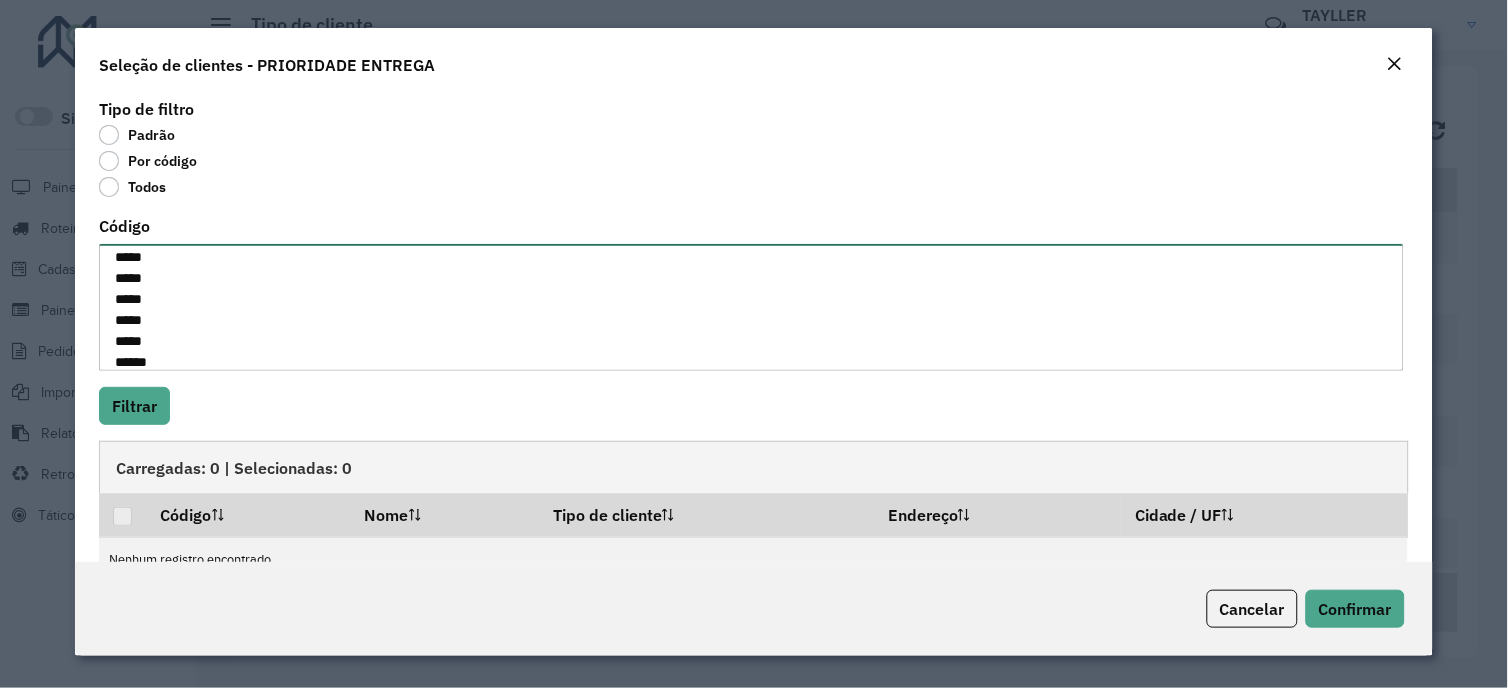 scroll, scrollTop: 176, scrollLeft: 0, axis: vertical 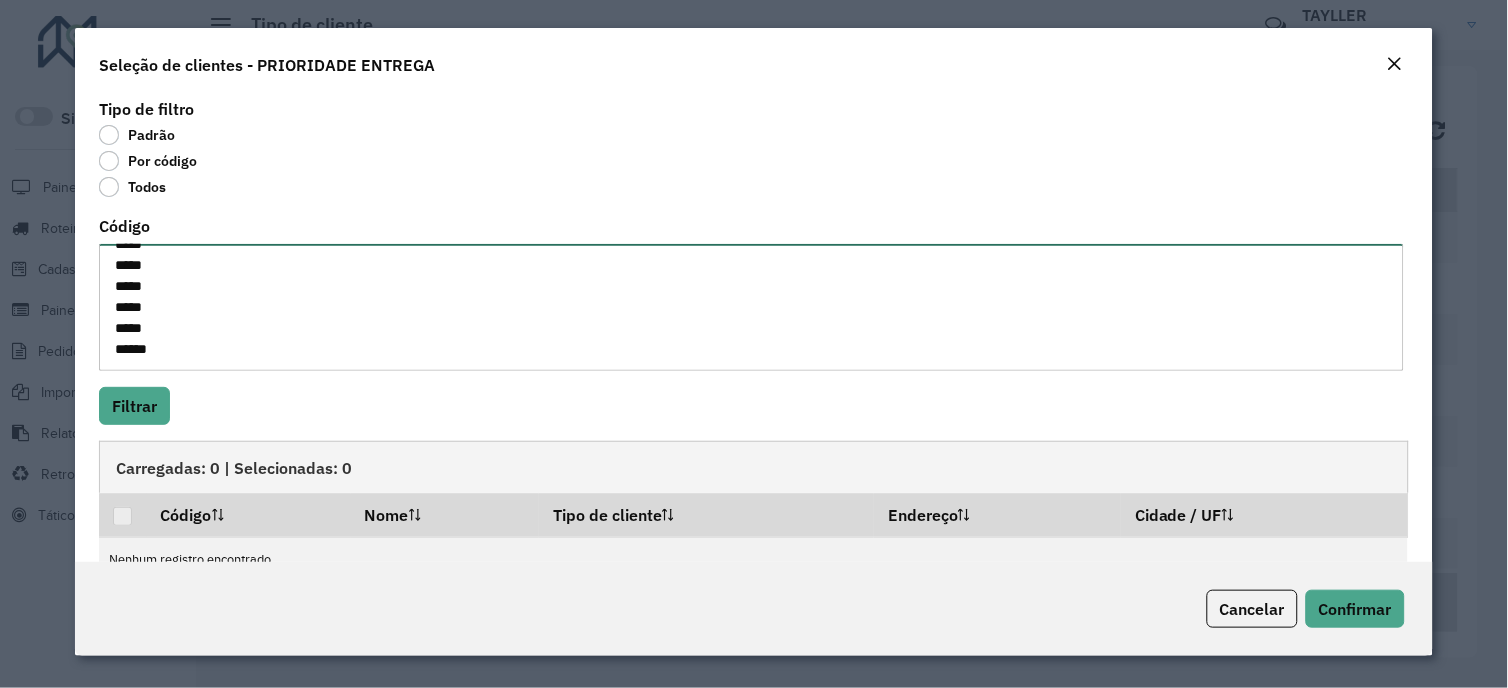 paste on "*
****" 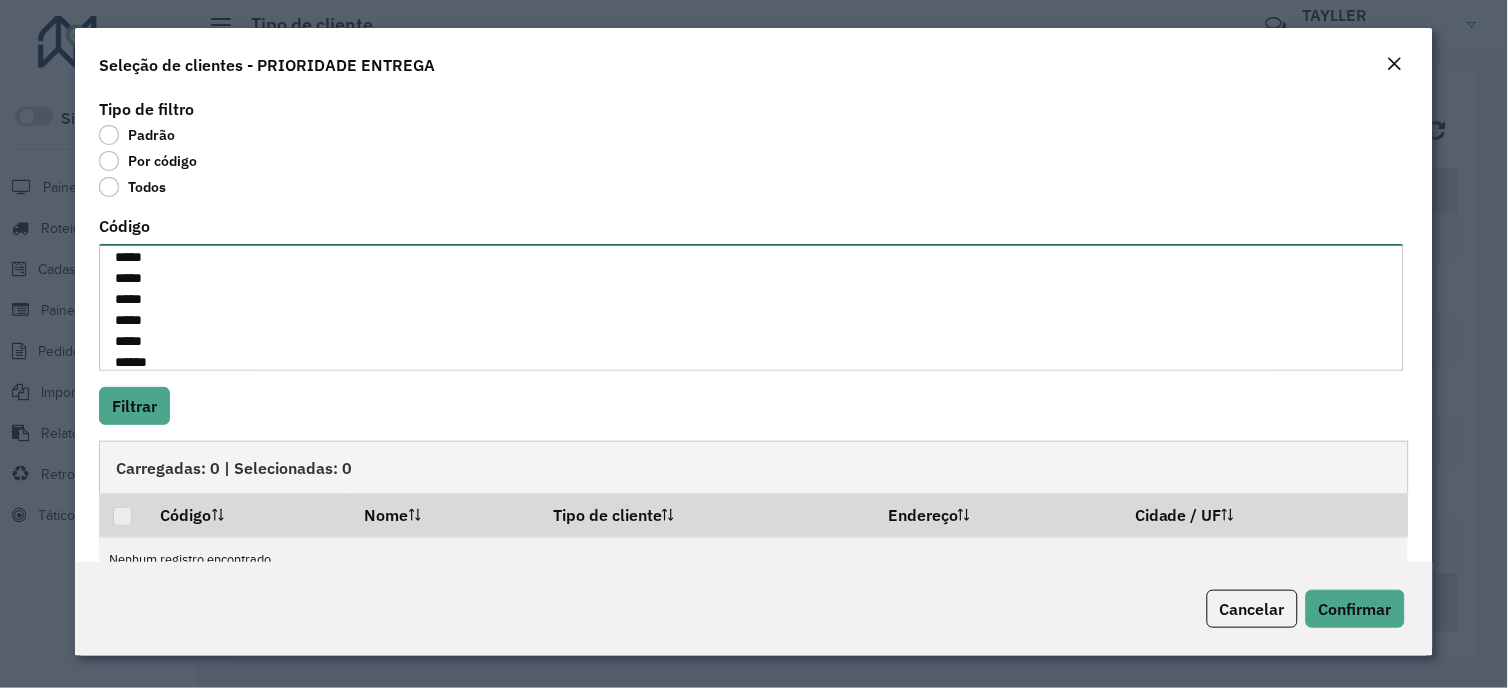 scroll, scrollTop: 197, scrollLeft: 0, axis: vertical 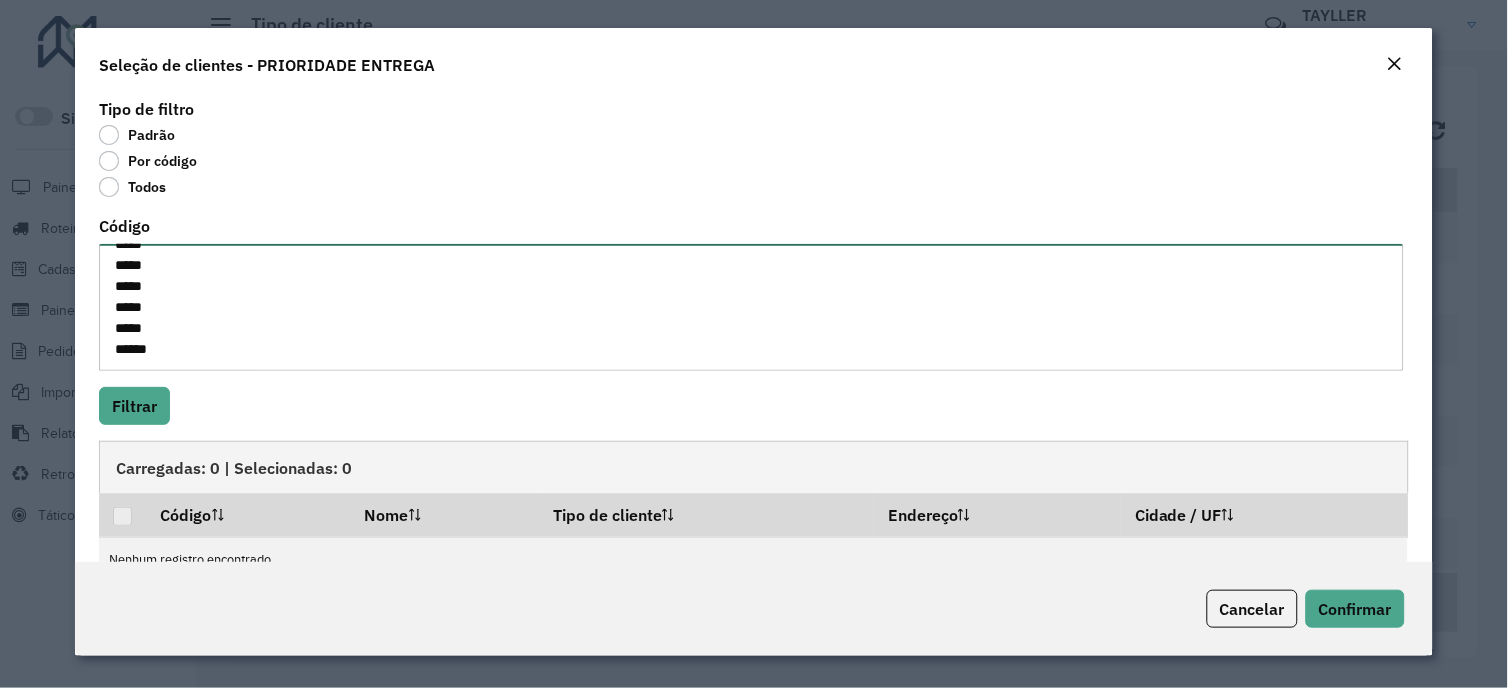 paste on "*
****" 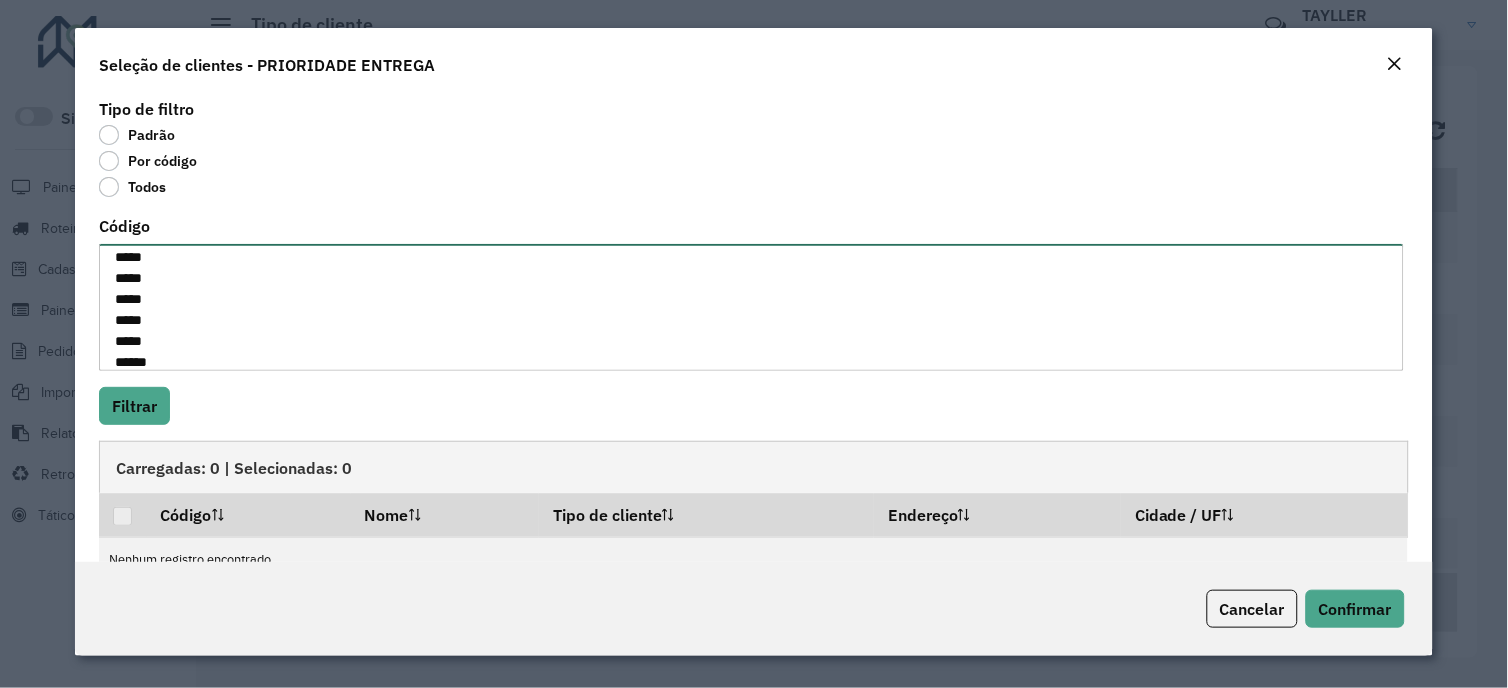 scroll, scrollTop: 218, scrollLeft: 0, axis: vertical 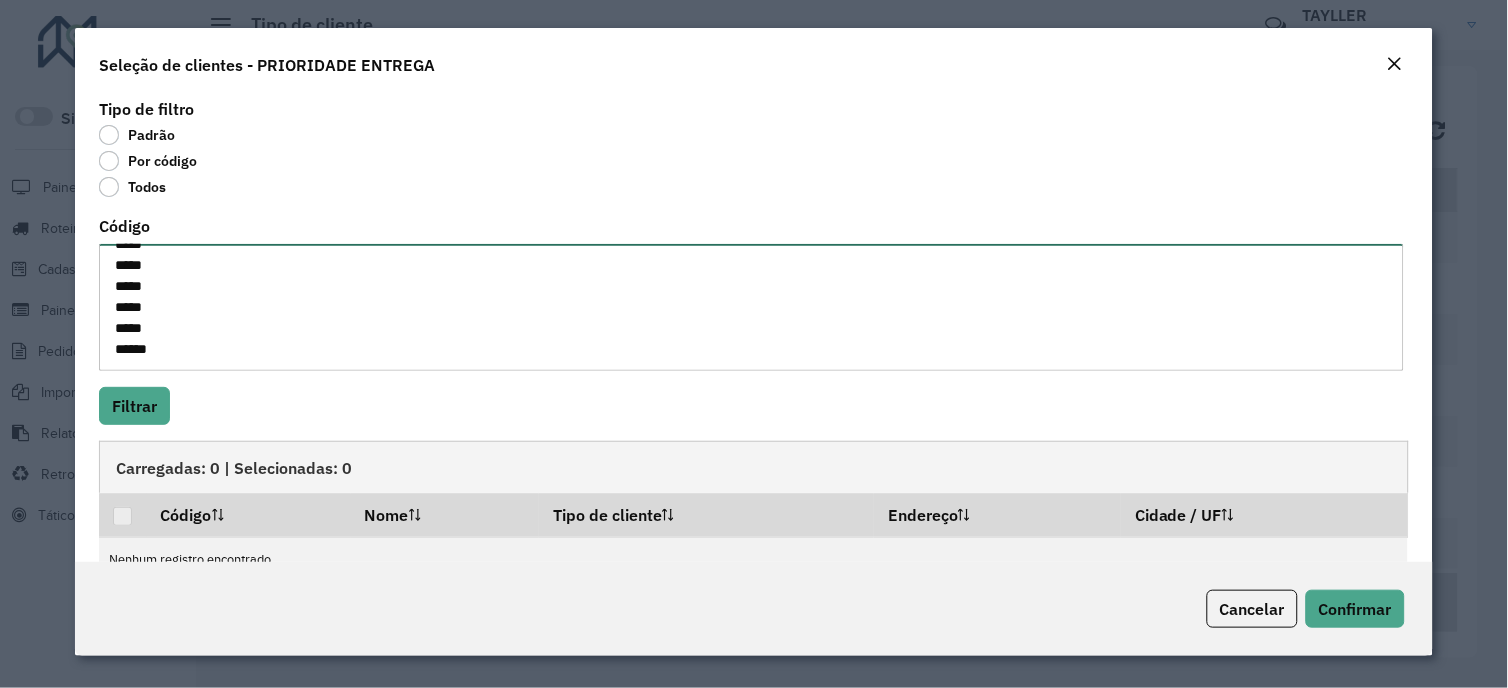 paste on "*
****" 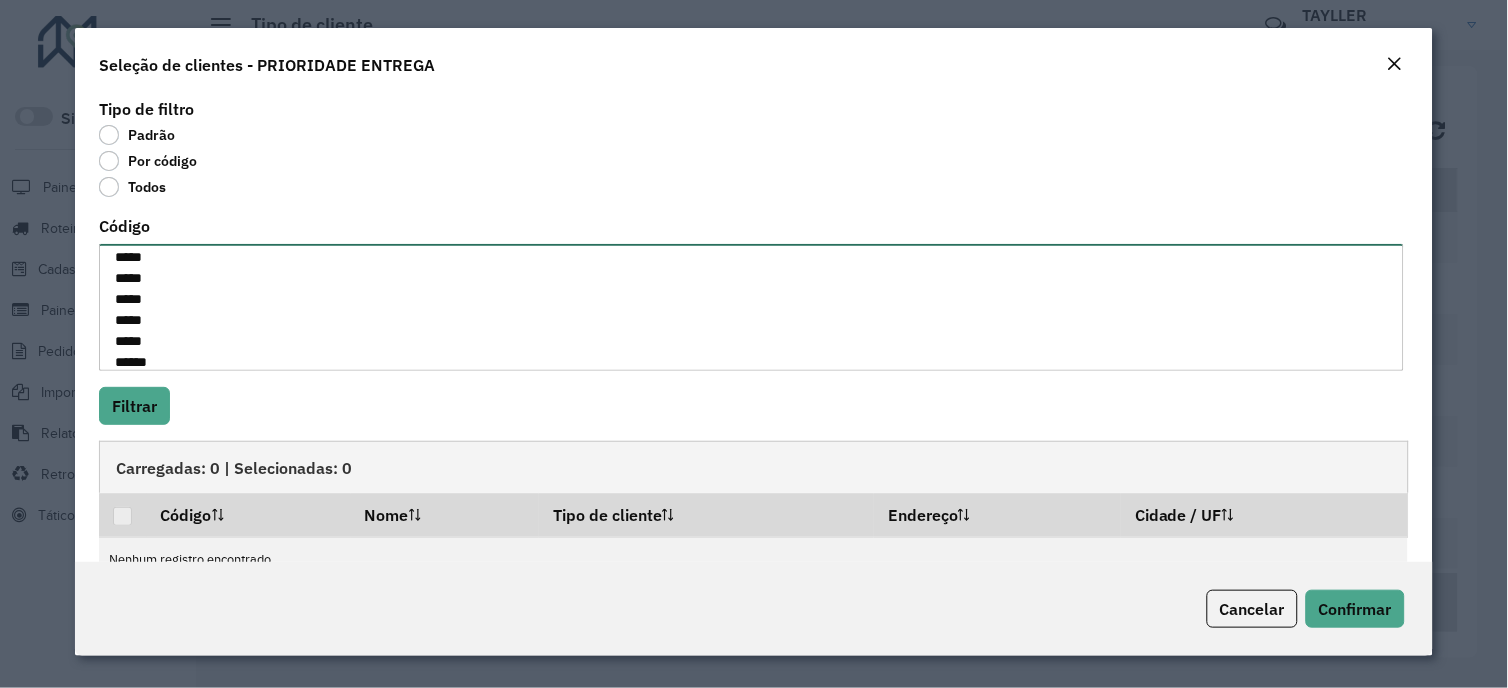 scroll, scrollTop: 240, scrollLeft: 0, axis: vertical 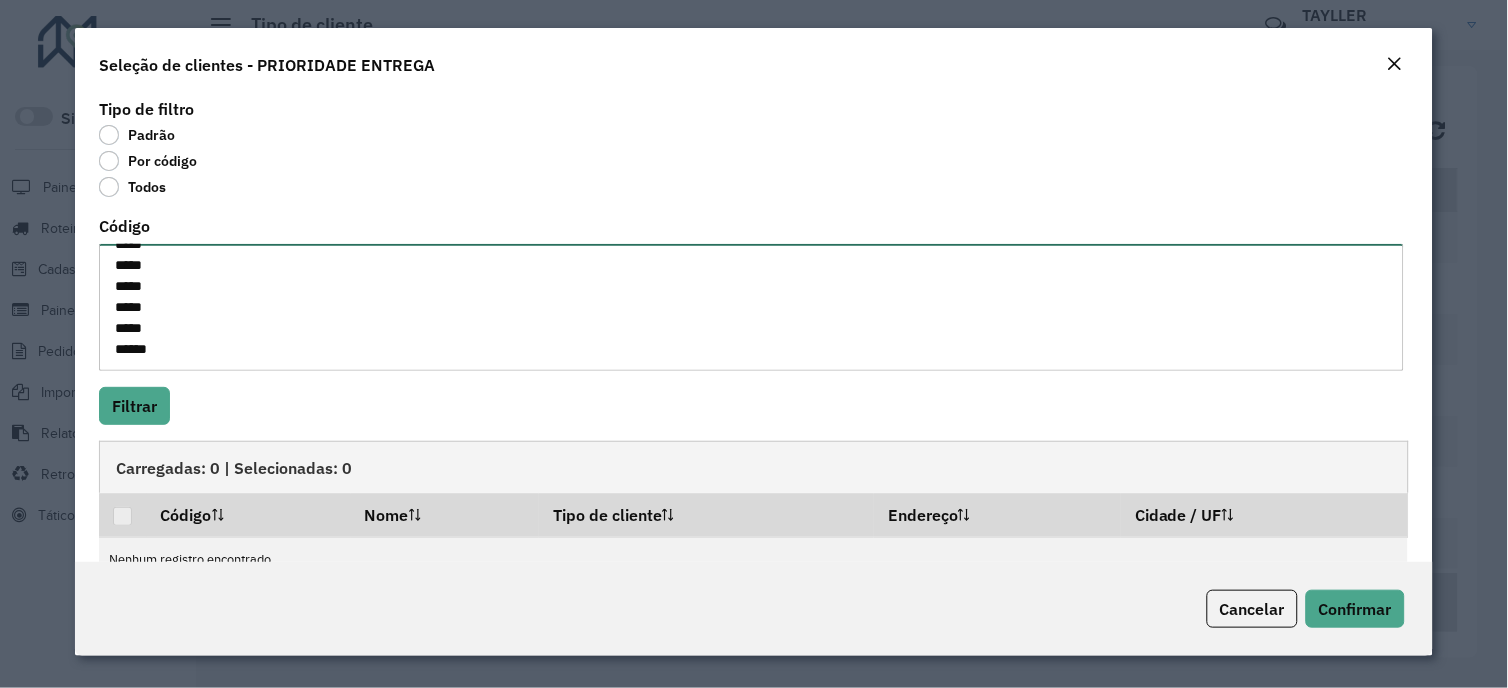 paste on "*
****" 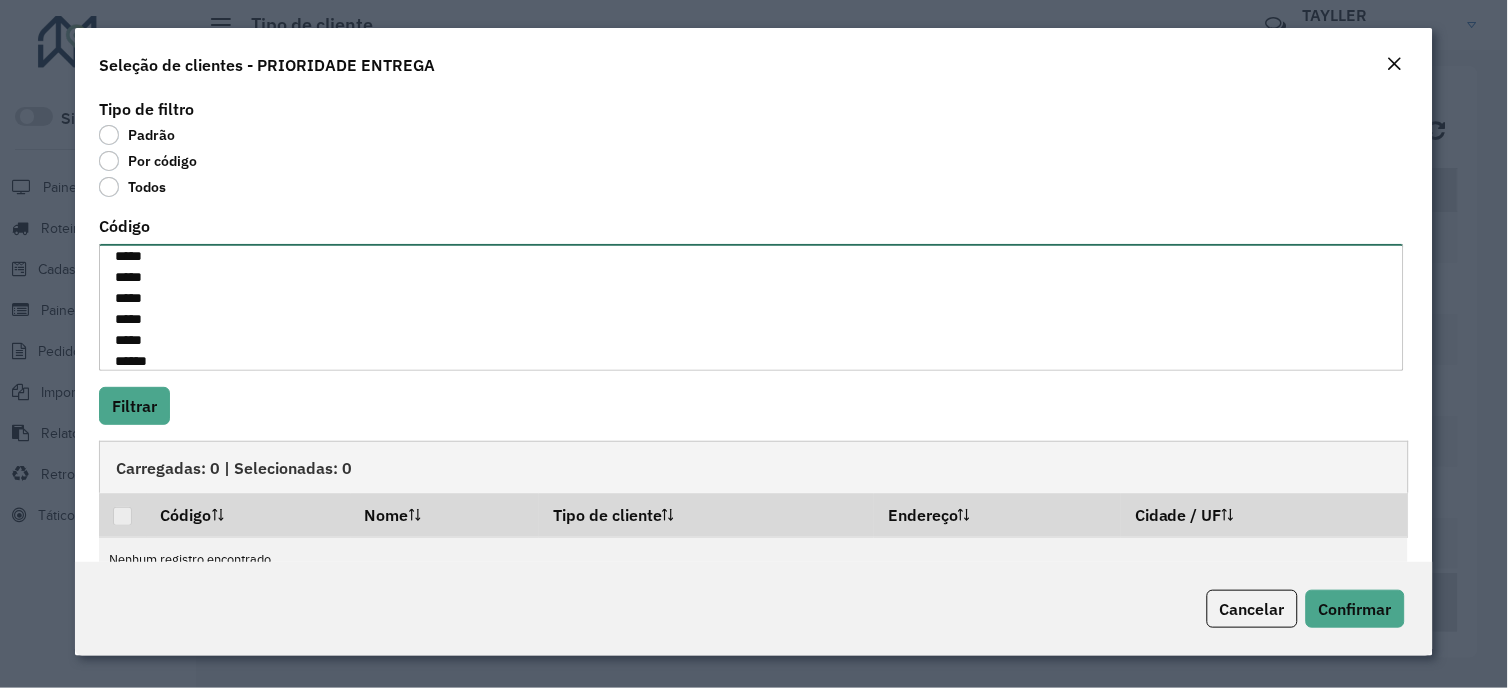 scroll, scrollTop: 261, scrollLeft: 0, axis: vertical 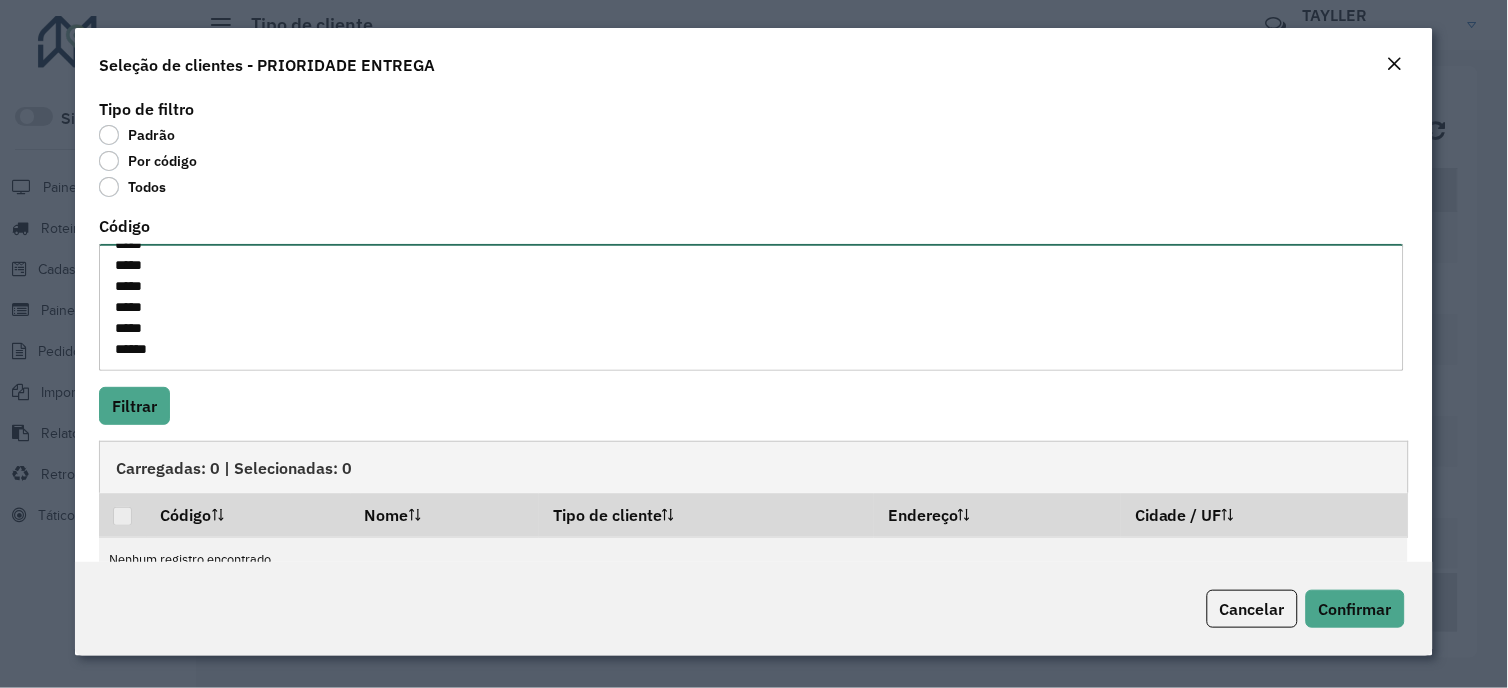 paste on "*
****" 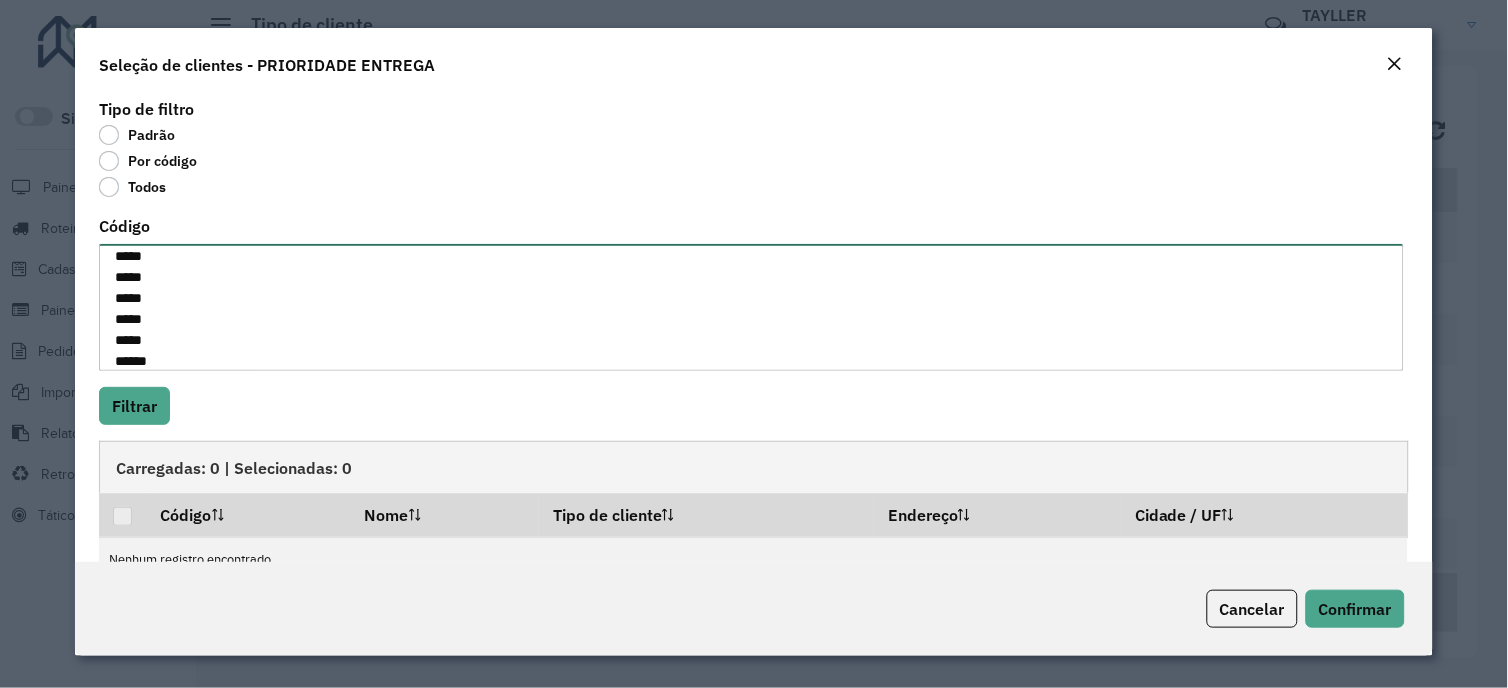 scroll, scrollTop: 281, scrollLeft: 0, axis: vertical 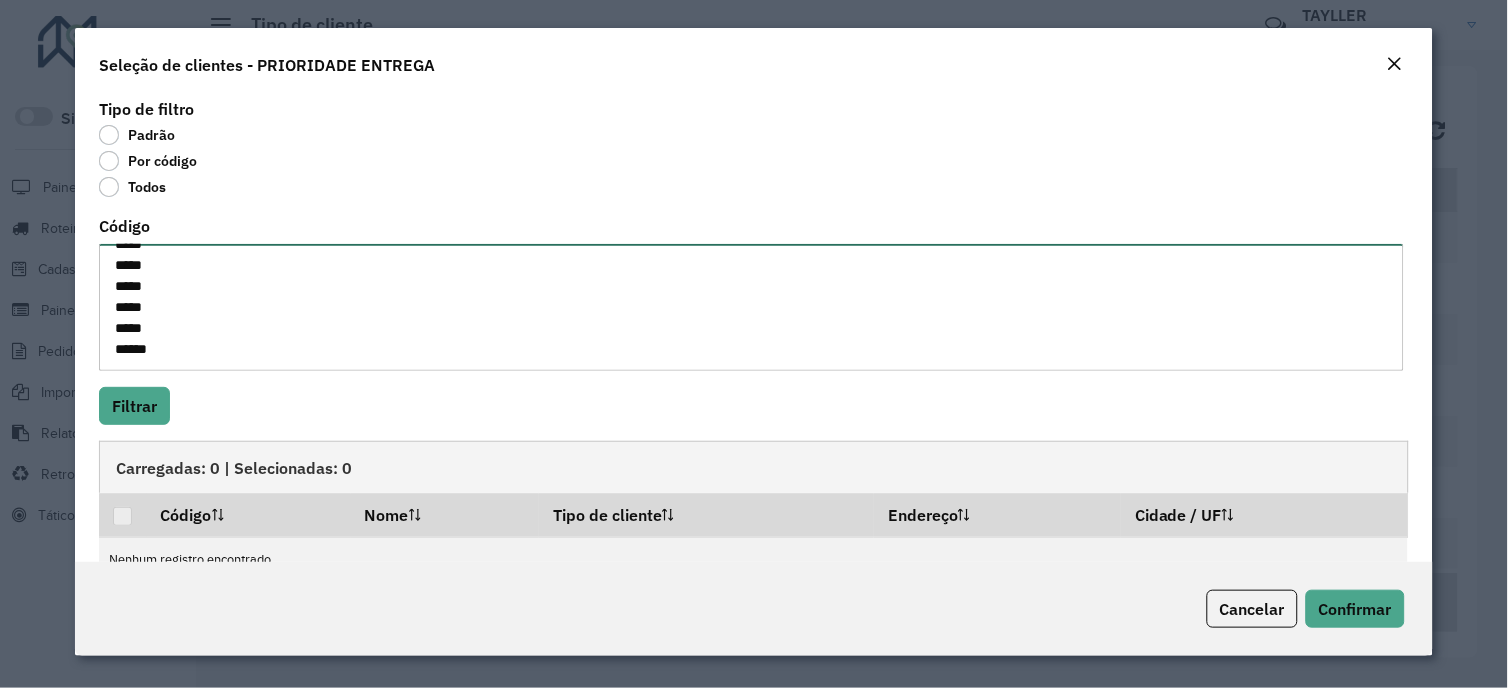 paste on "*
****" 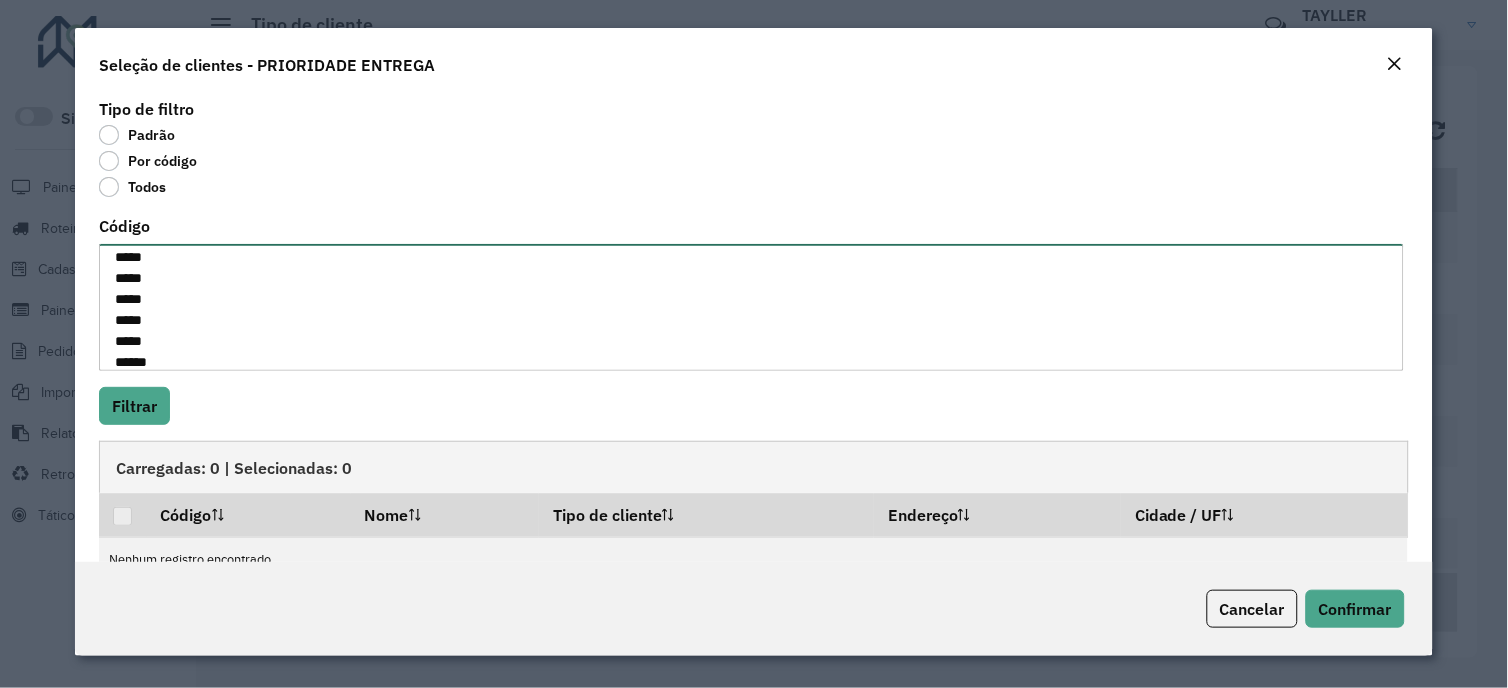 scroll, scrollTop: 302, scrollLeft: 0, axis: vertical 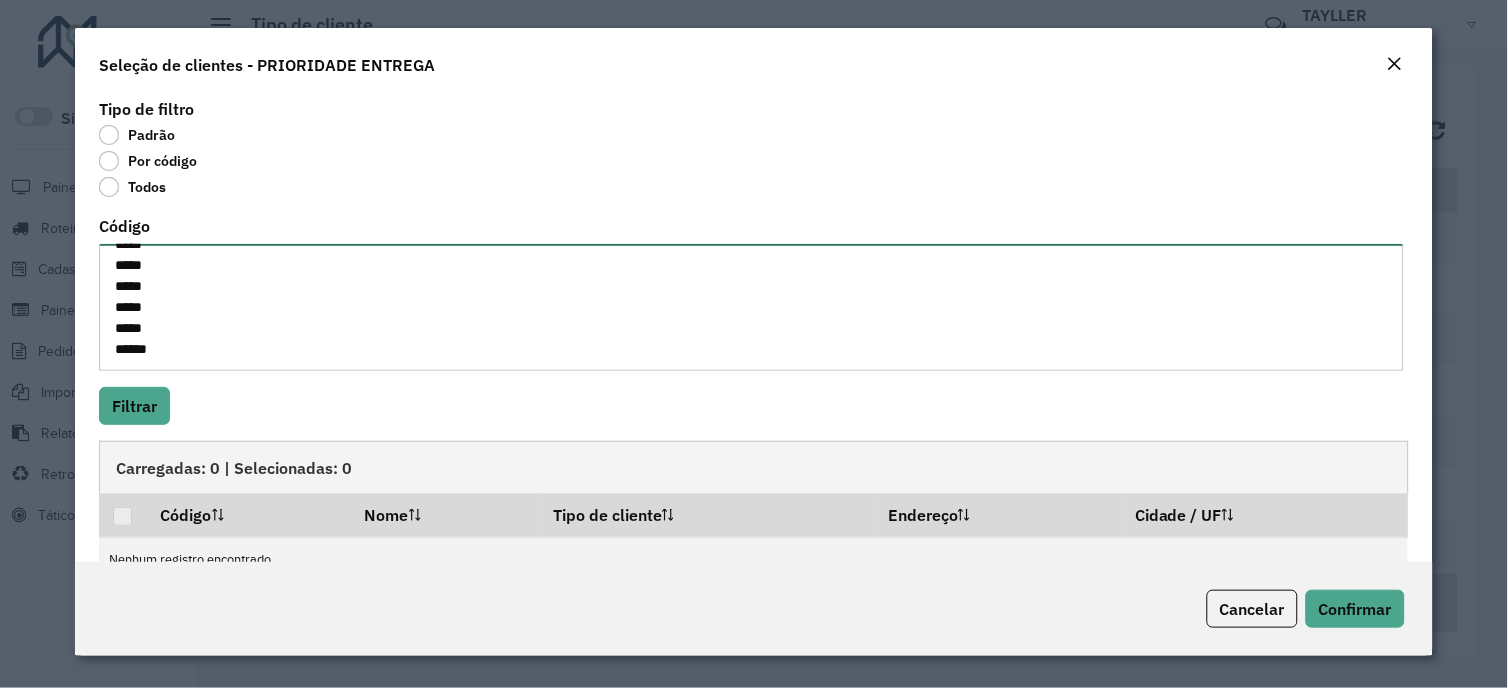 paste on "*
***" 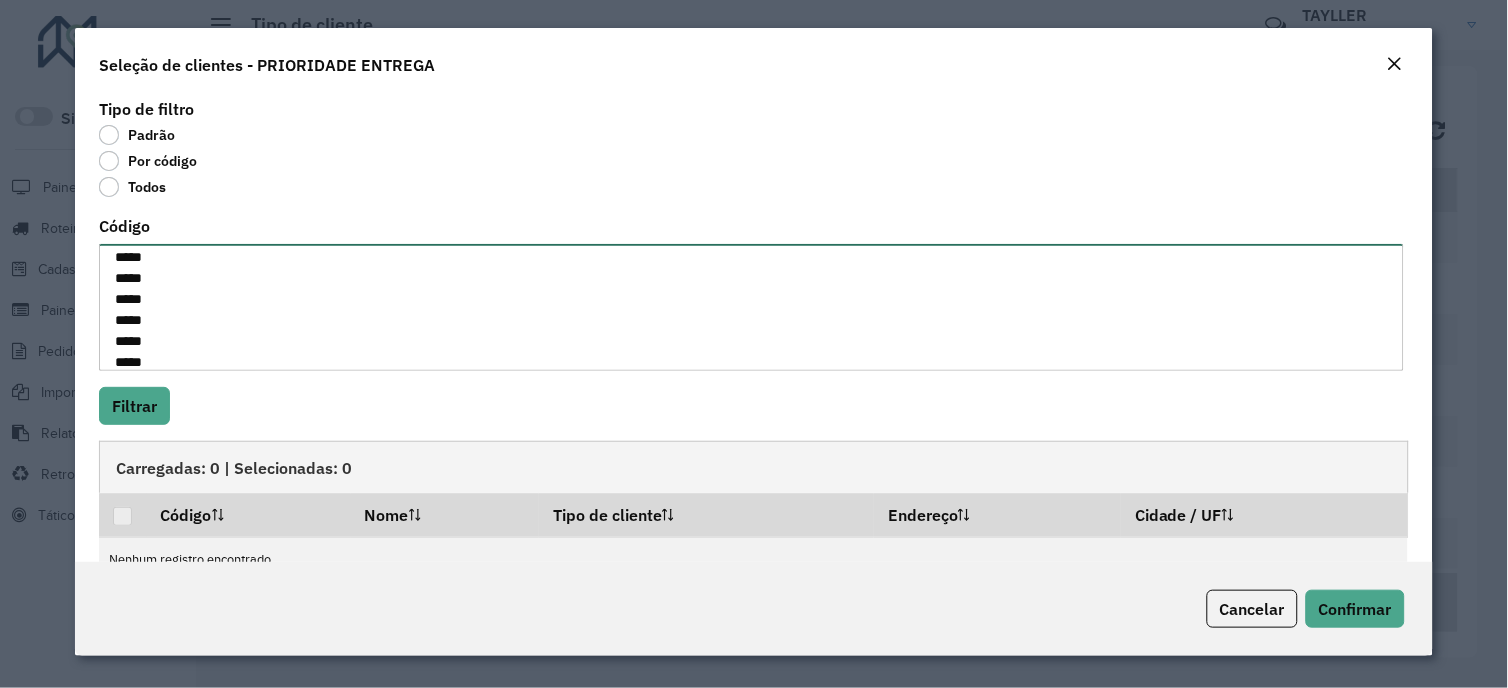 scroll, scrollTop: 323, scrollLeft: 0, axis: vertical 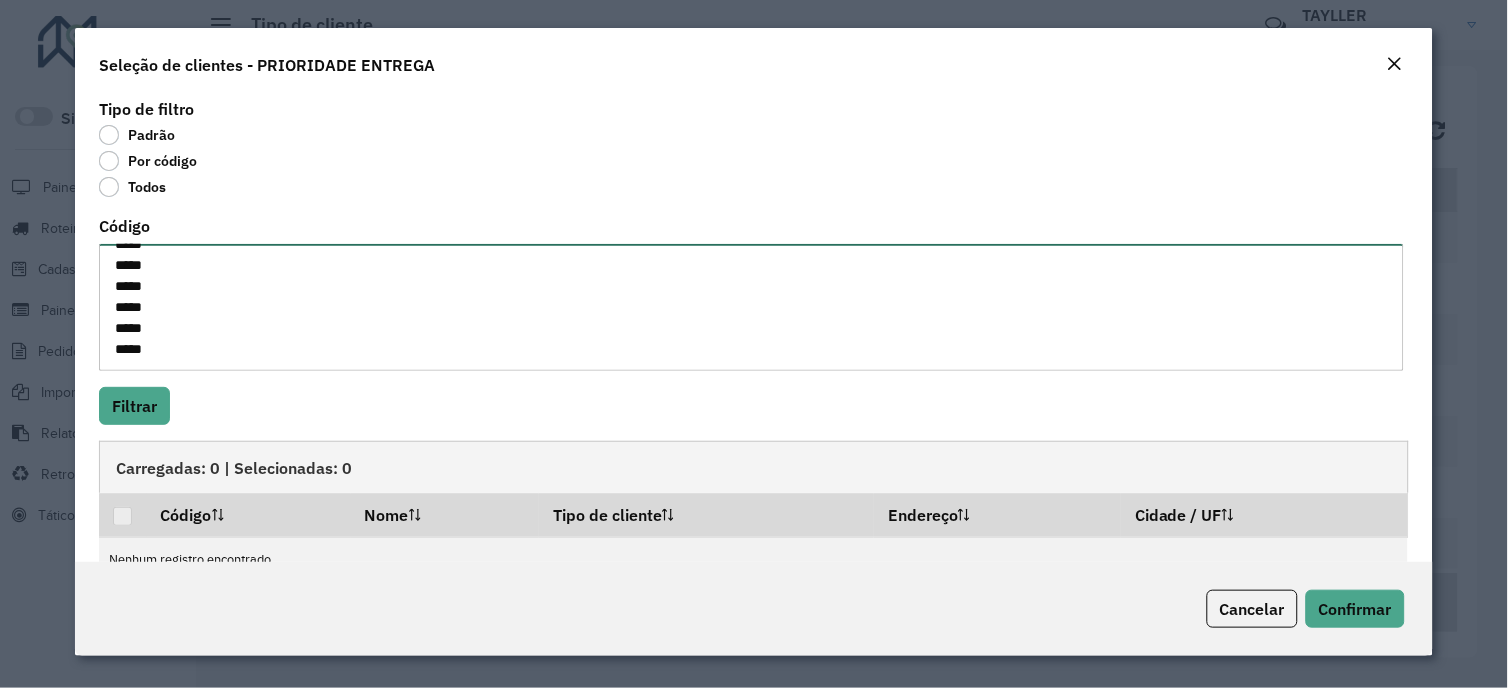 paste on "*
****" 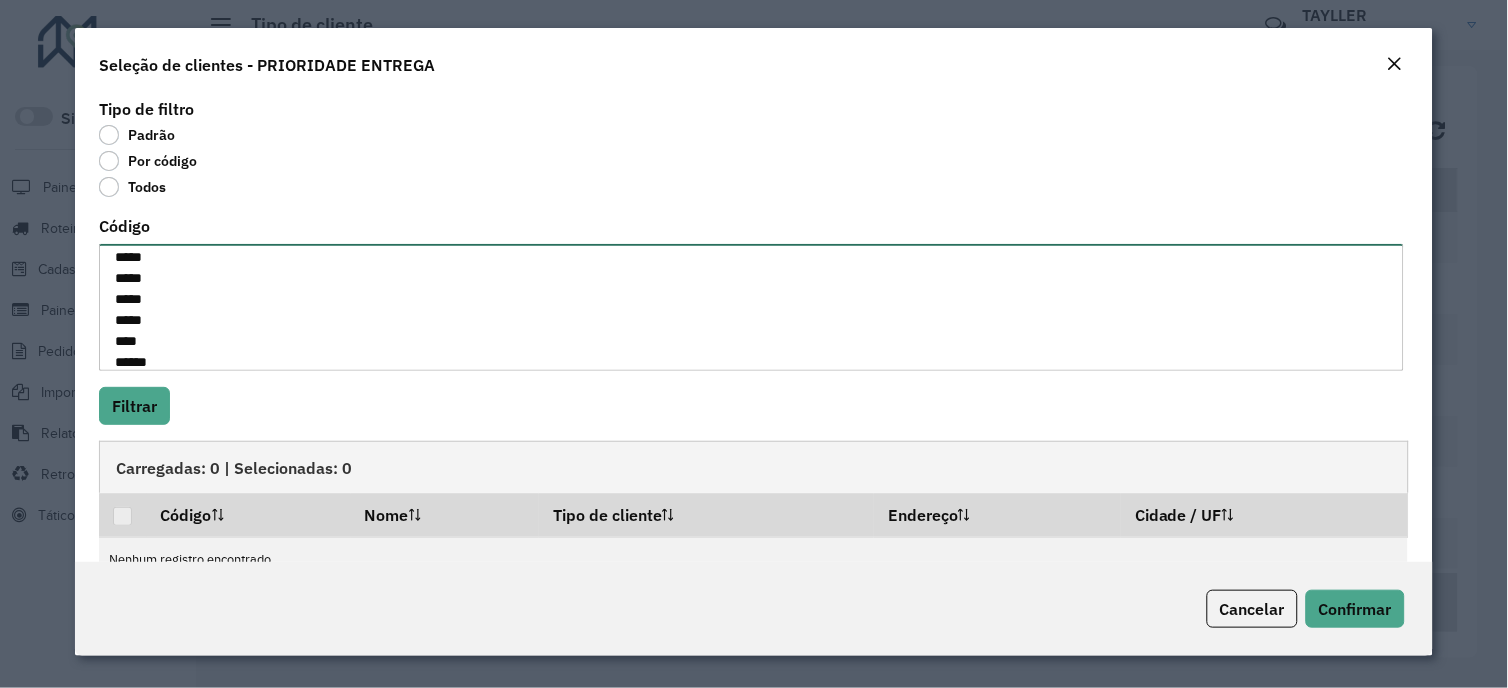scroll, scrollTop: 344, scrollLeft: 0, axis: vertical 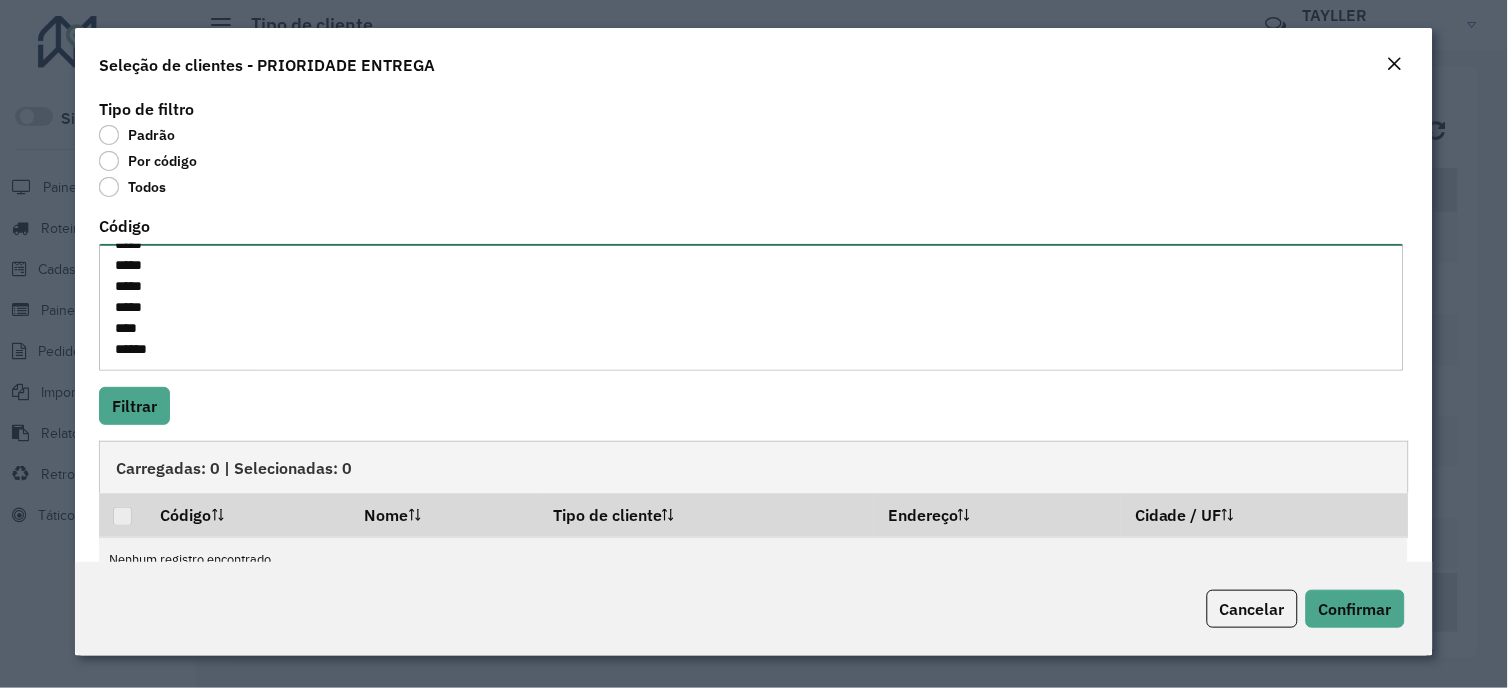 paste on "*
****" 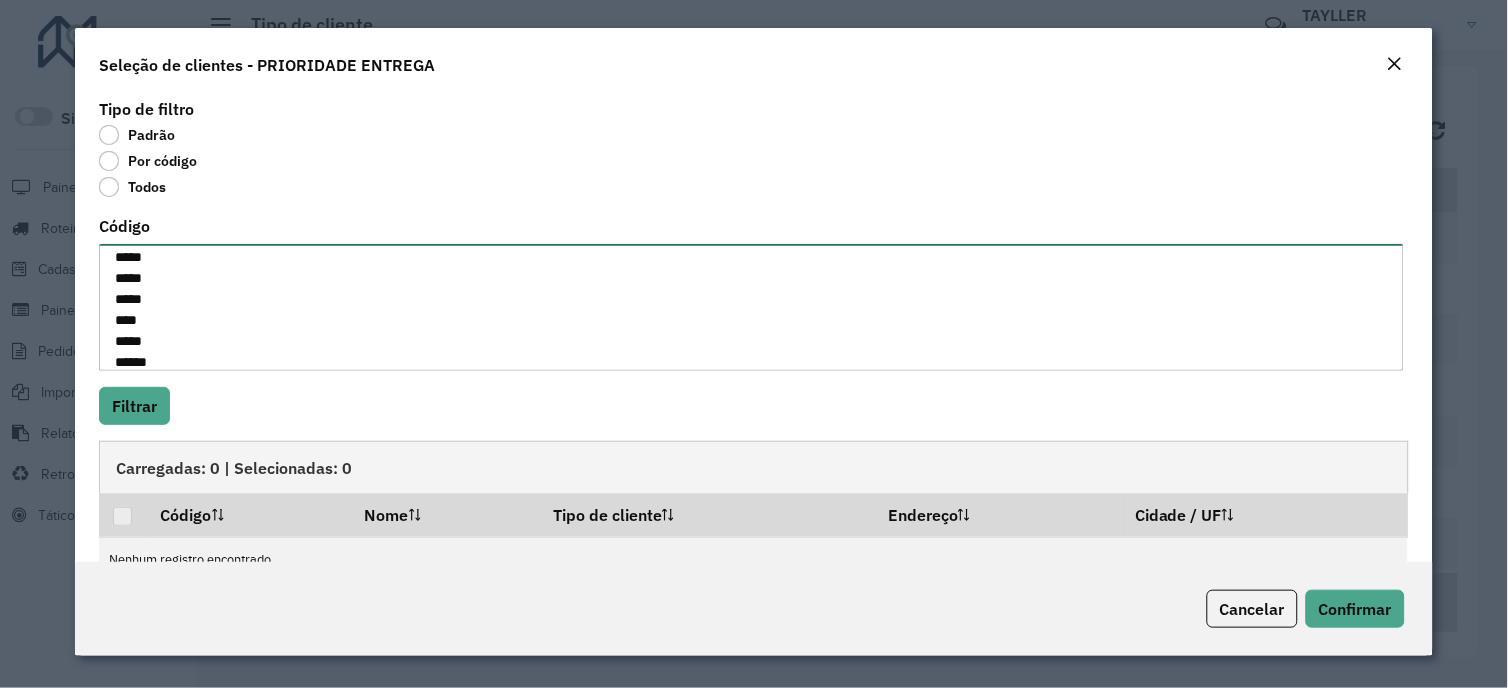 scroll, scrollTop: 365, scrollLeft: 0, axis: vertical 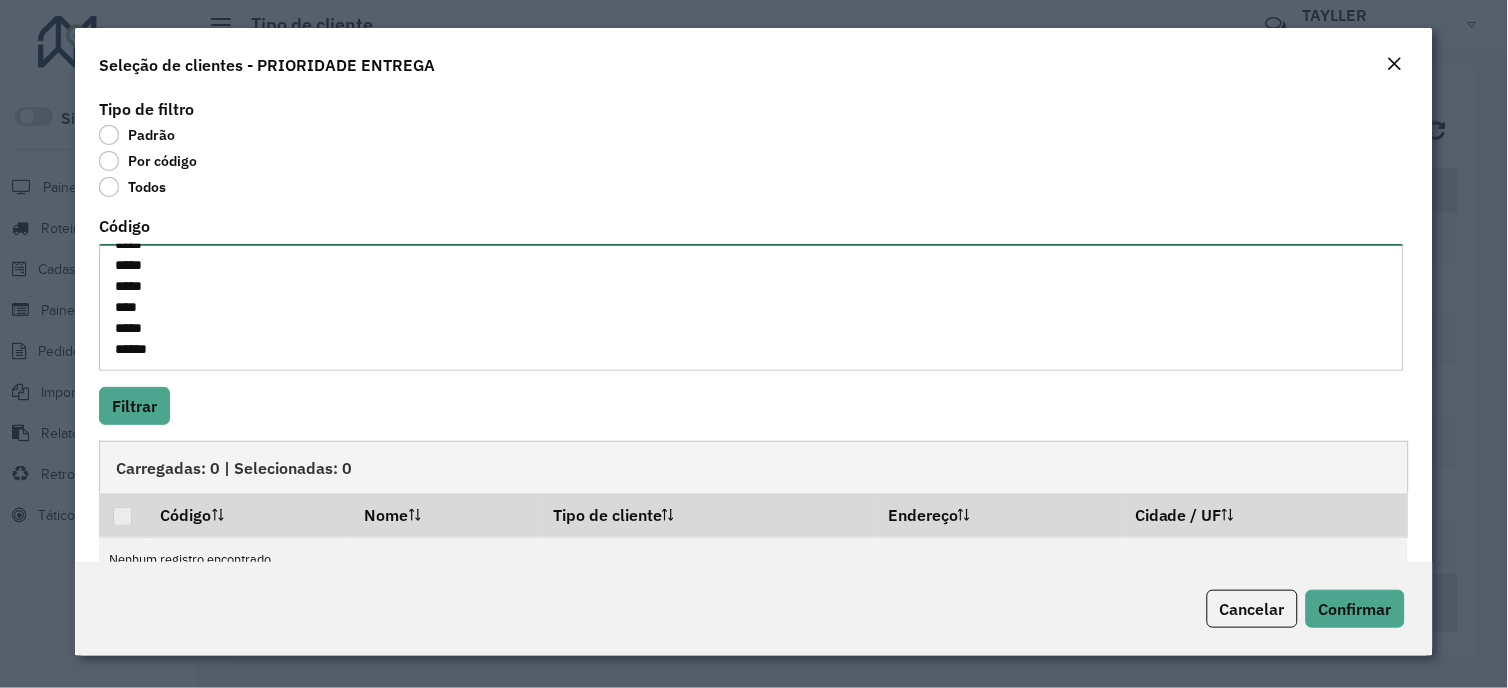 paste on "*
****" 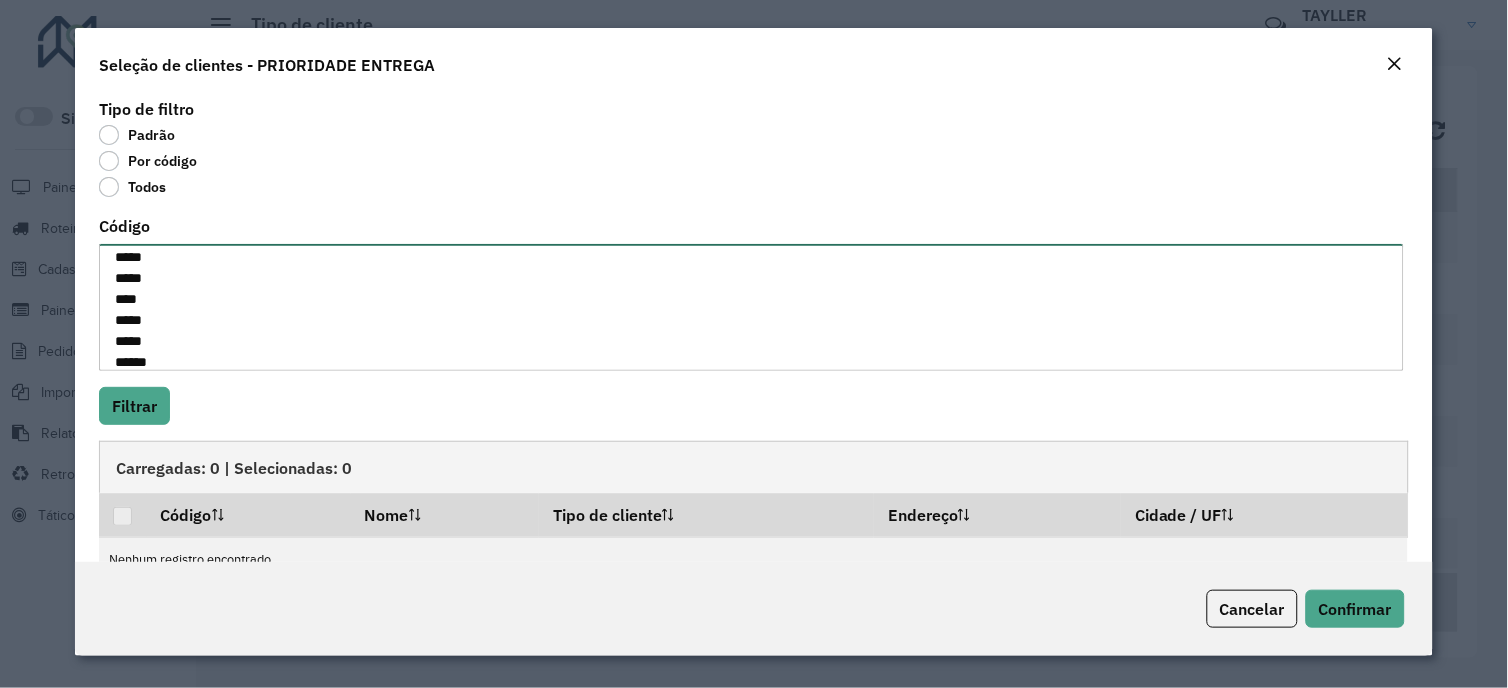 scroll, scrollTop: 386, scrollLeft: 0, axis: vertical 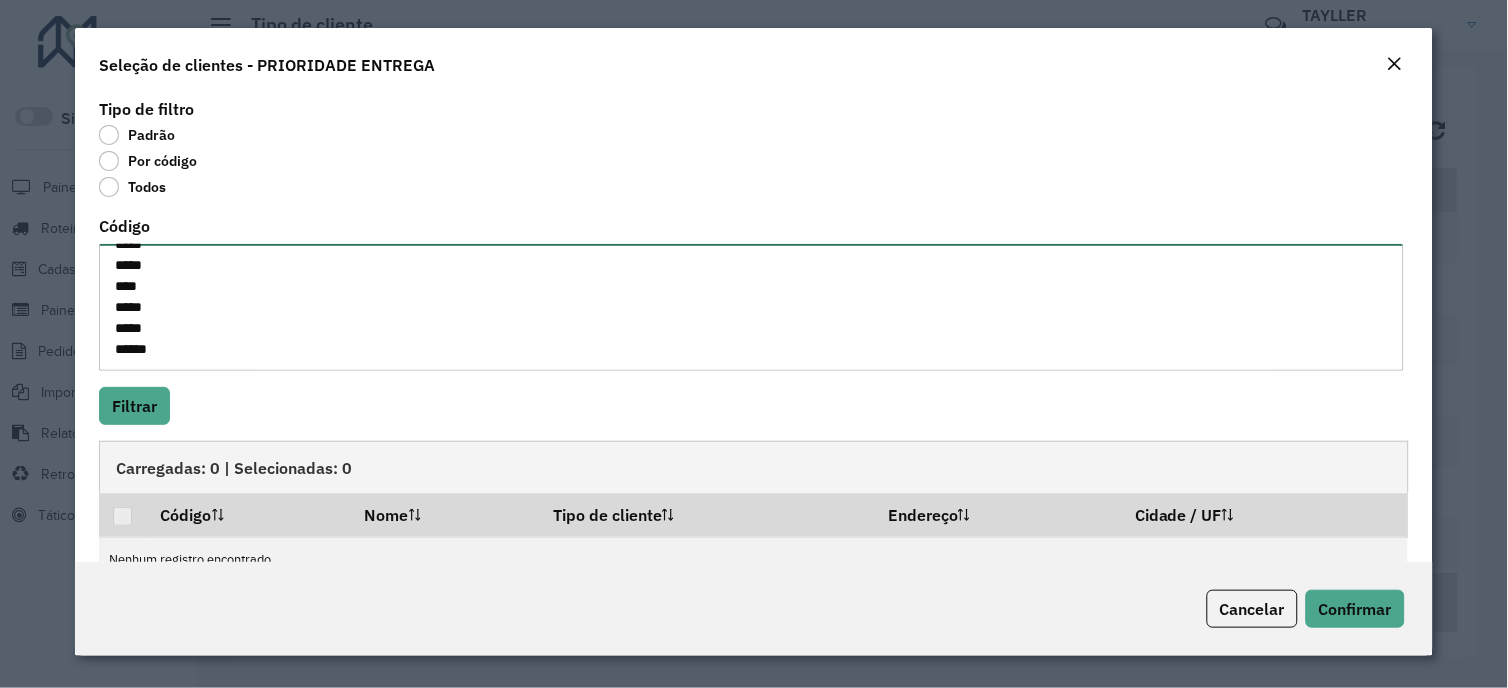 paste on "*
****" 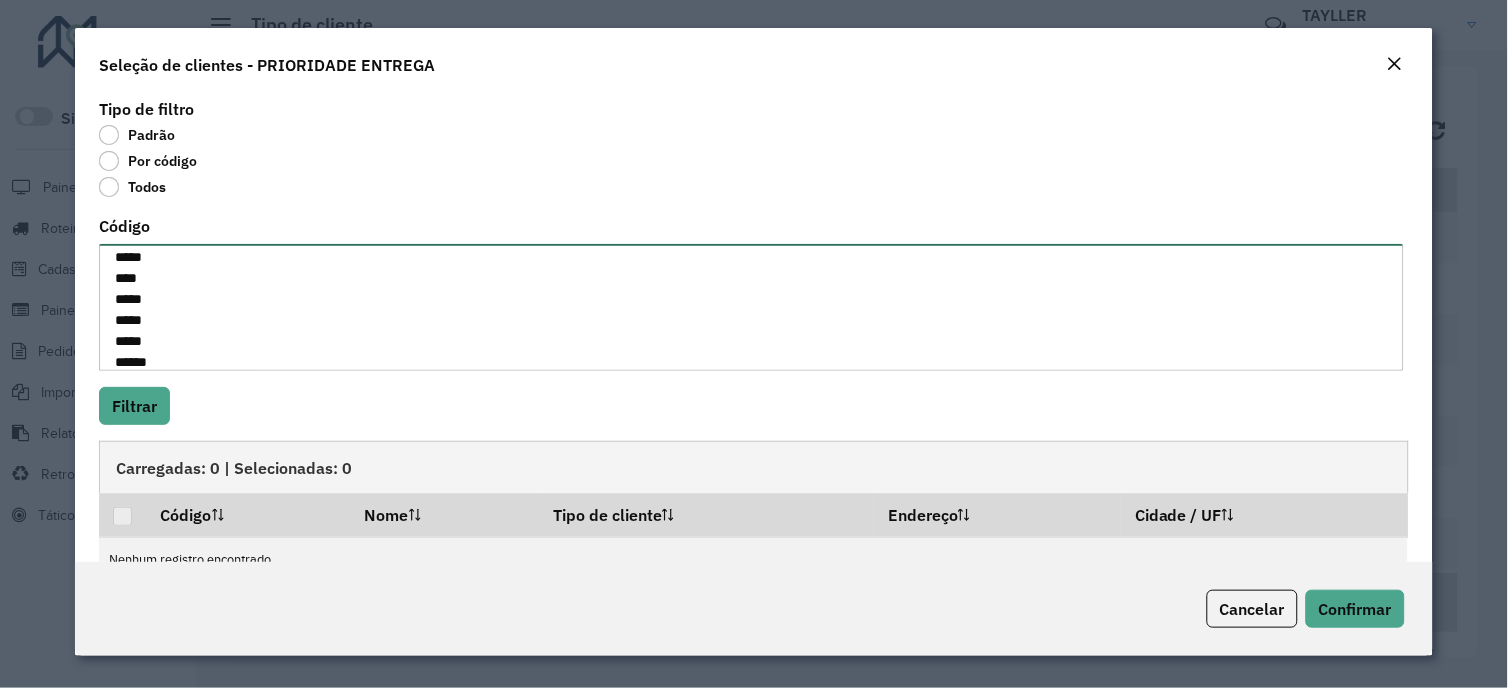scroll, scrollTop: 407, scrollLeft: 0, axis: vertical 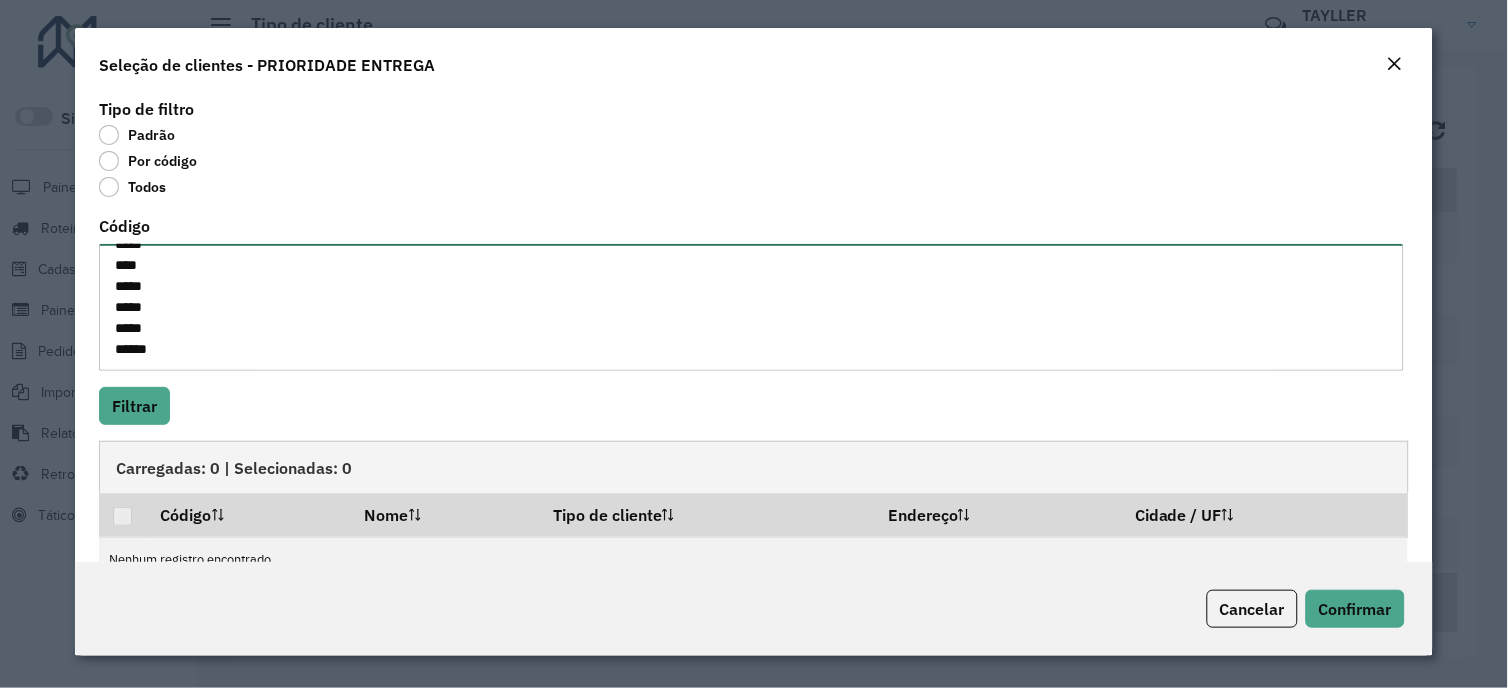 paste on "*
***" 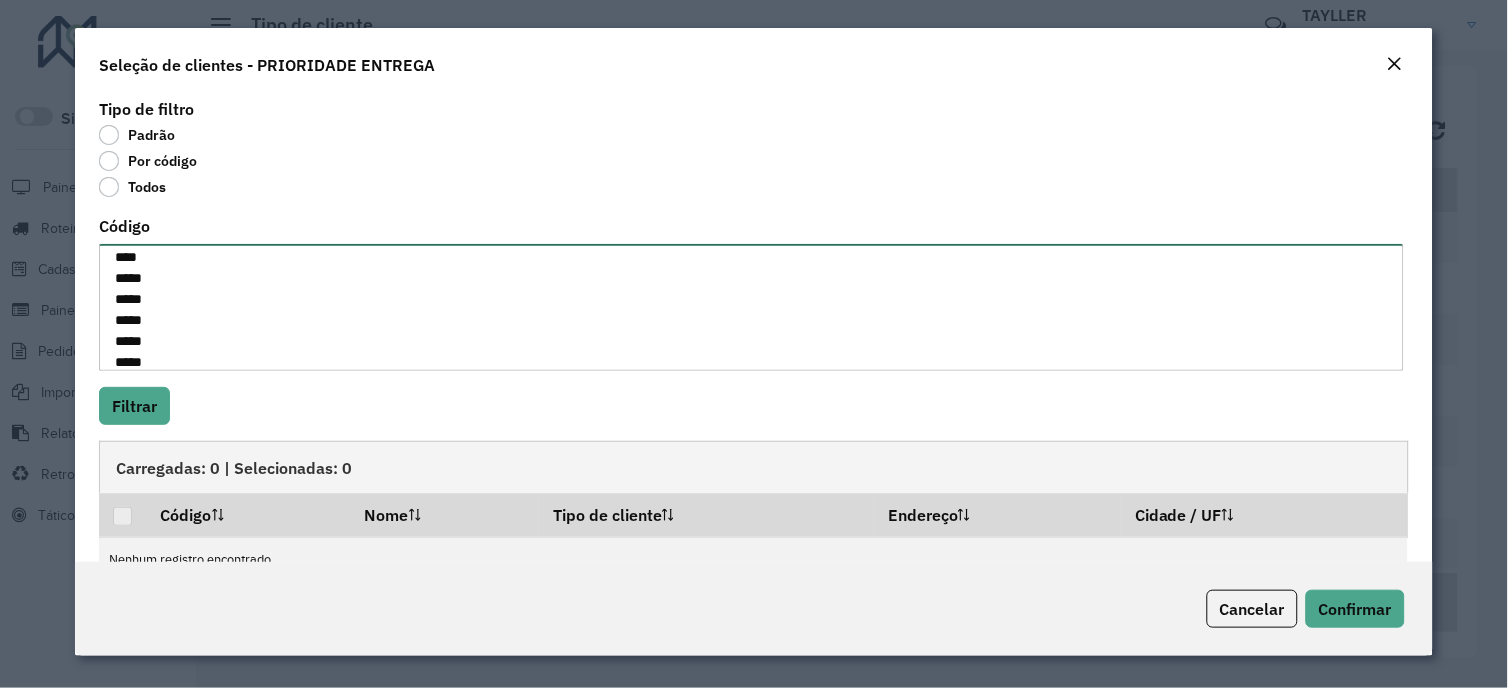 scroll, scrollTop: 428, scrollLeft: 0, axis: vertical 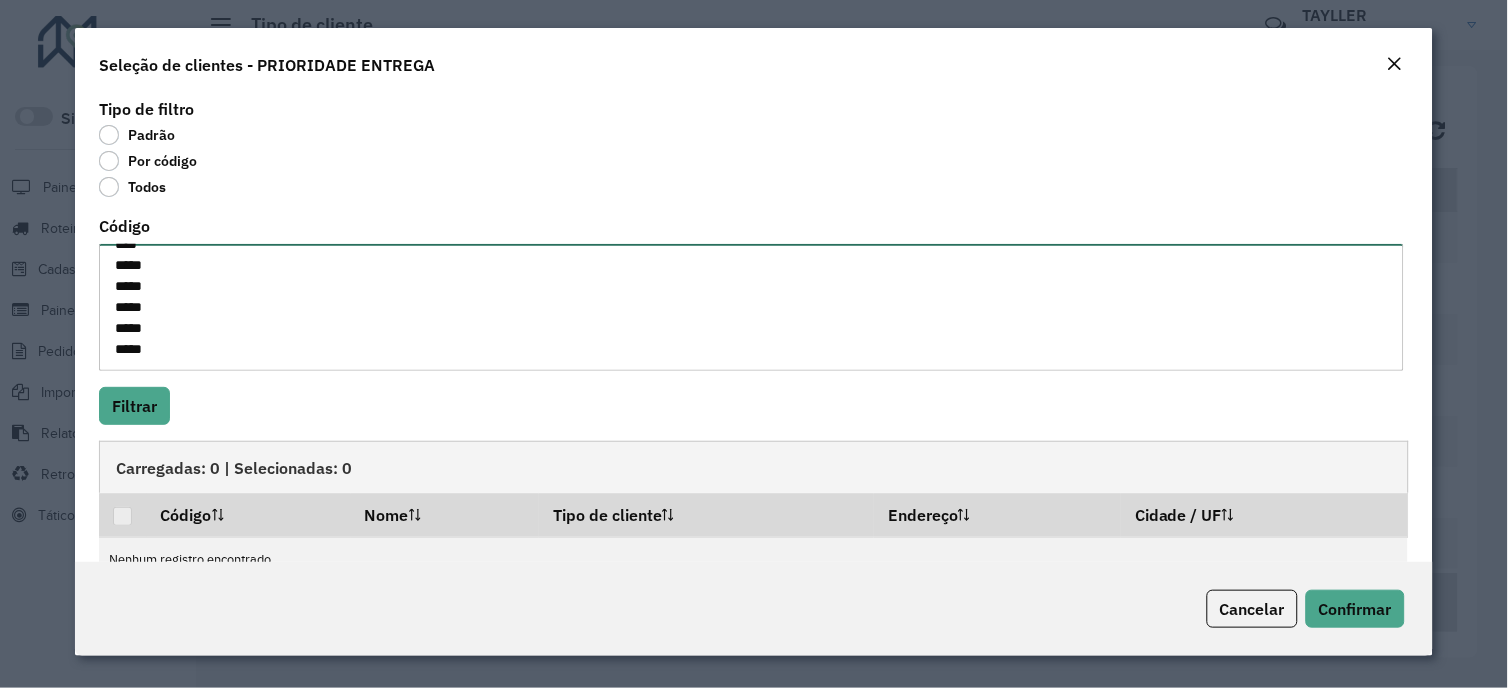 paste on "*
***" 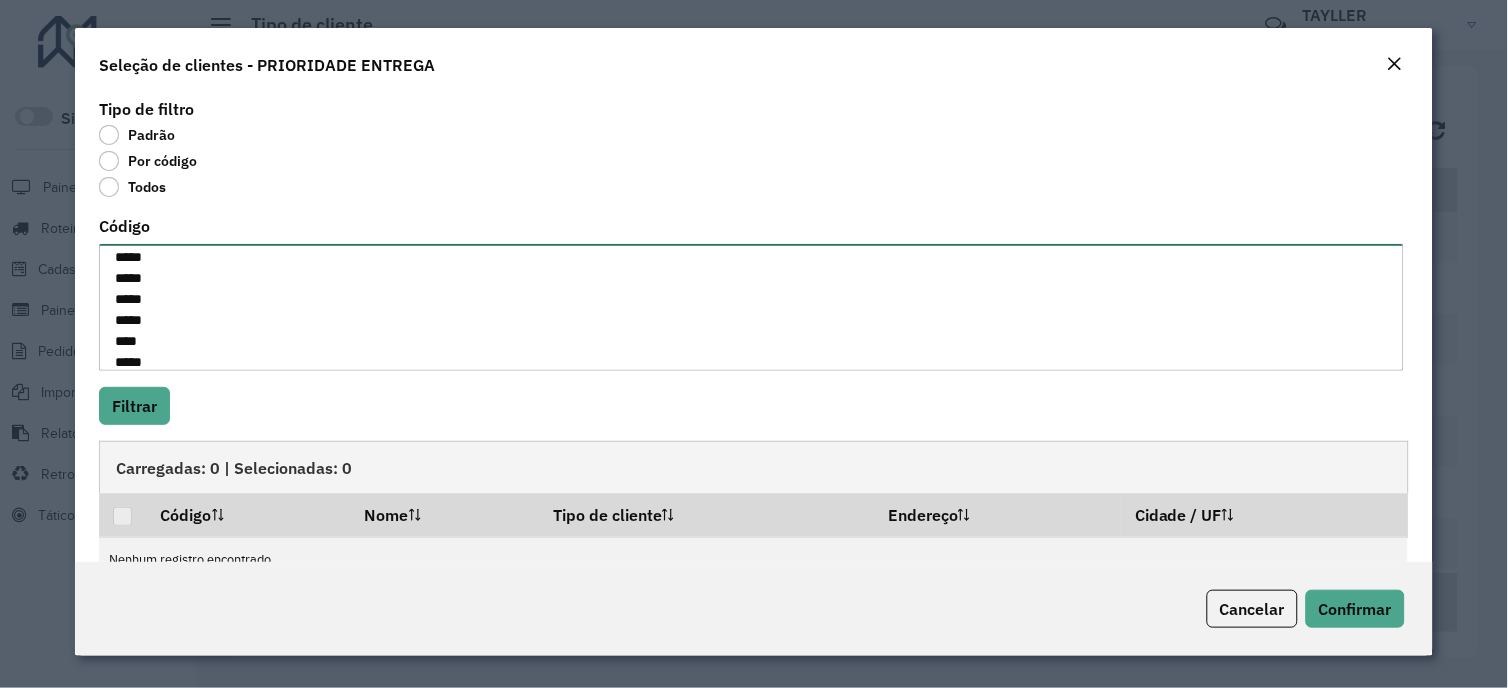 scroll, scrollTop: 450, scrollLeft: 0, axis: vertical 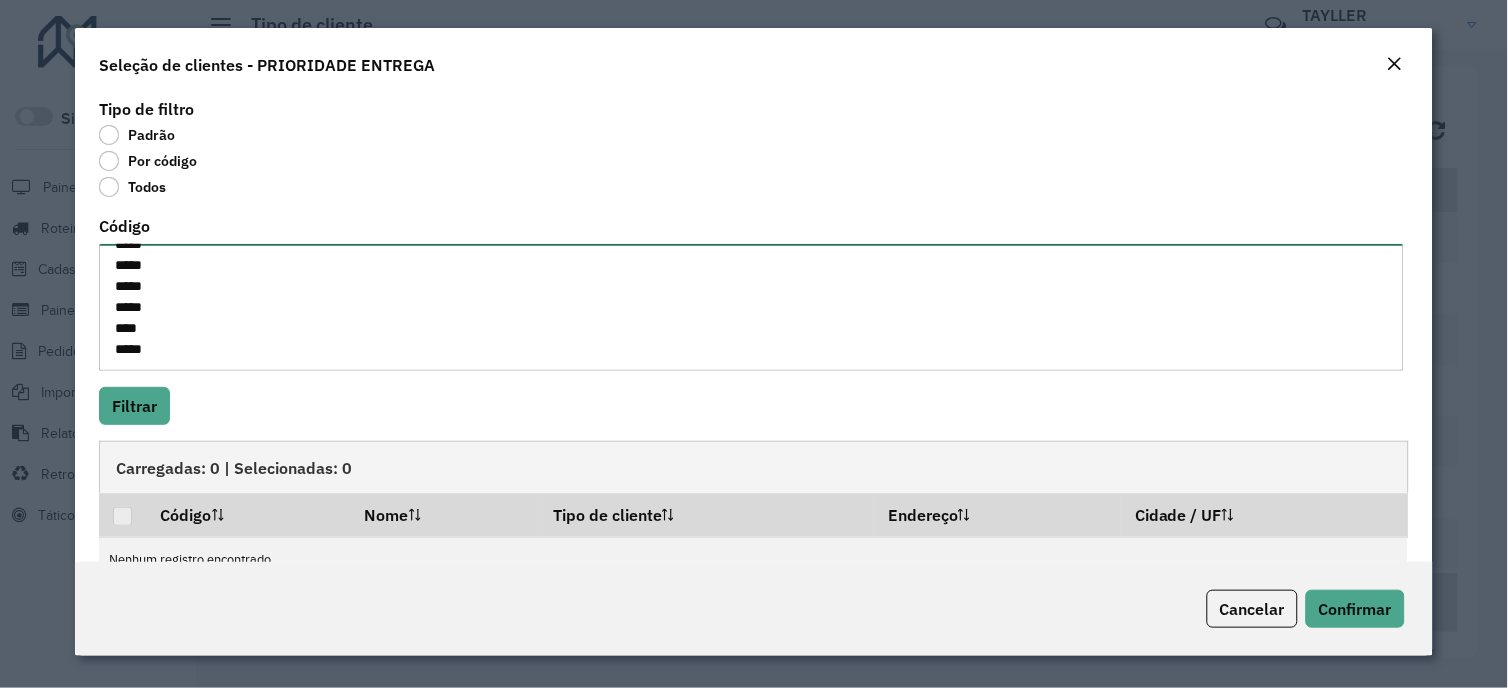 paste on "*
****" 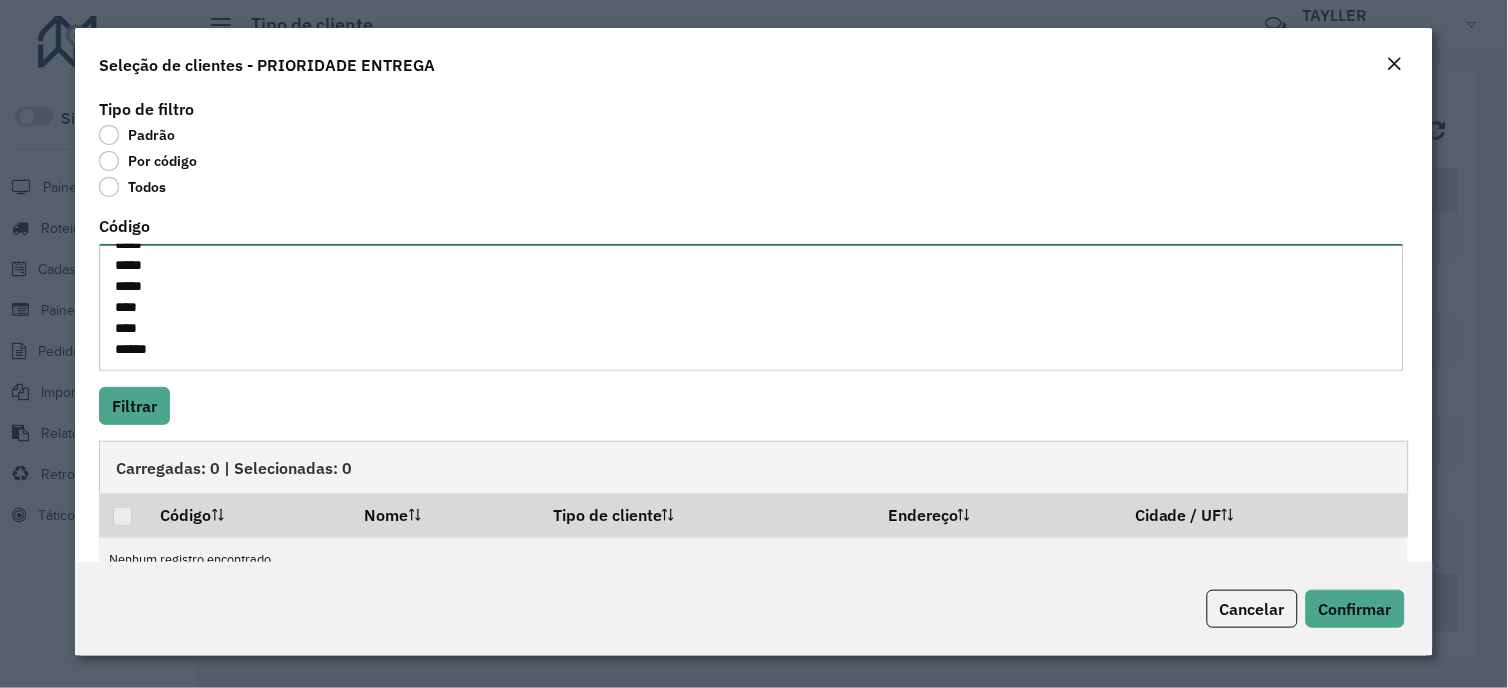 paste on "*
****" 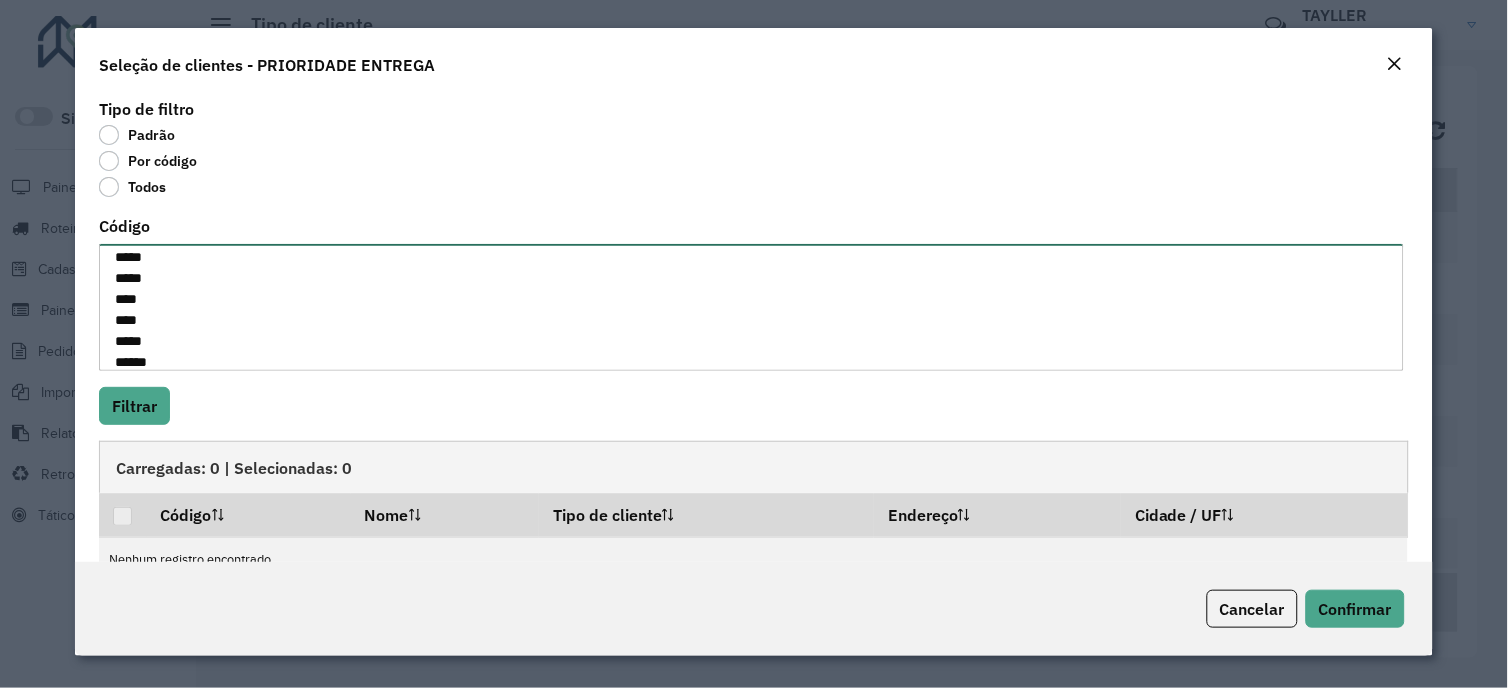 scroll, scrollTop: 491, scrollLeft: 0, axis: vertical 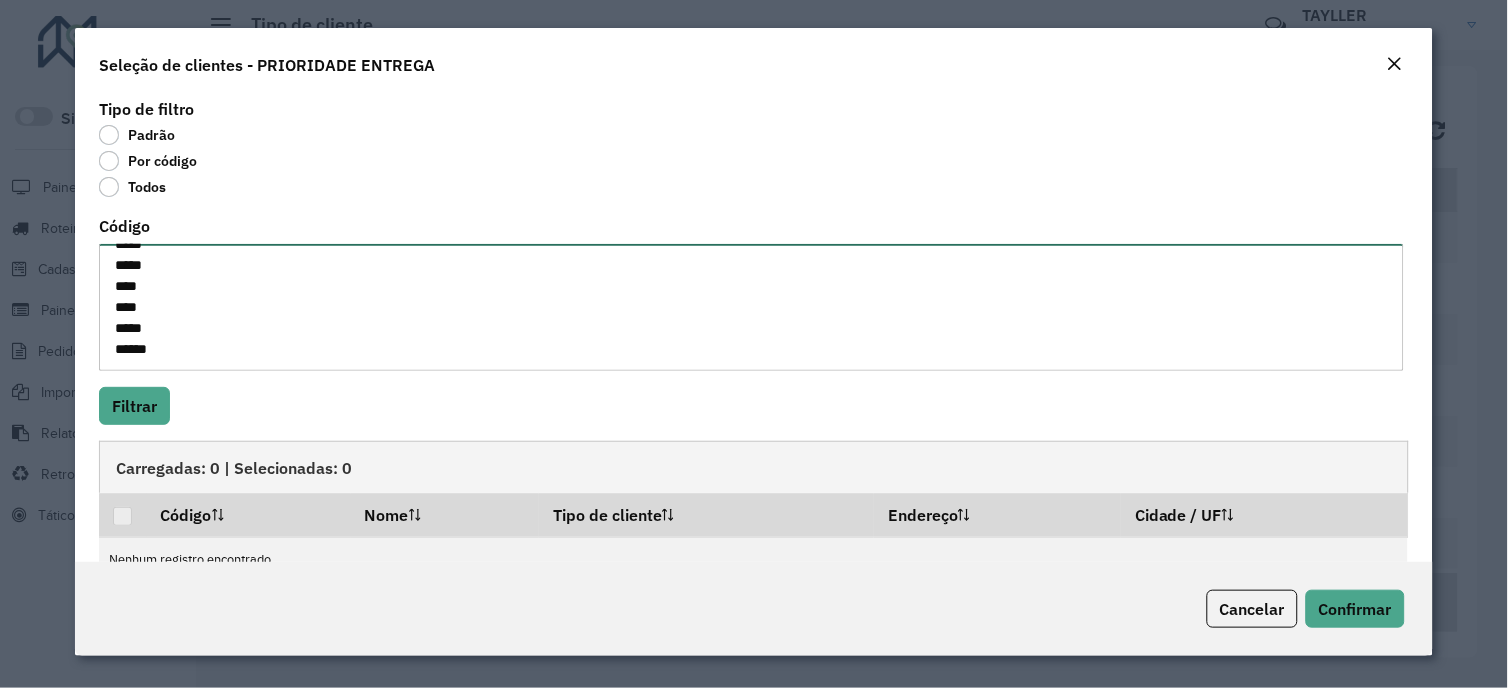 type on "*****
*****
*****
*****
****
*****
****
*****
*****
*****
*****
*****
*****
*****
*****
*****
*****
*****
*****
****
*****
*****
*****
*****
****
****
*****
****" 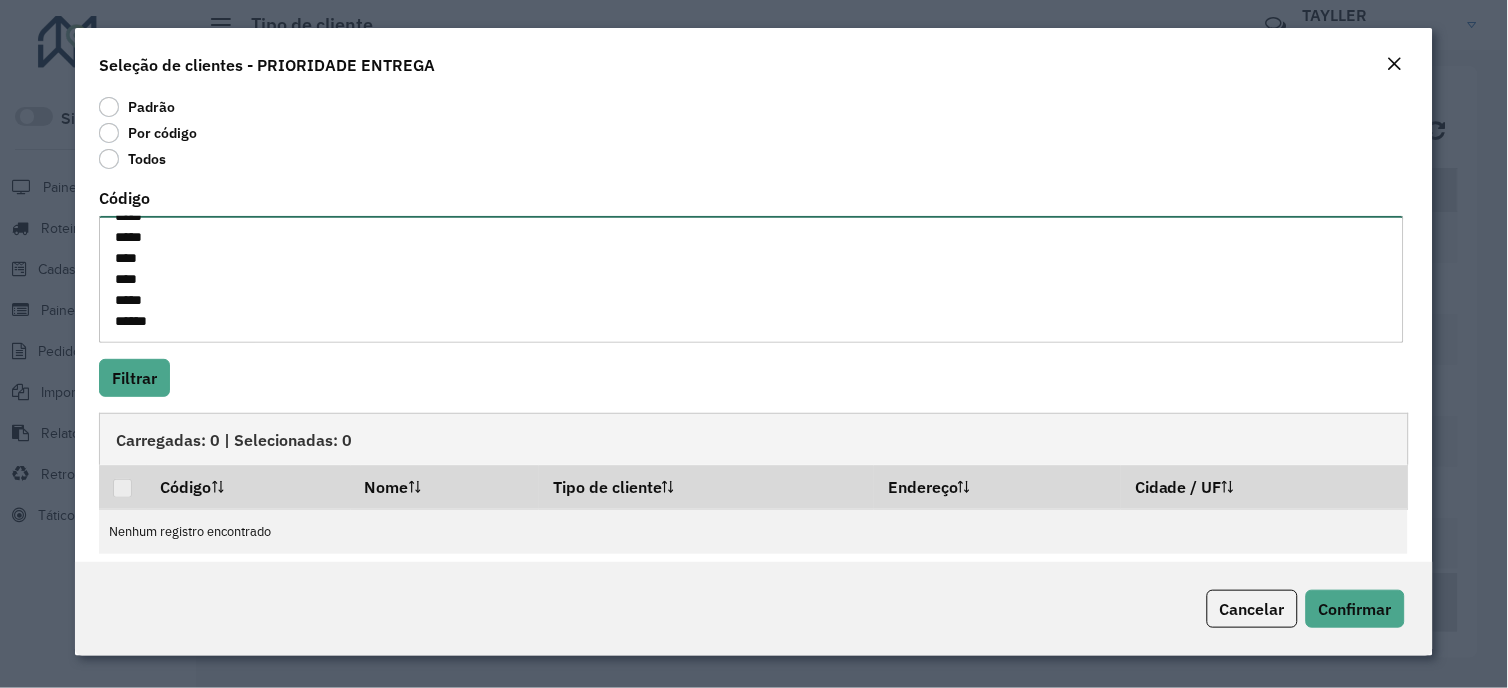 scroll, scrollTop: 44, scrollLeft: 0, axis: vertical 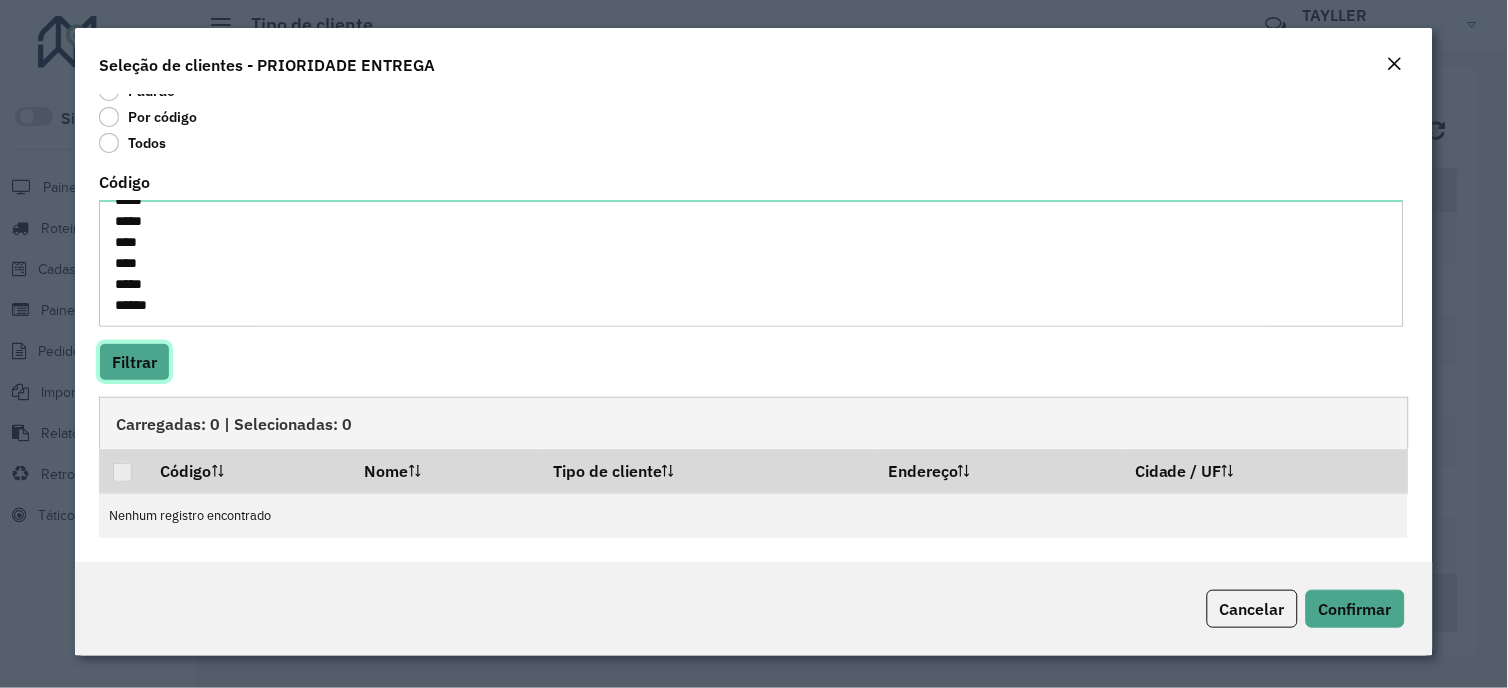 click on "Filtrar" 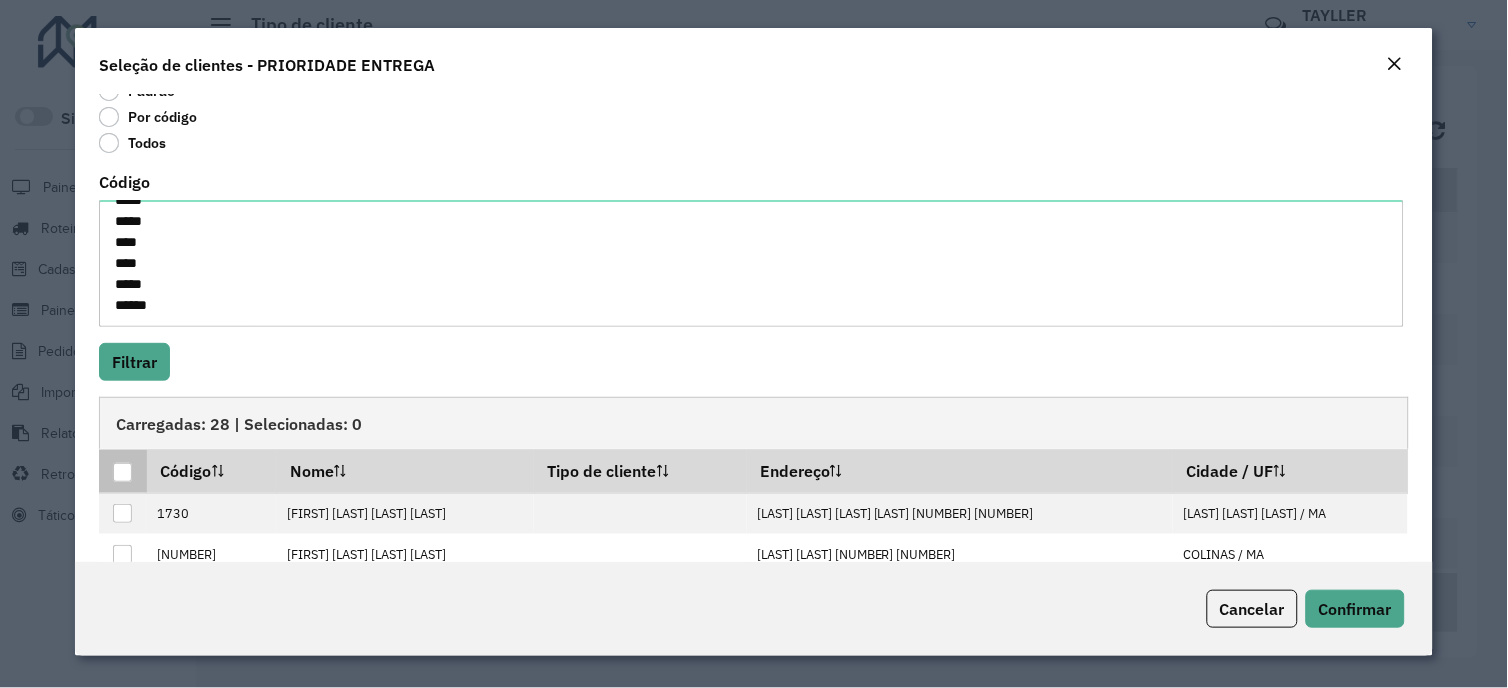 click at bounding box center [122, 472] 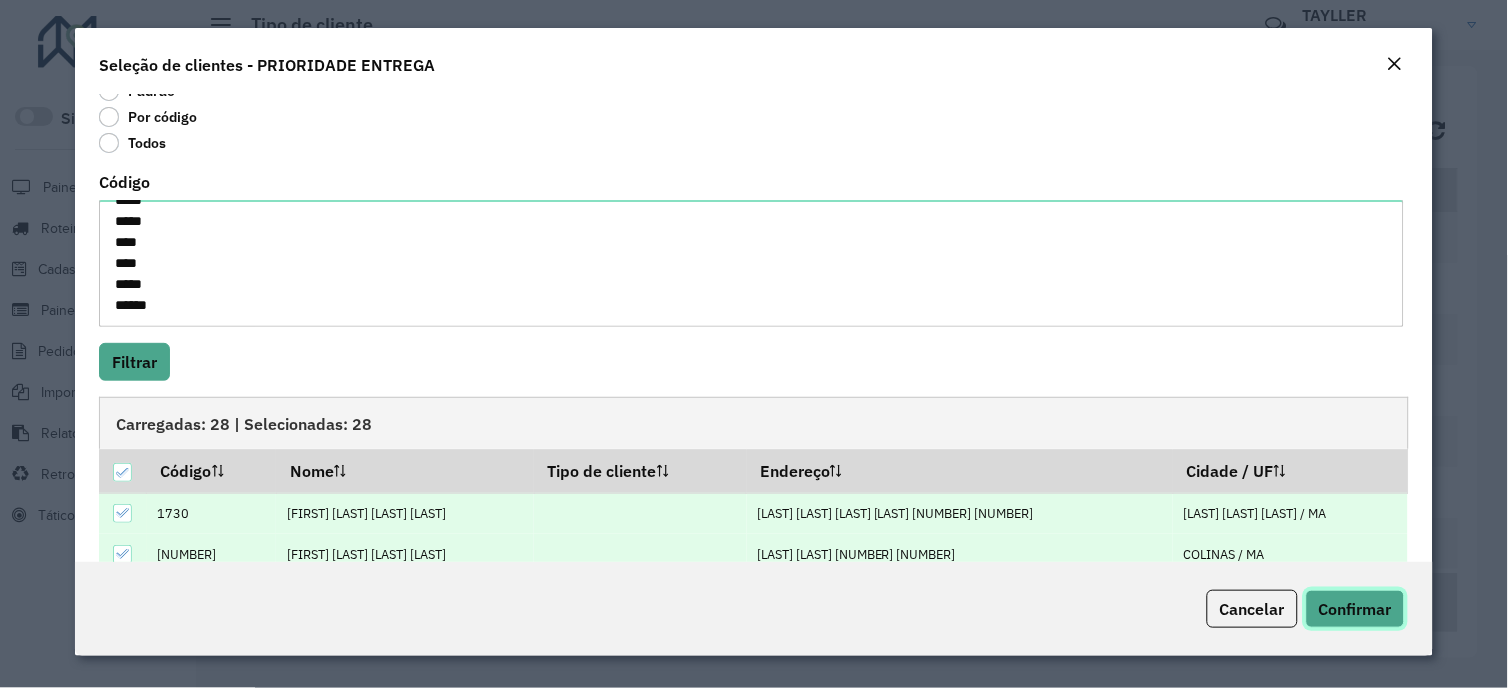 click on "Confirmar" 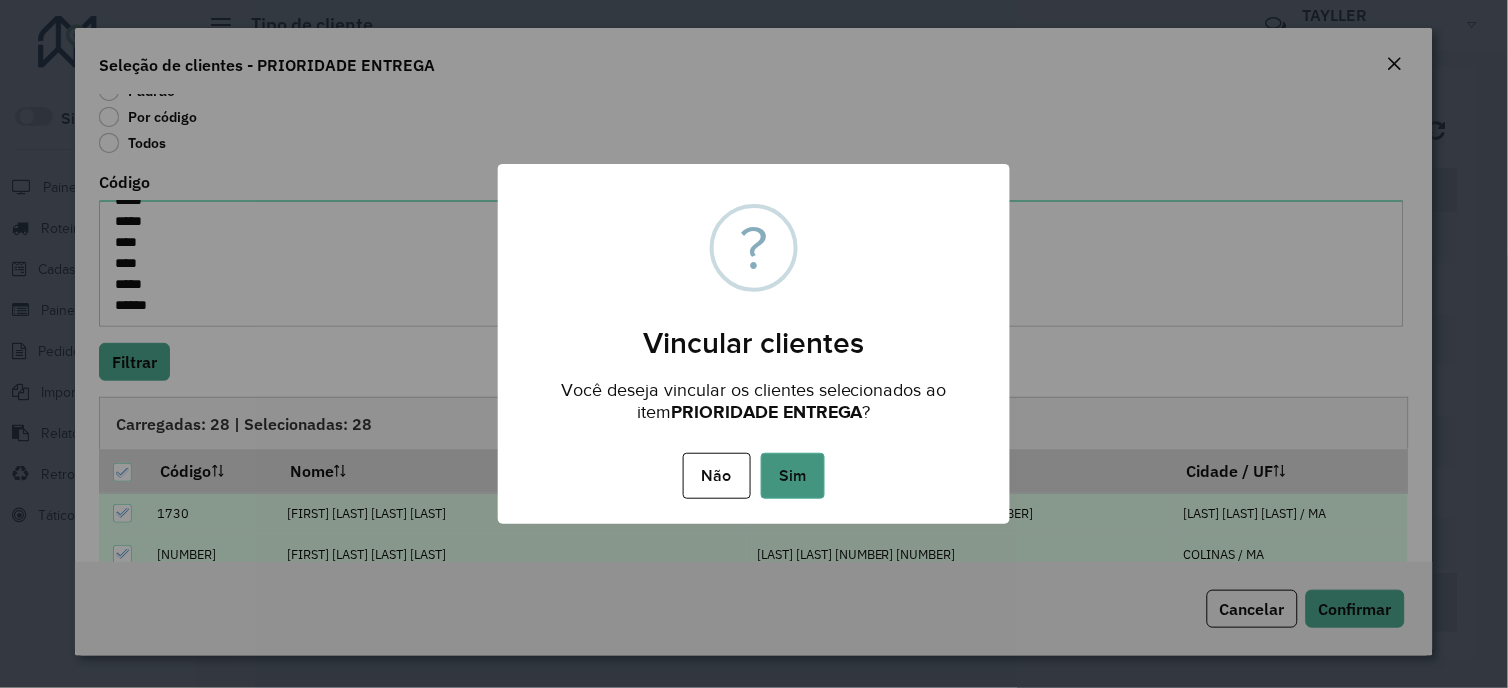 click on "Sim" at bounding box center [793, 476] 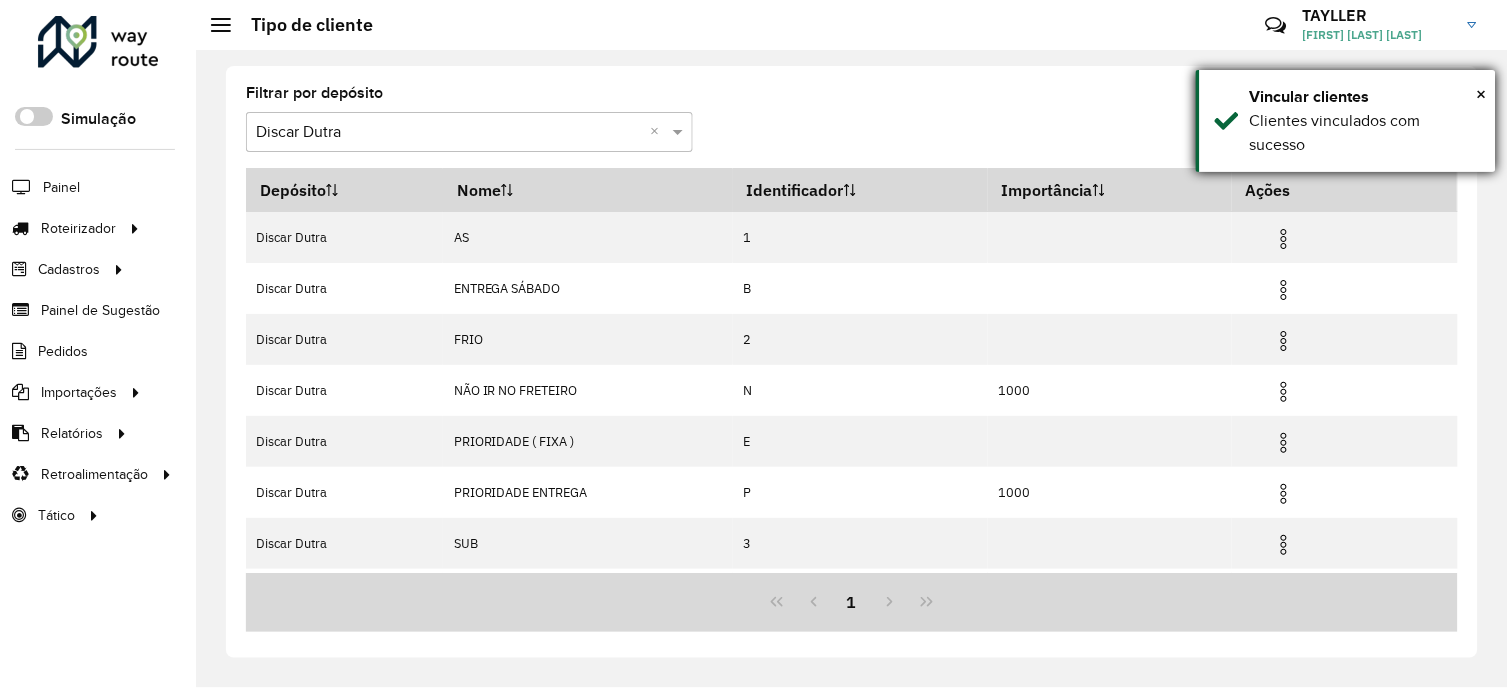click on "Clientes vinculados com sucesso" at bounding box center [1365, 133] 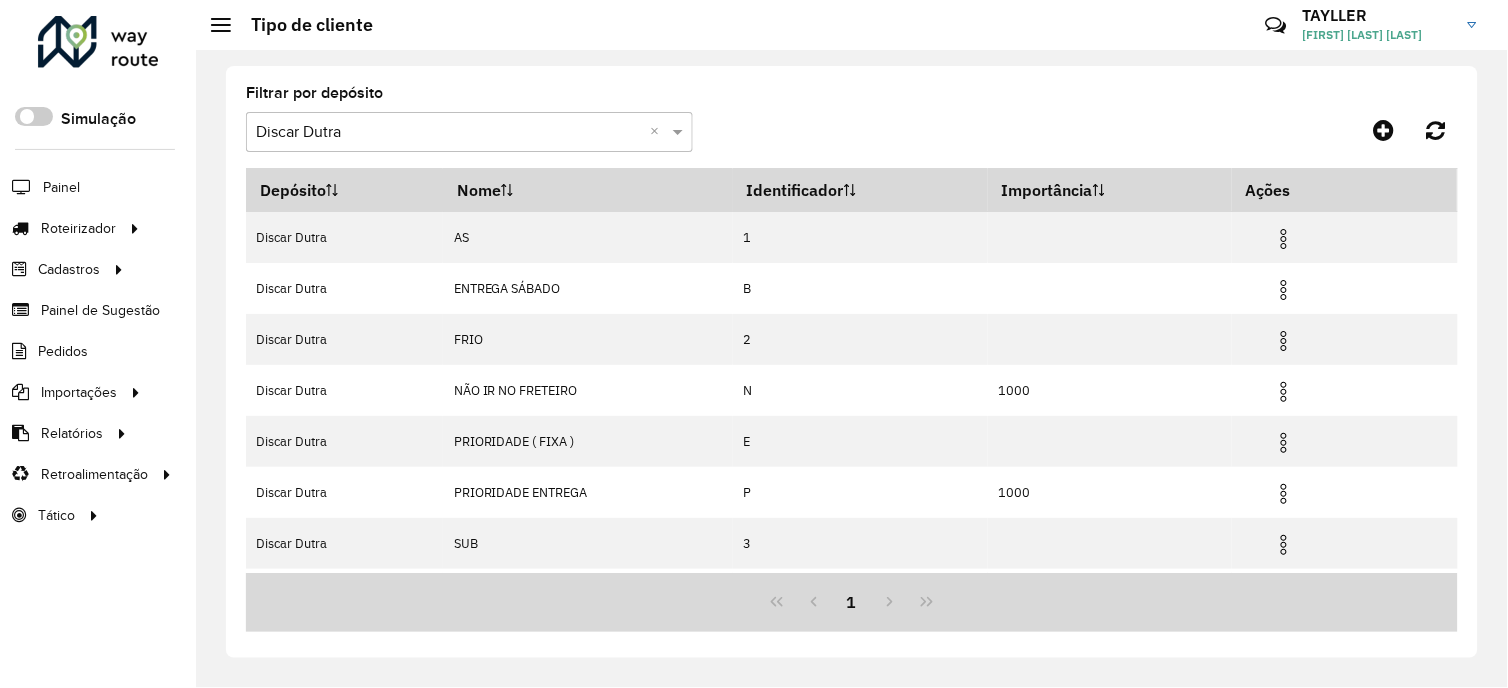 click 